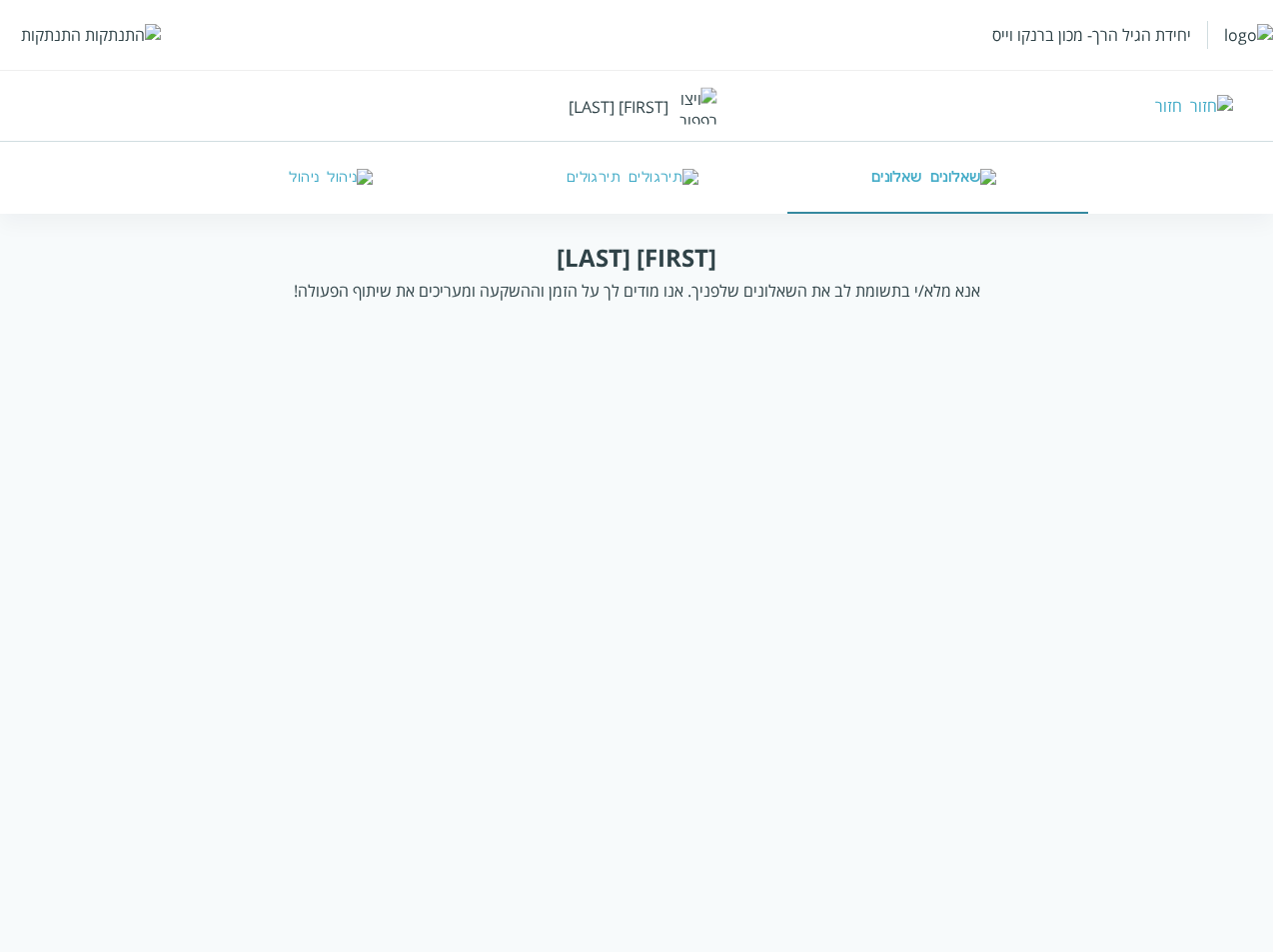 scroll, scrollTop: 0, scrollLeft: 0, axis: both 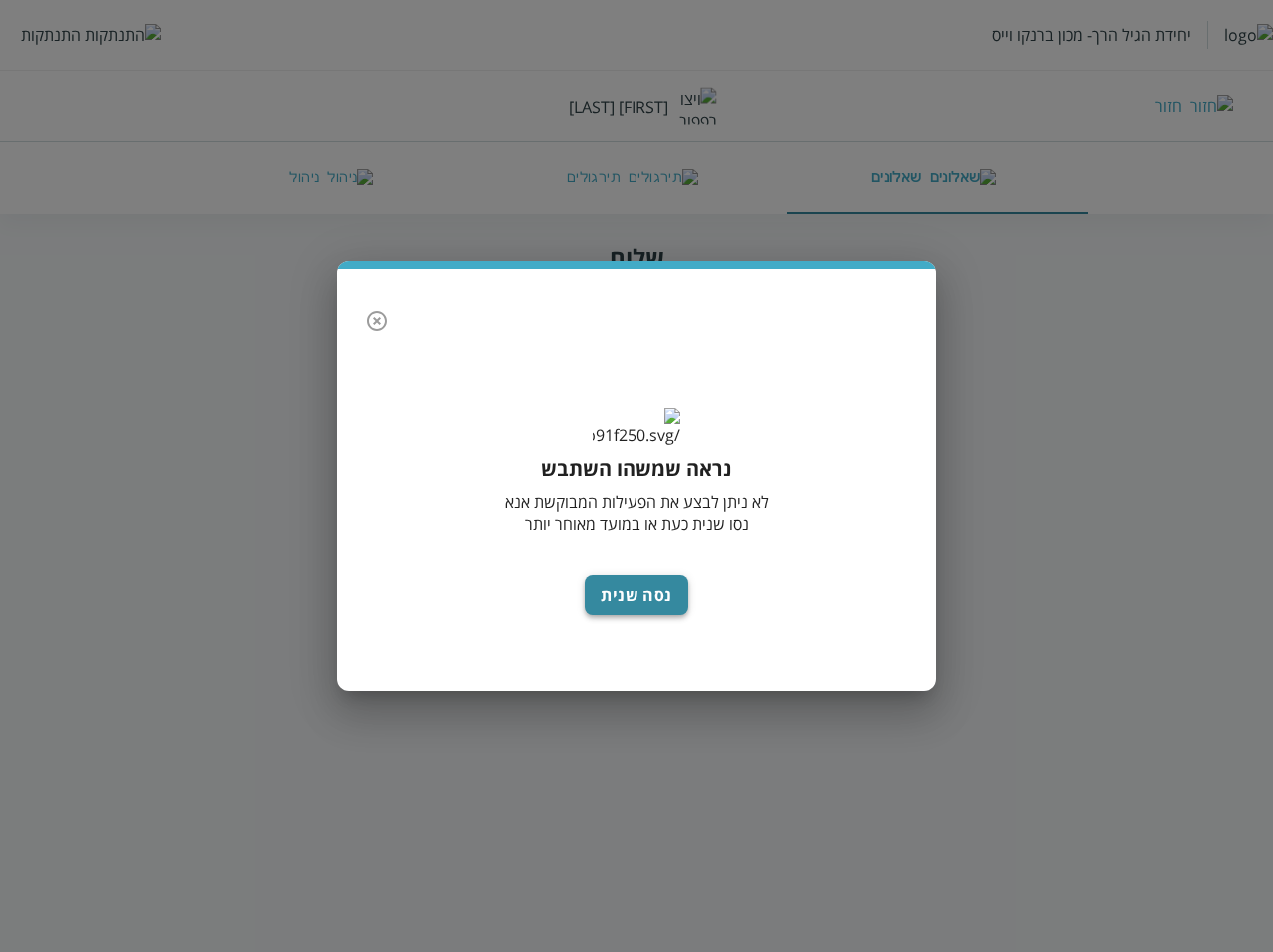 click on "נסה שנית" at bounding box center [636, 595] 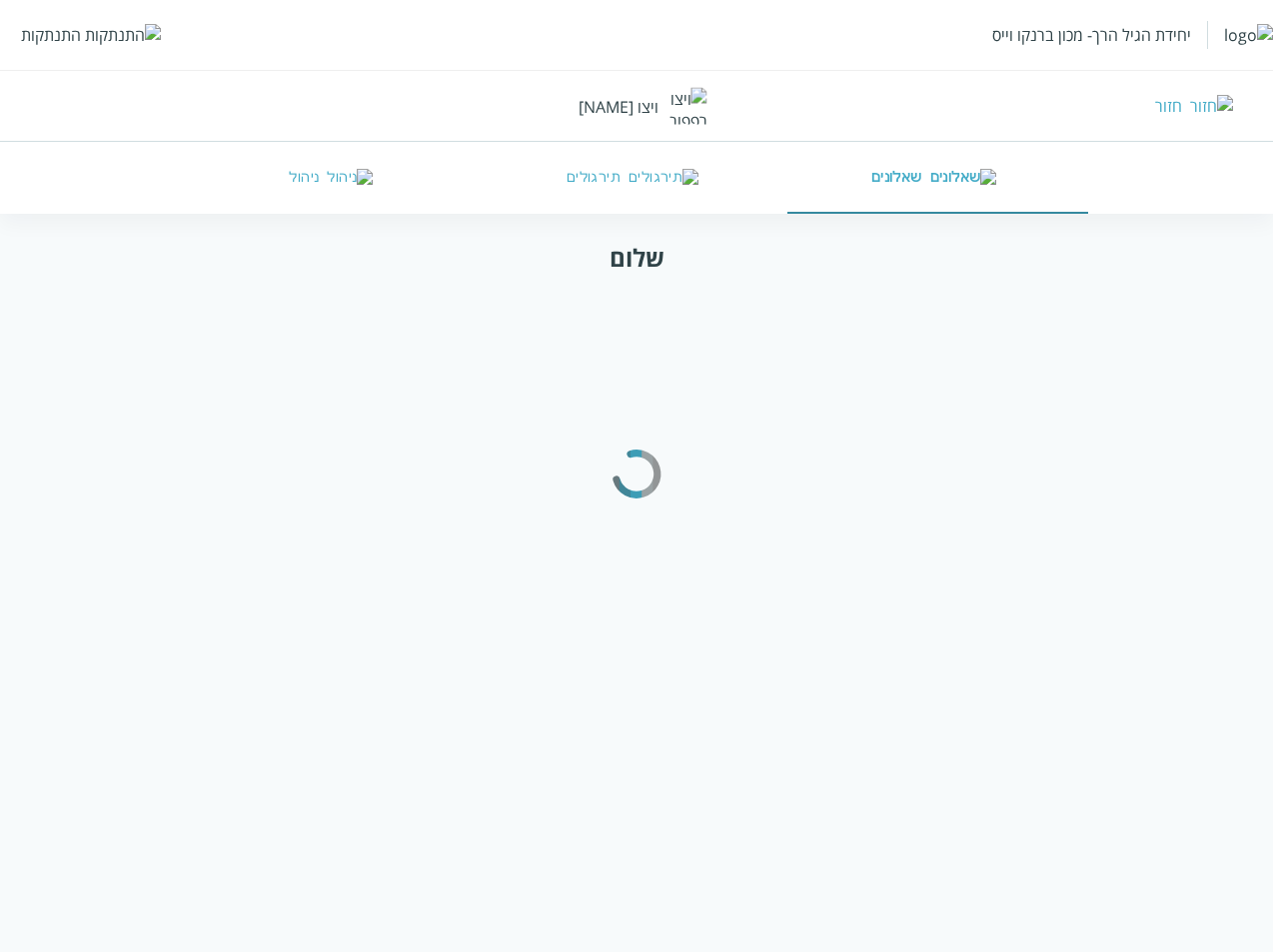 scroll, scrollTop: 0, scrollLeft: 0, axis: both 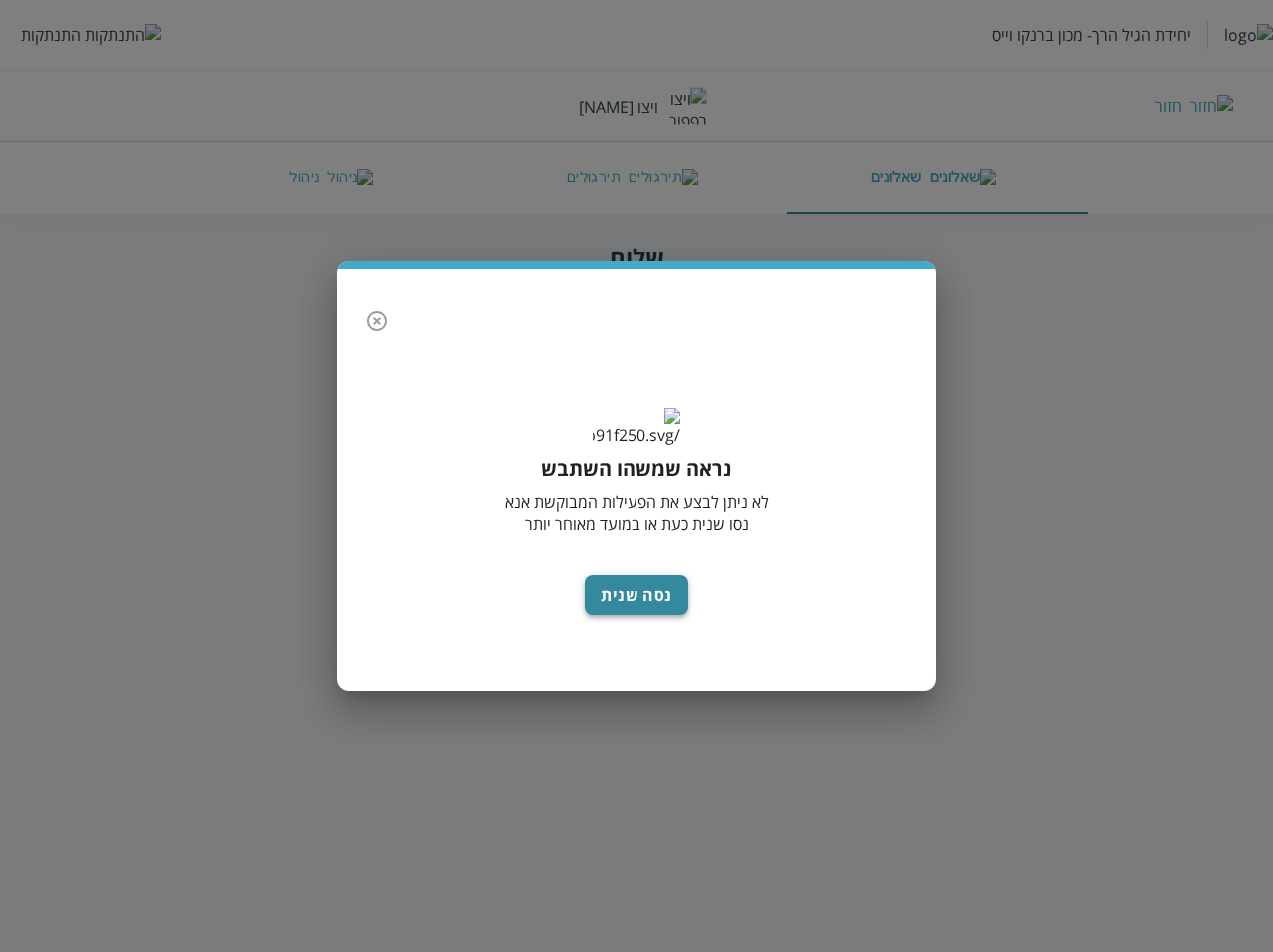 click on "נסה שנית" at bounding box center [636, 595] 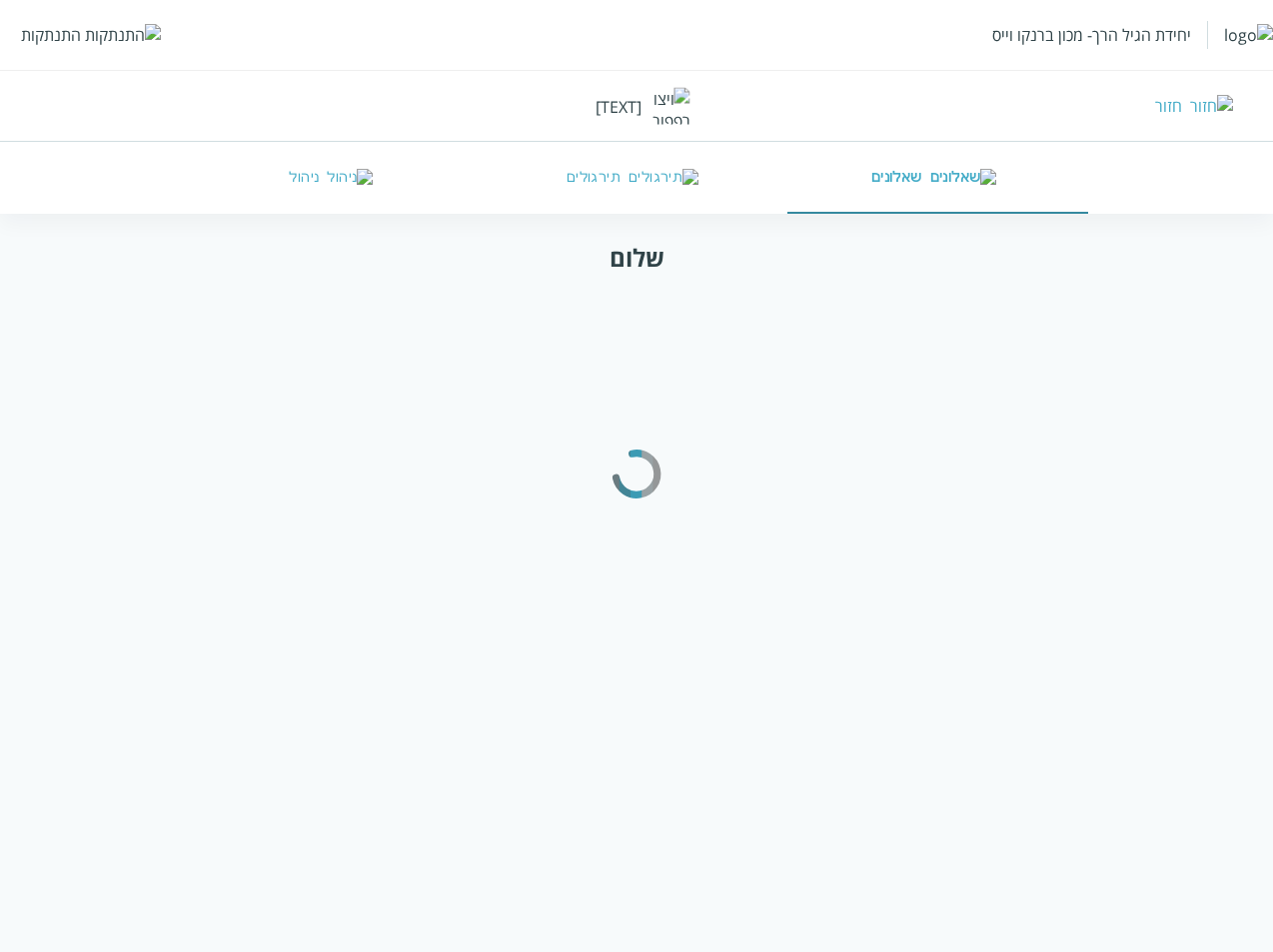 scroll, scrollTop: 0, scrollLeft: 0, axis: both 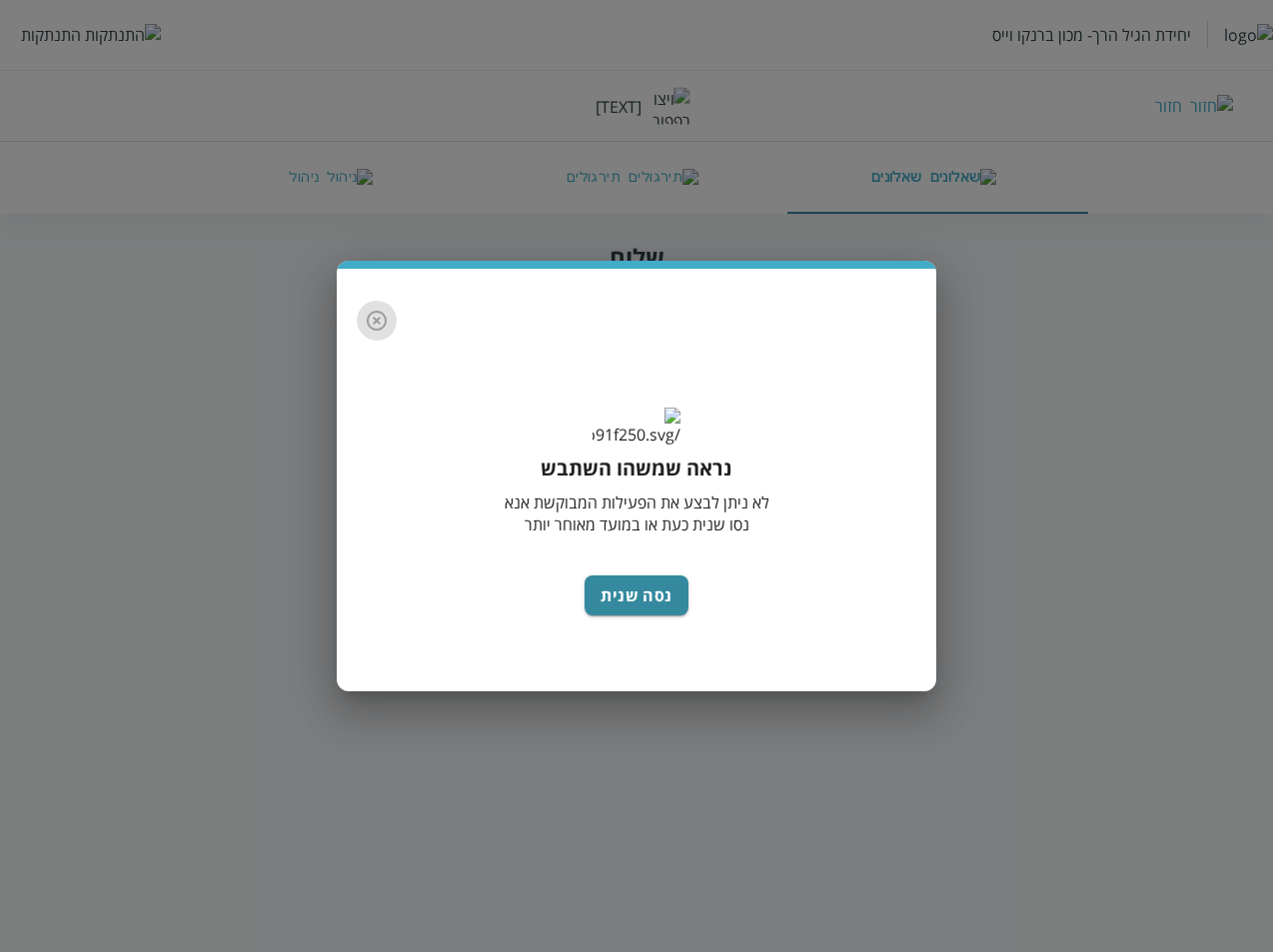 click 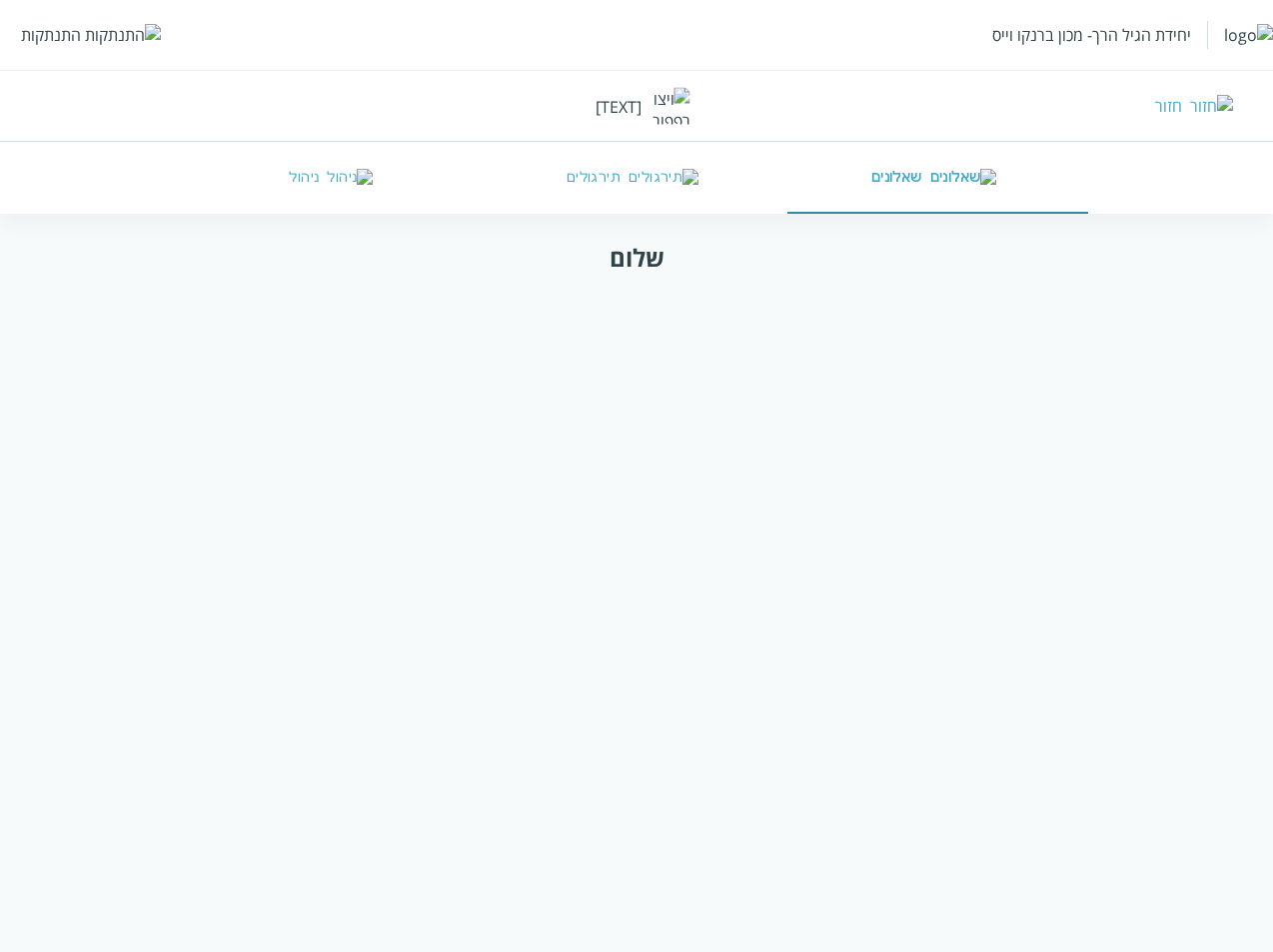 click on "ניהול" at bounding box center (336, 178) 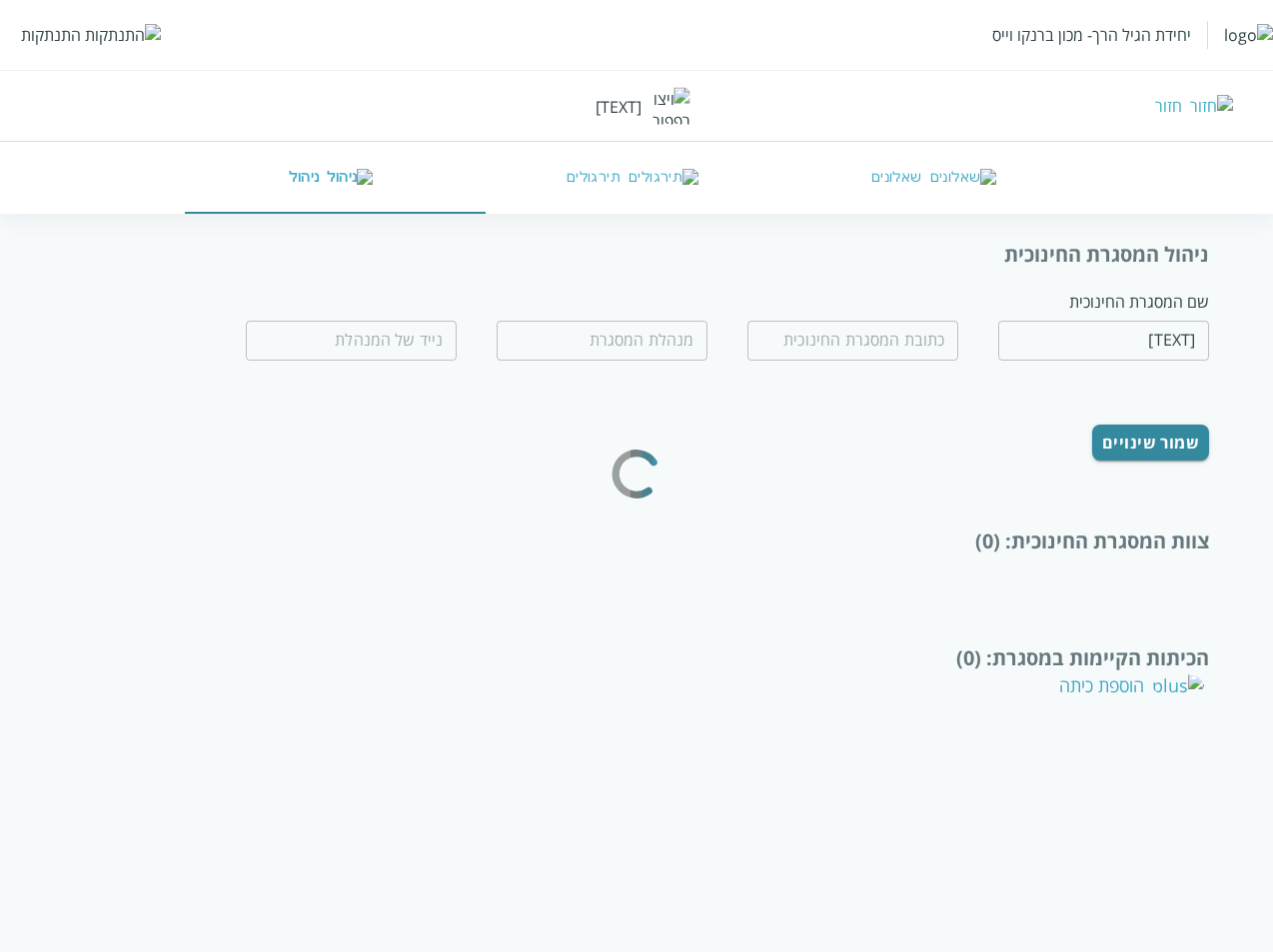 type on "[STREET_NAME] [NUMBER]" 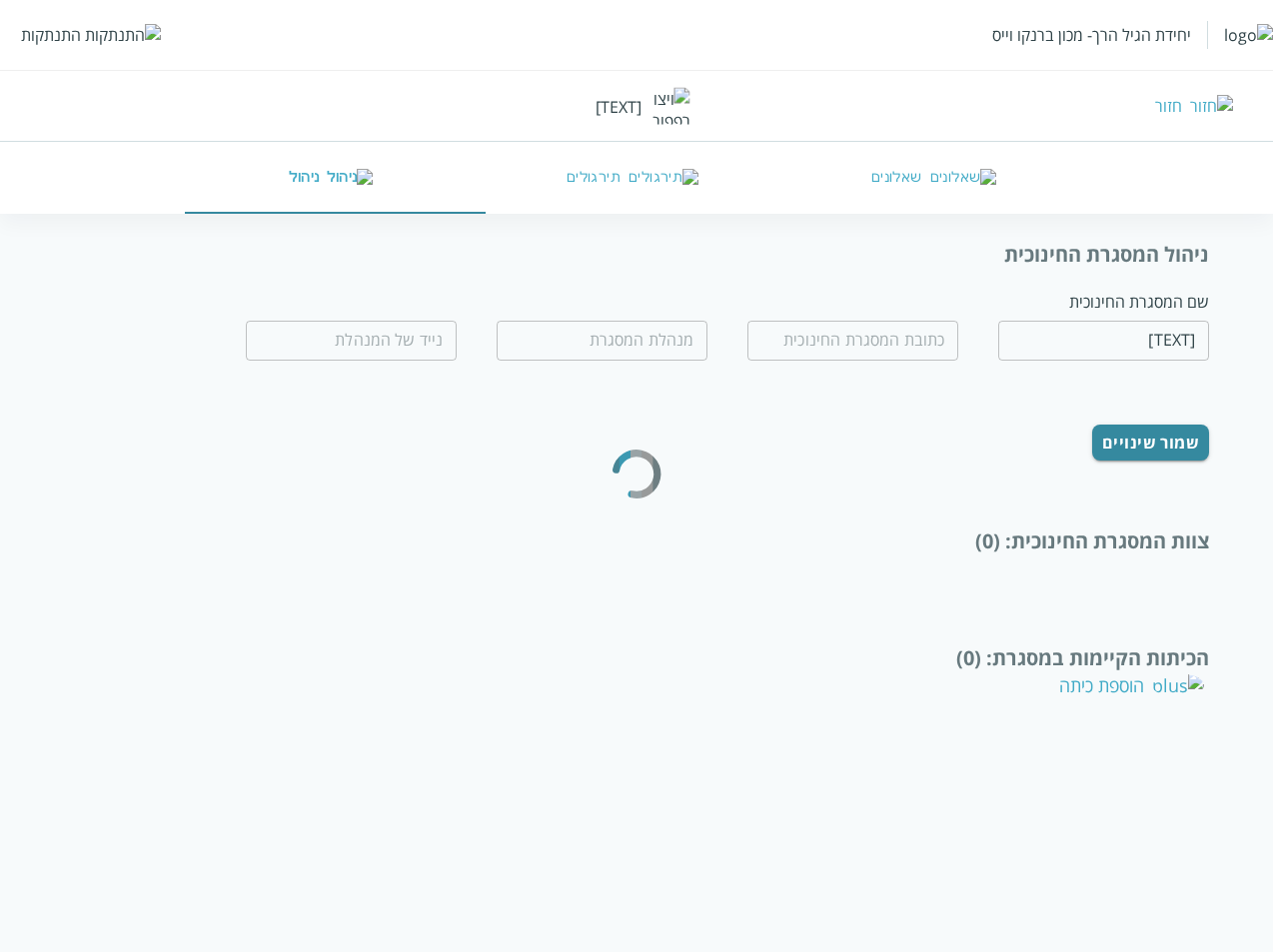 type on "[FIRST] [LAST]" 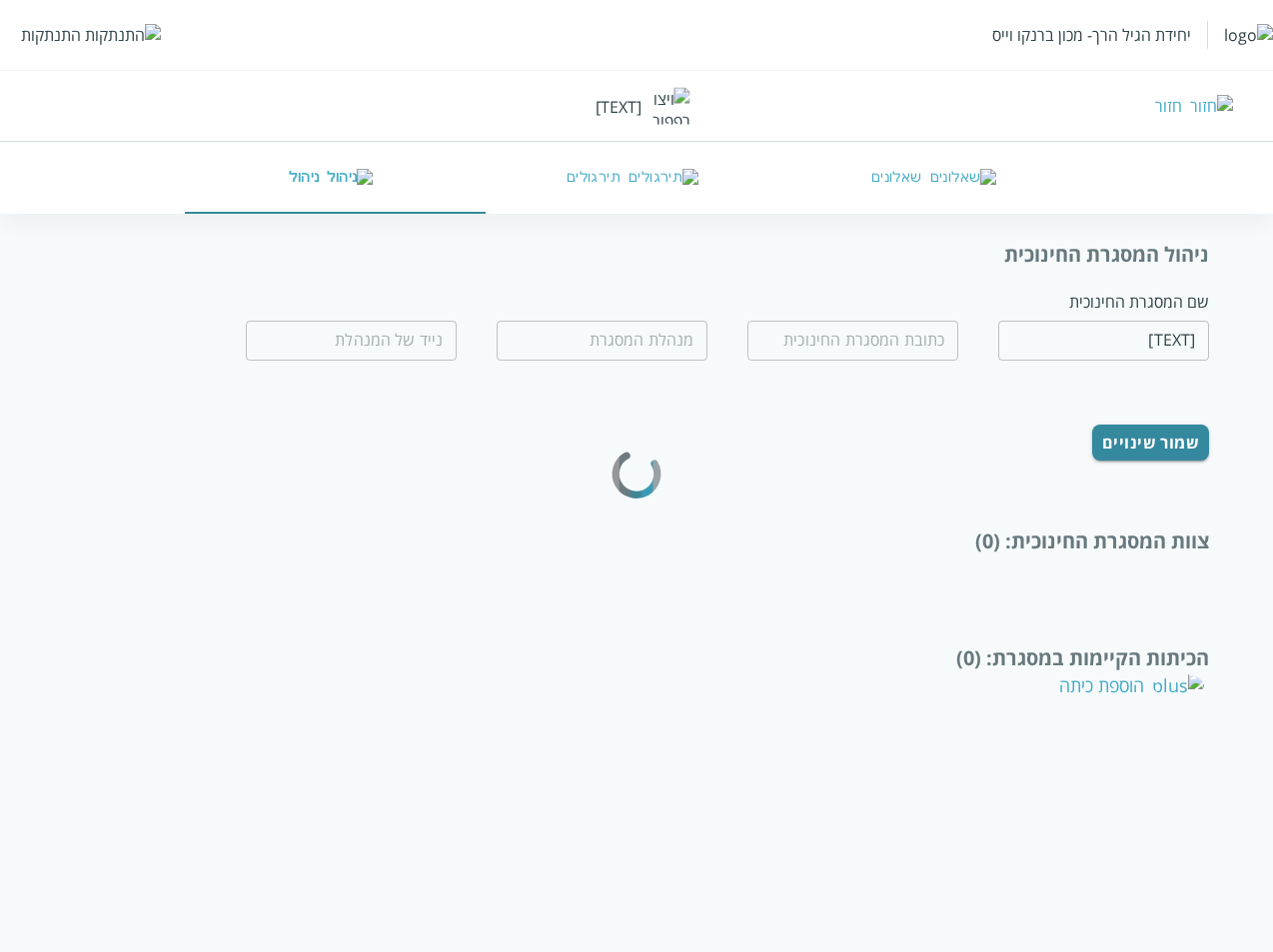 type on "[PHONE]" 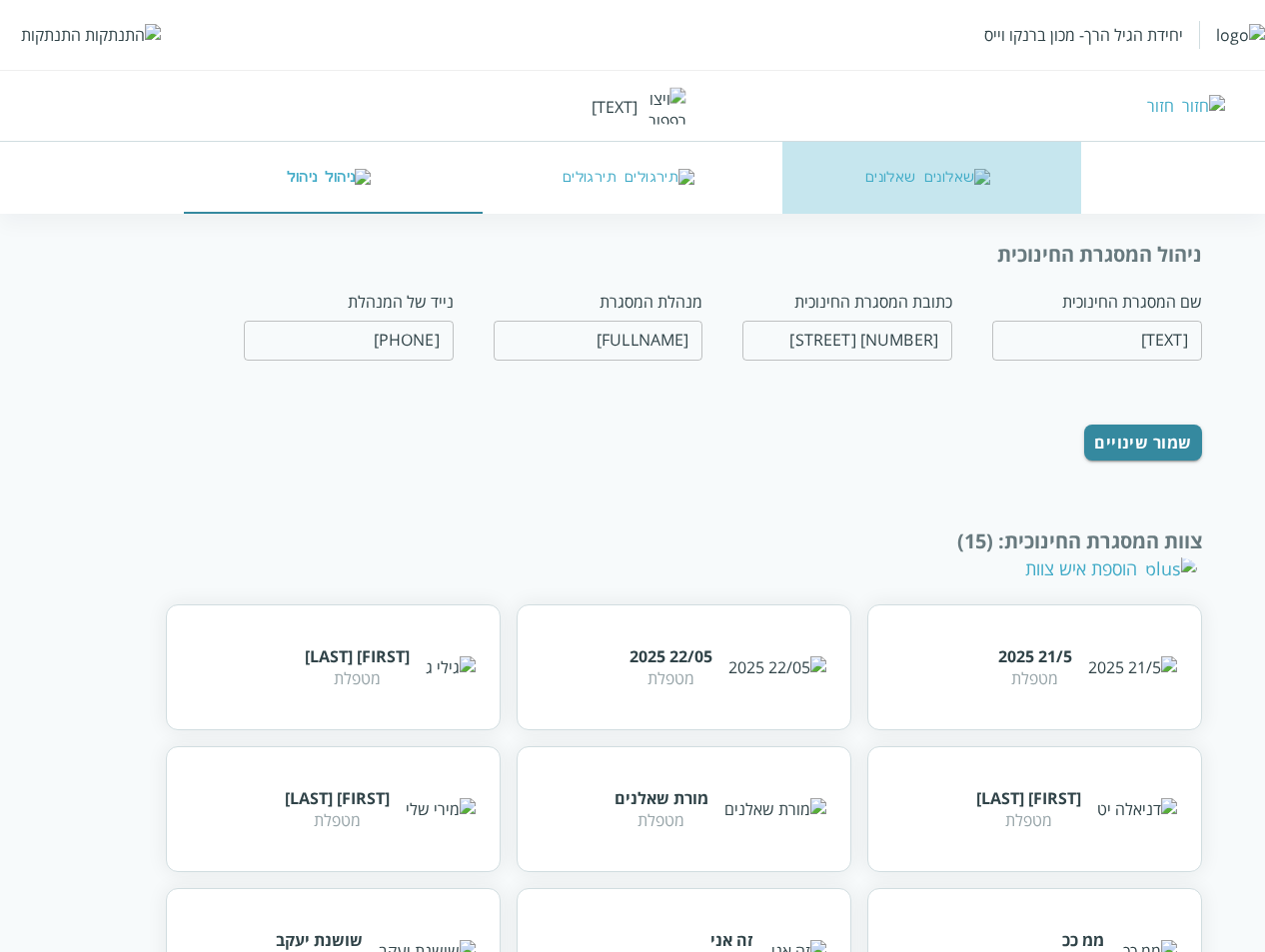 drag, startPoint x: 956, startPoint y: 180, endPoint x: 925, endPoint y: 239, distance: 66.64833 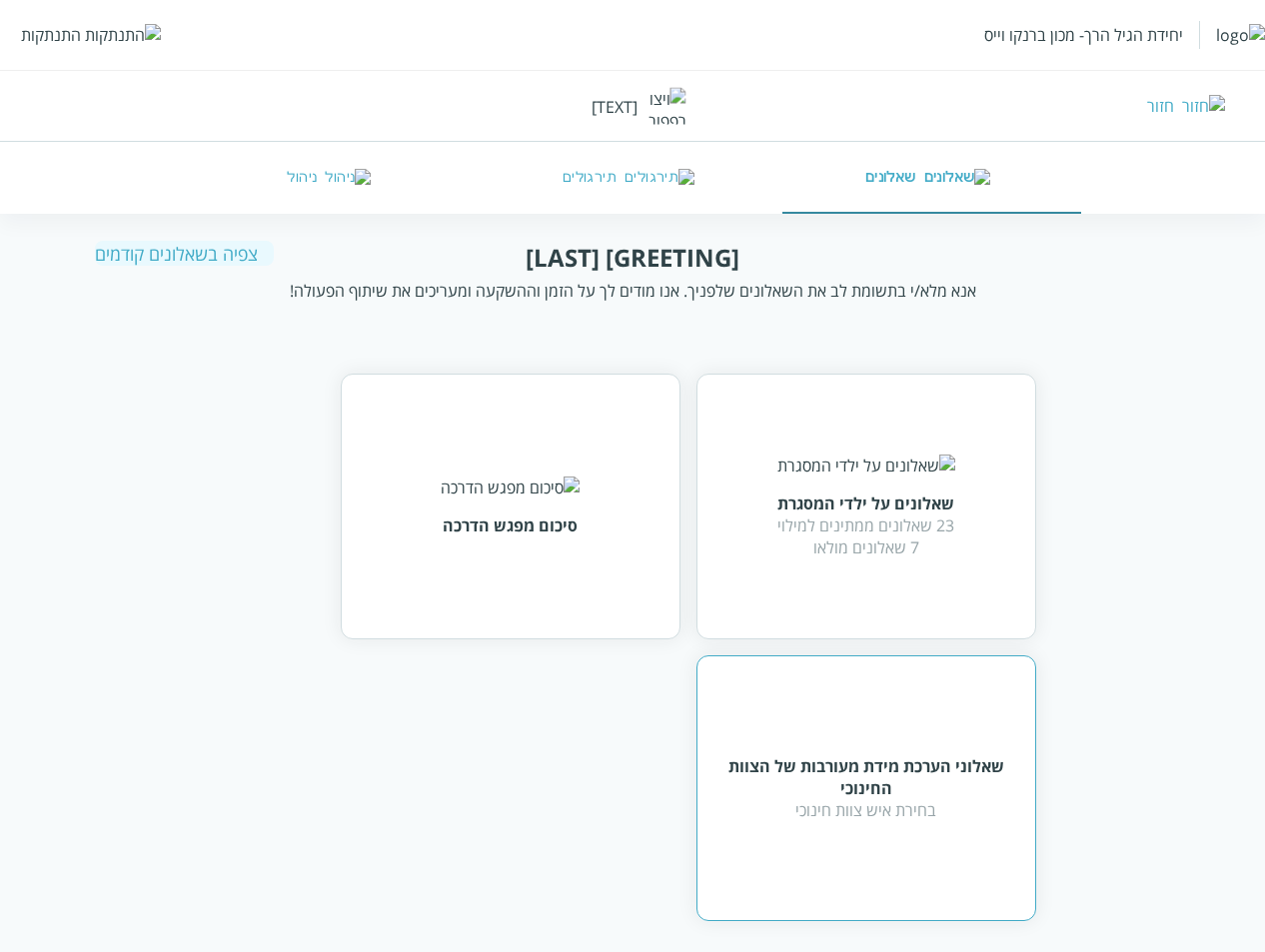 click on "בחירת איש צוות חינוכי" at bounding box center (866, 810) 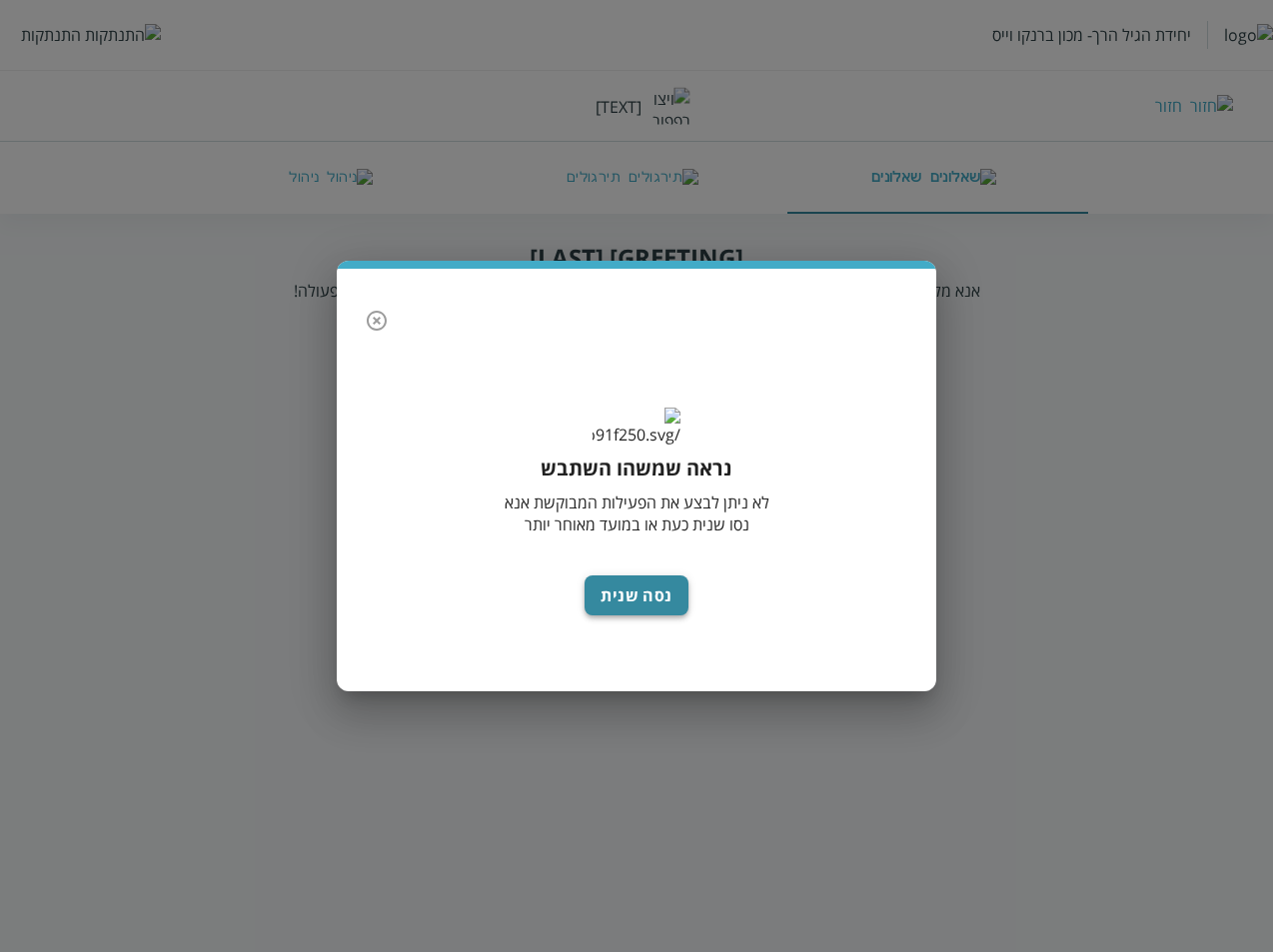 click on "נסה שנית" at bounding box center (636, 595) 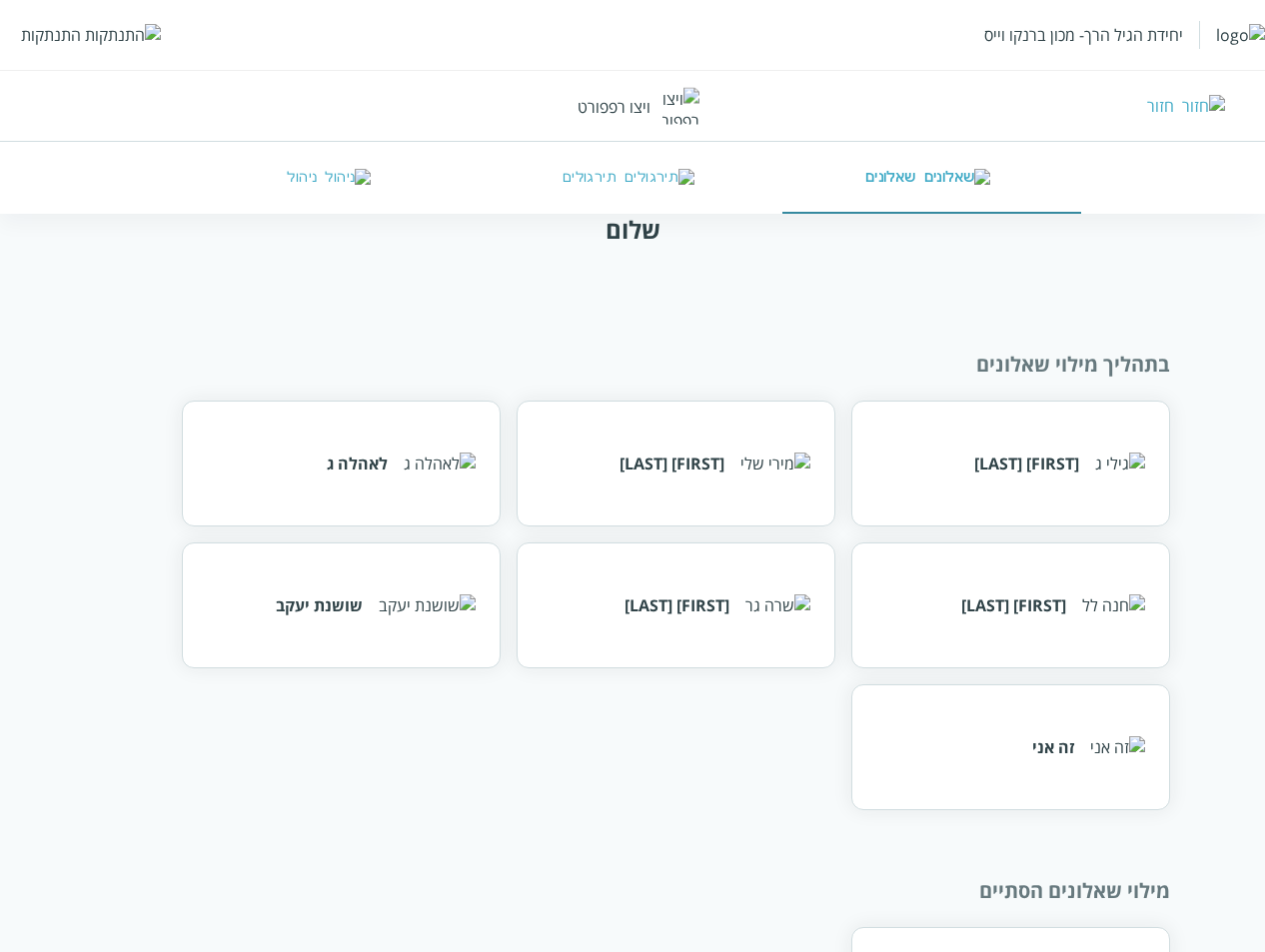 scroll, scrollTop: 0, scrollLeft: 0, axis: both 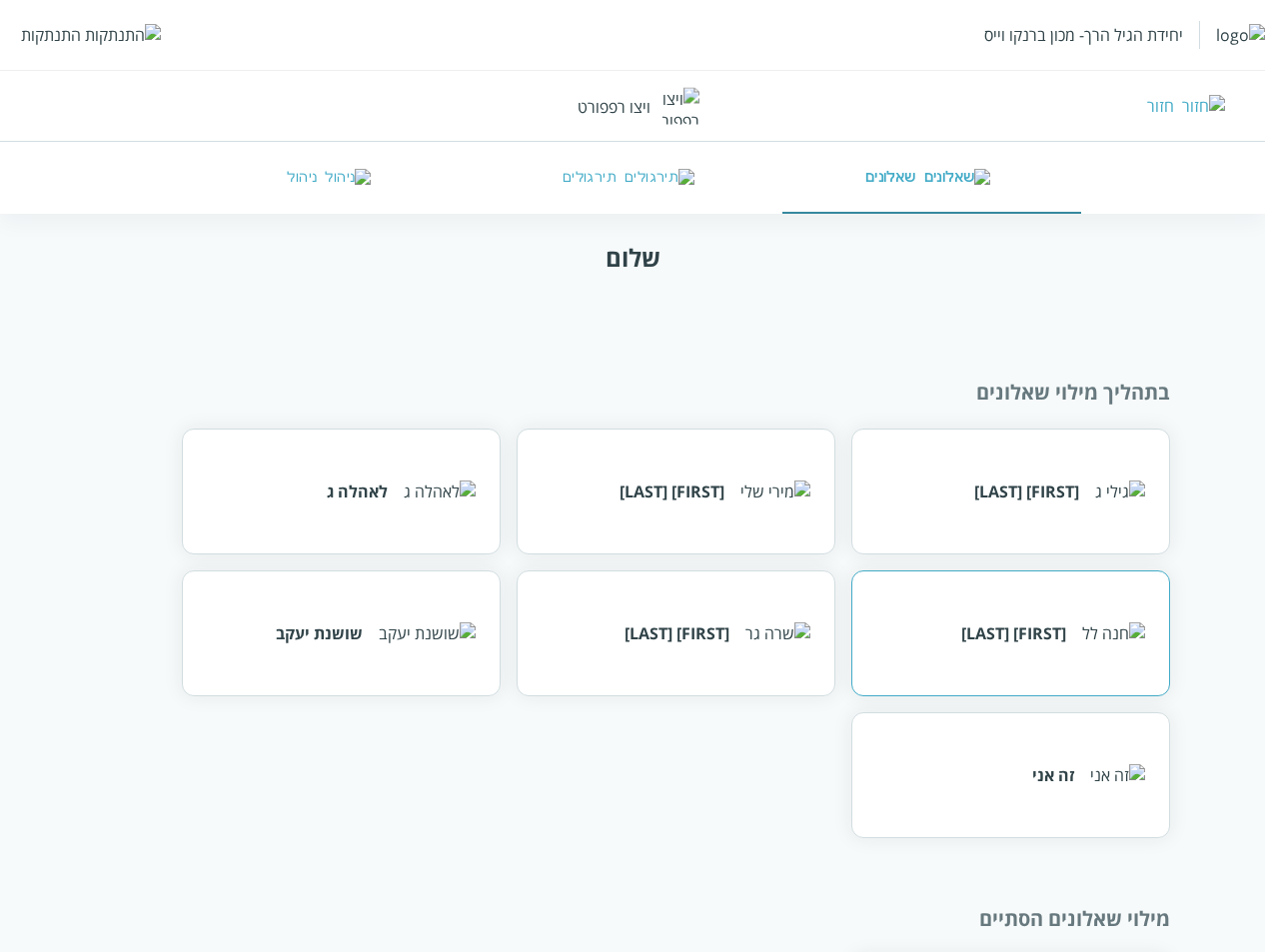 click on "[FIRST] [LAST]" at bounding box center (1010, 633) 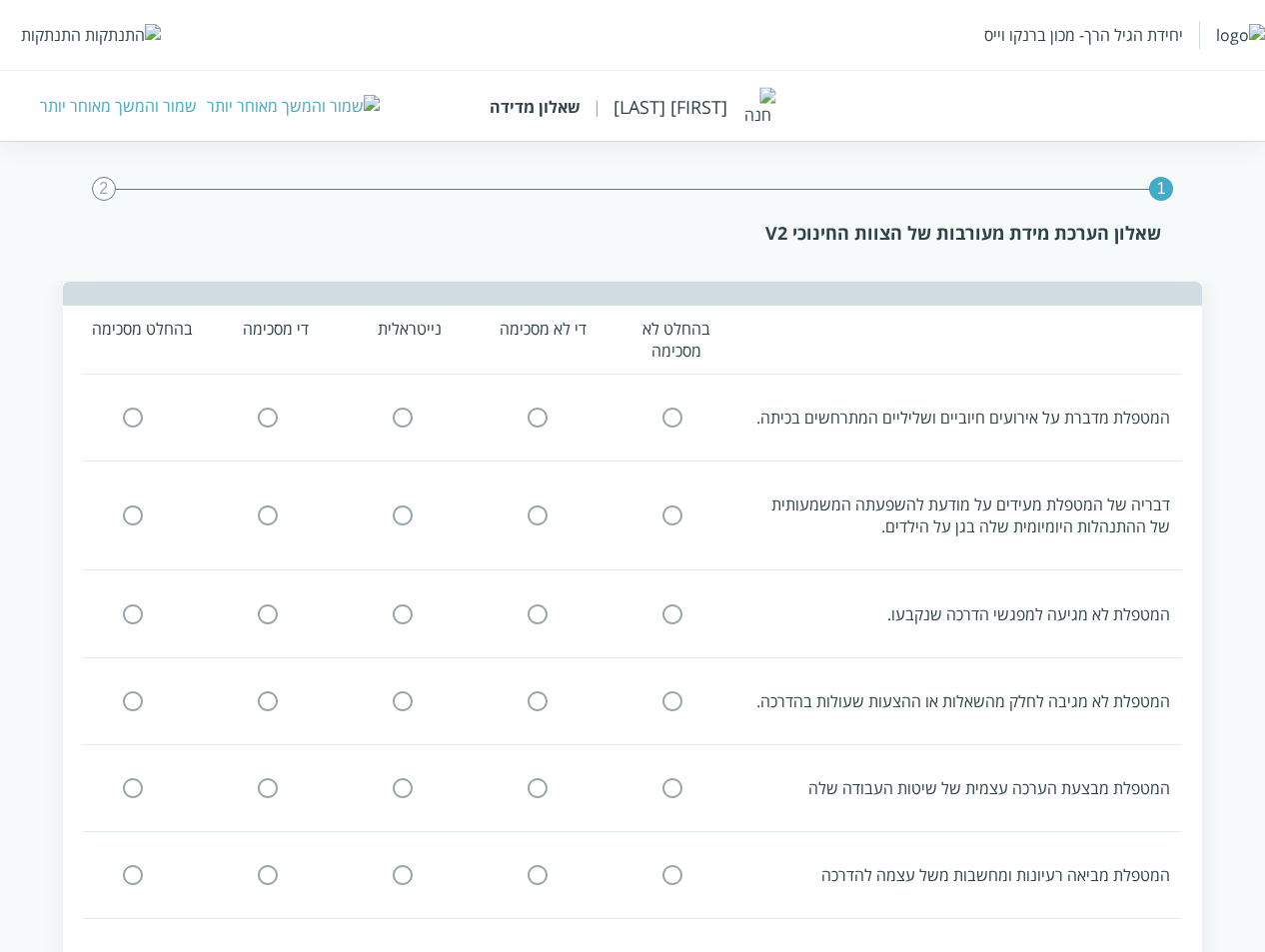 click on "שמור והמשך מאוחר יותר" at bounding box center [118, 106] 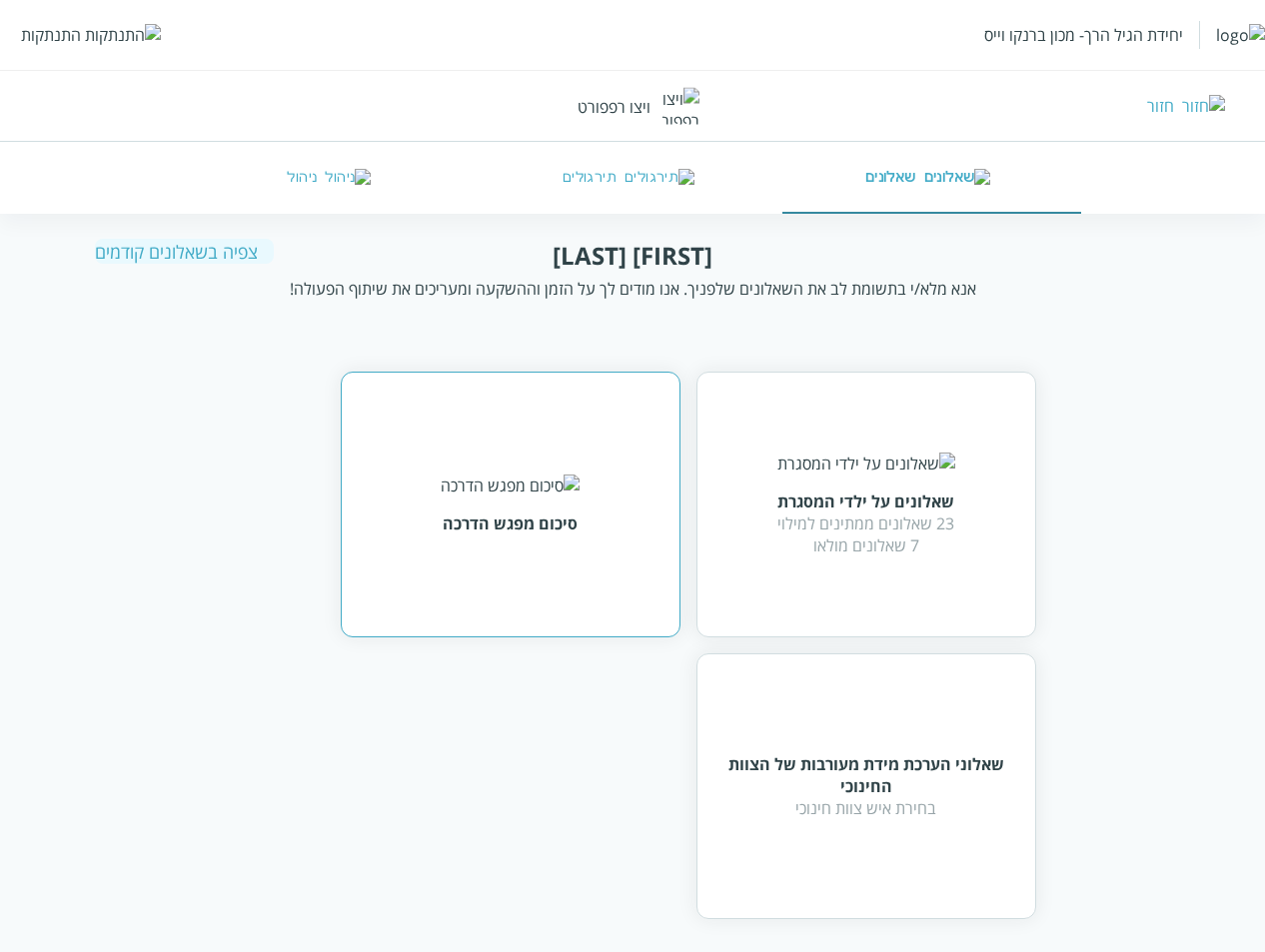 scroll, scrollTop: 0, scrollLeft: 0, axis: both 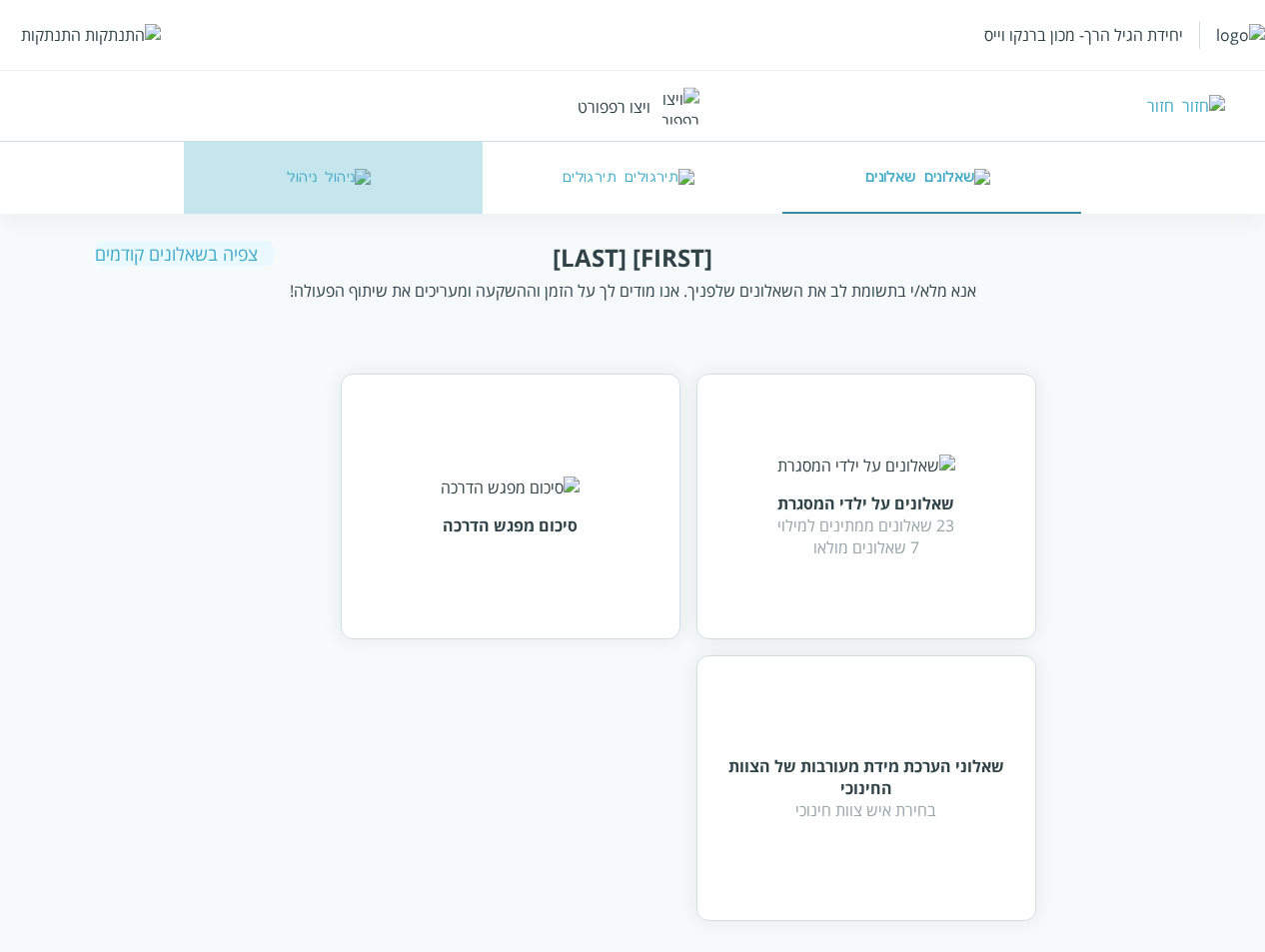 click on "ניהול" at bounding box center [334, 178] 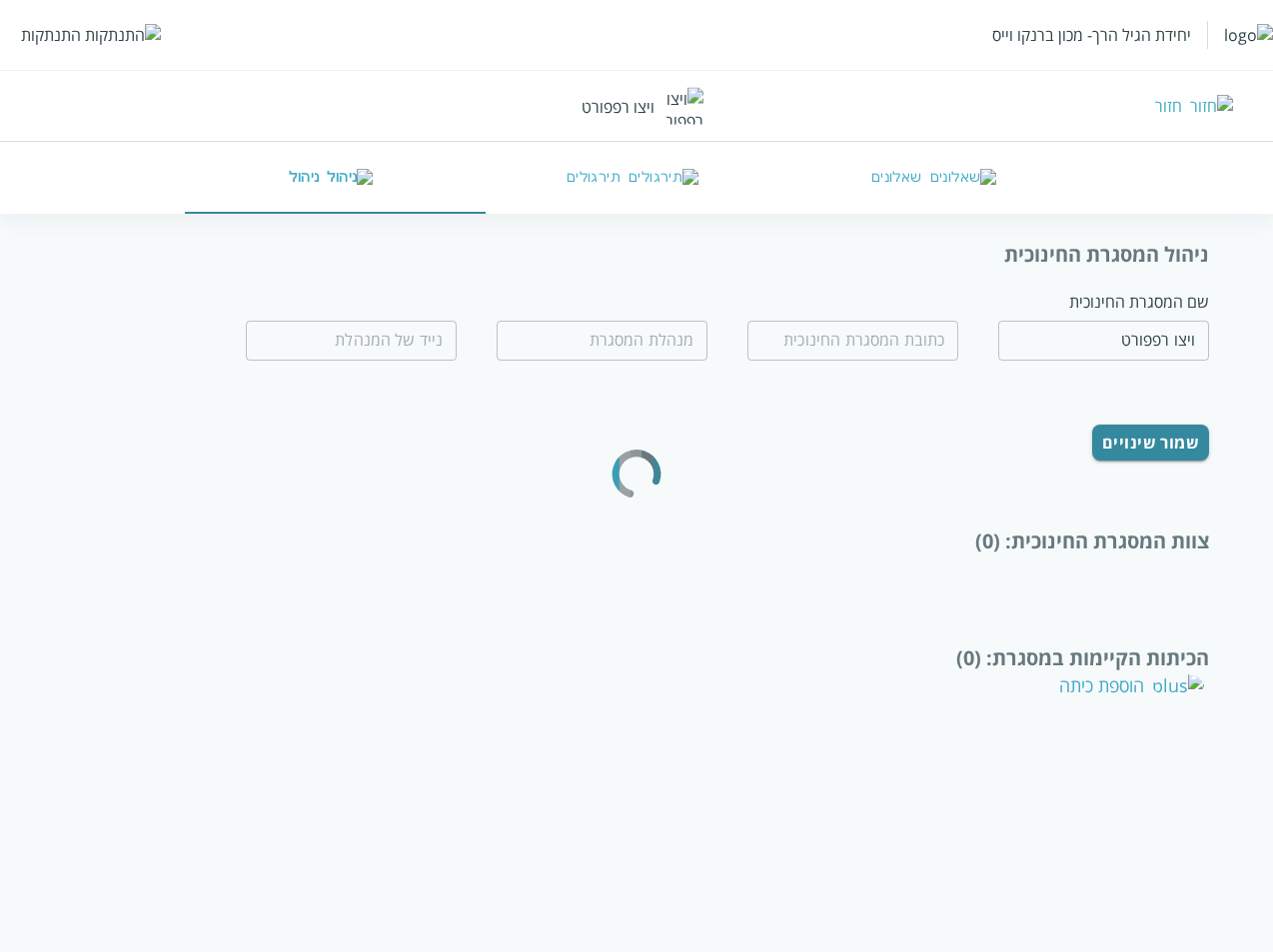 type on "[STREET] [NUMBER]" 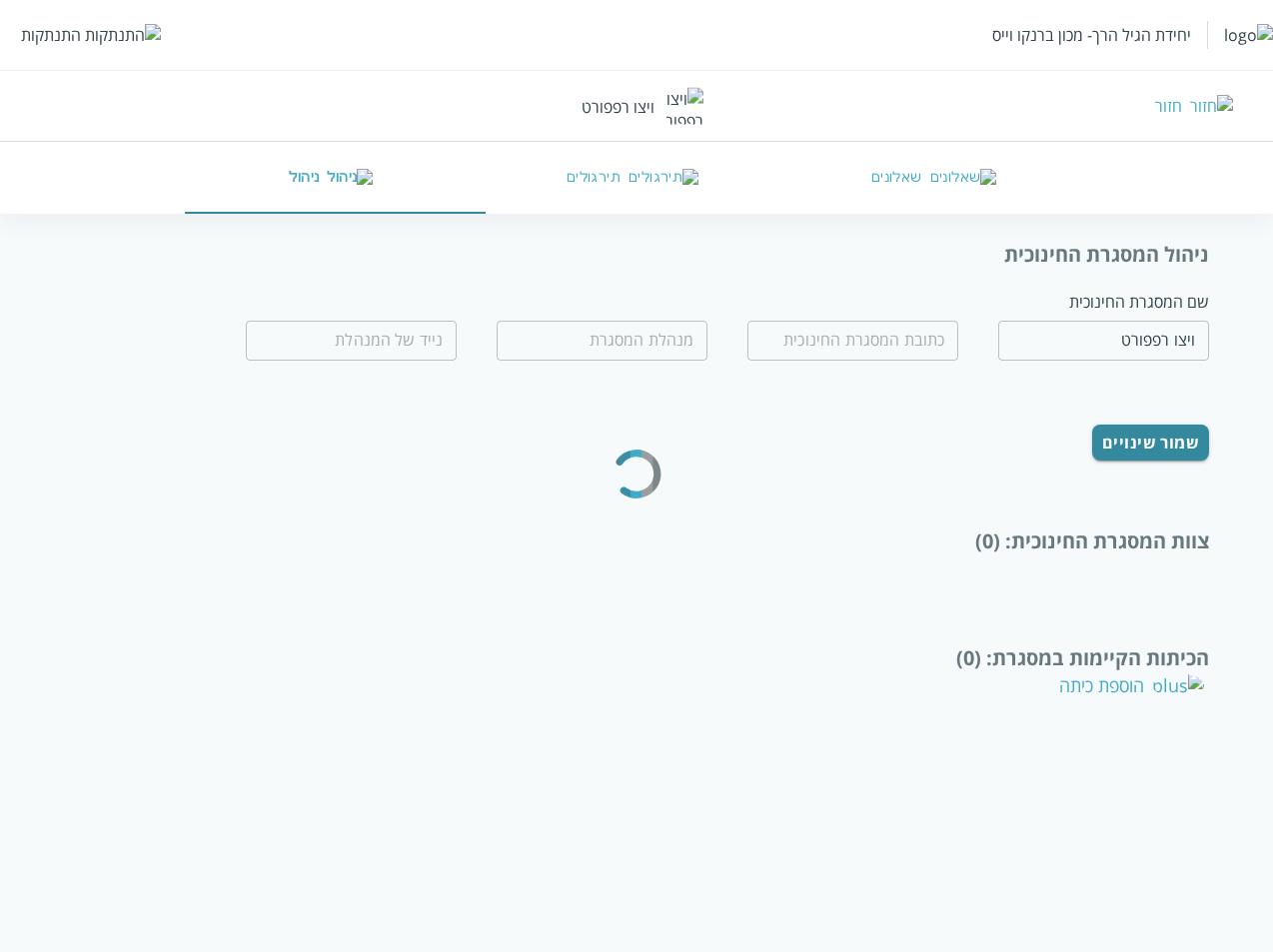 type on "[FIRST] [LAST]" 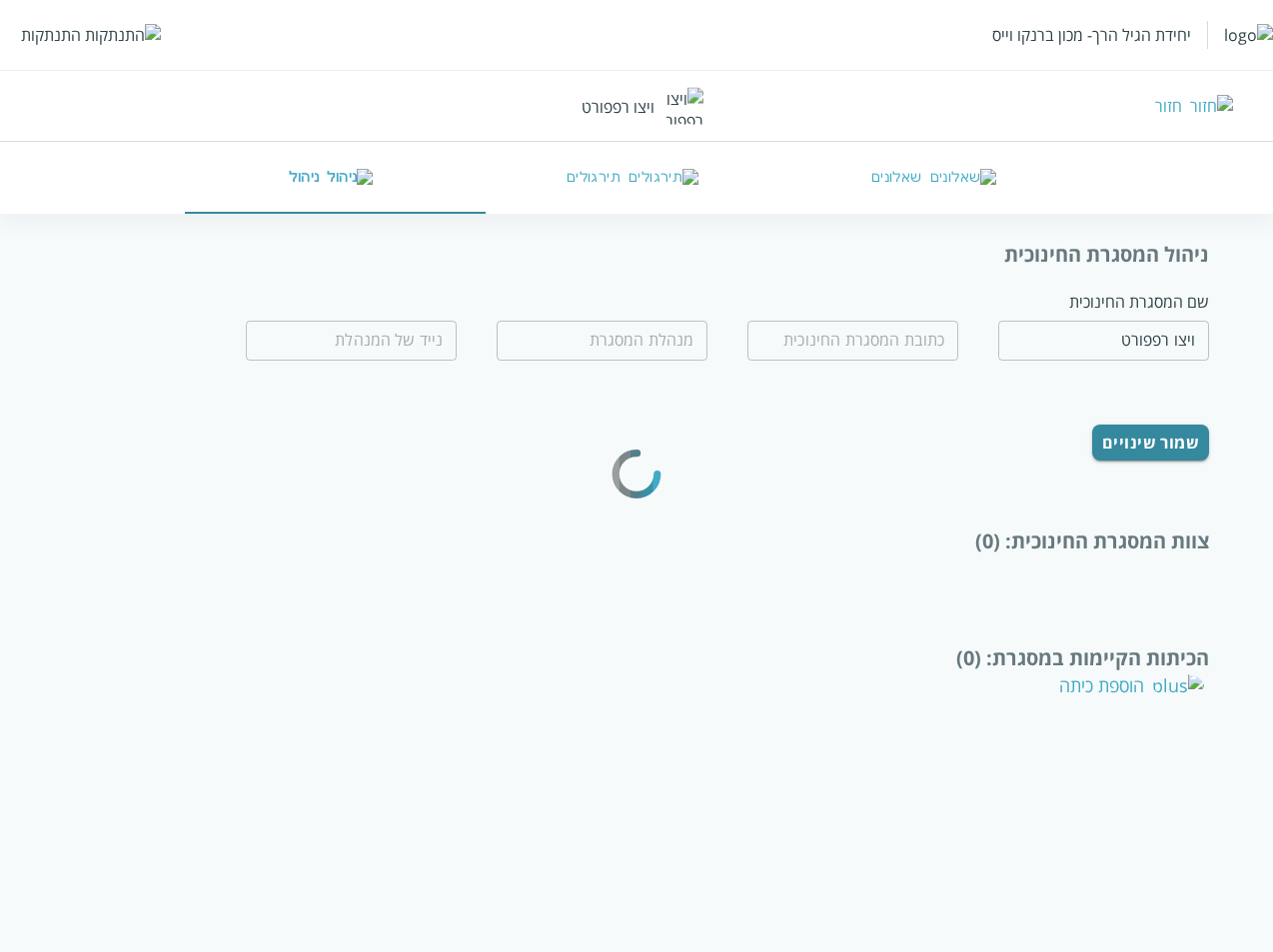 type on "[PHONE]" 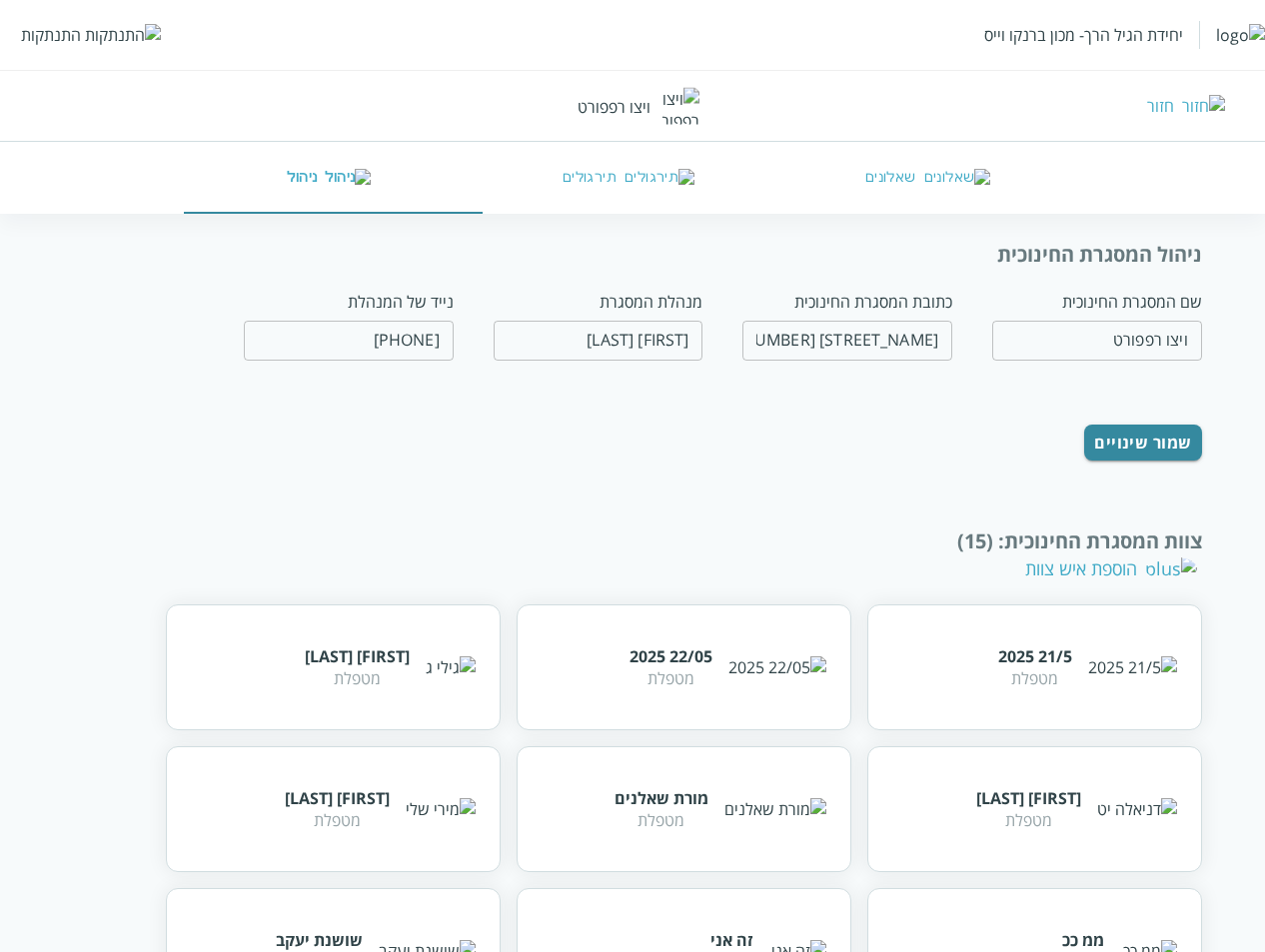 click on "שאלונים" at bounding box center [932, 178] 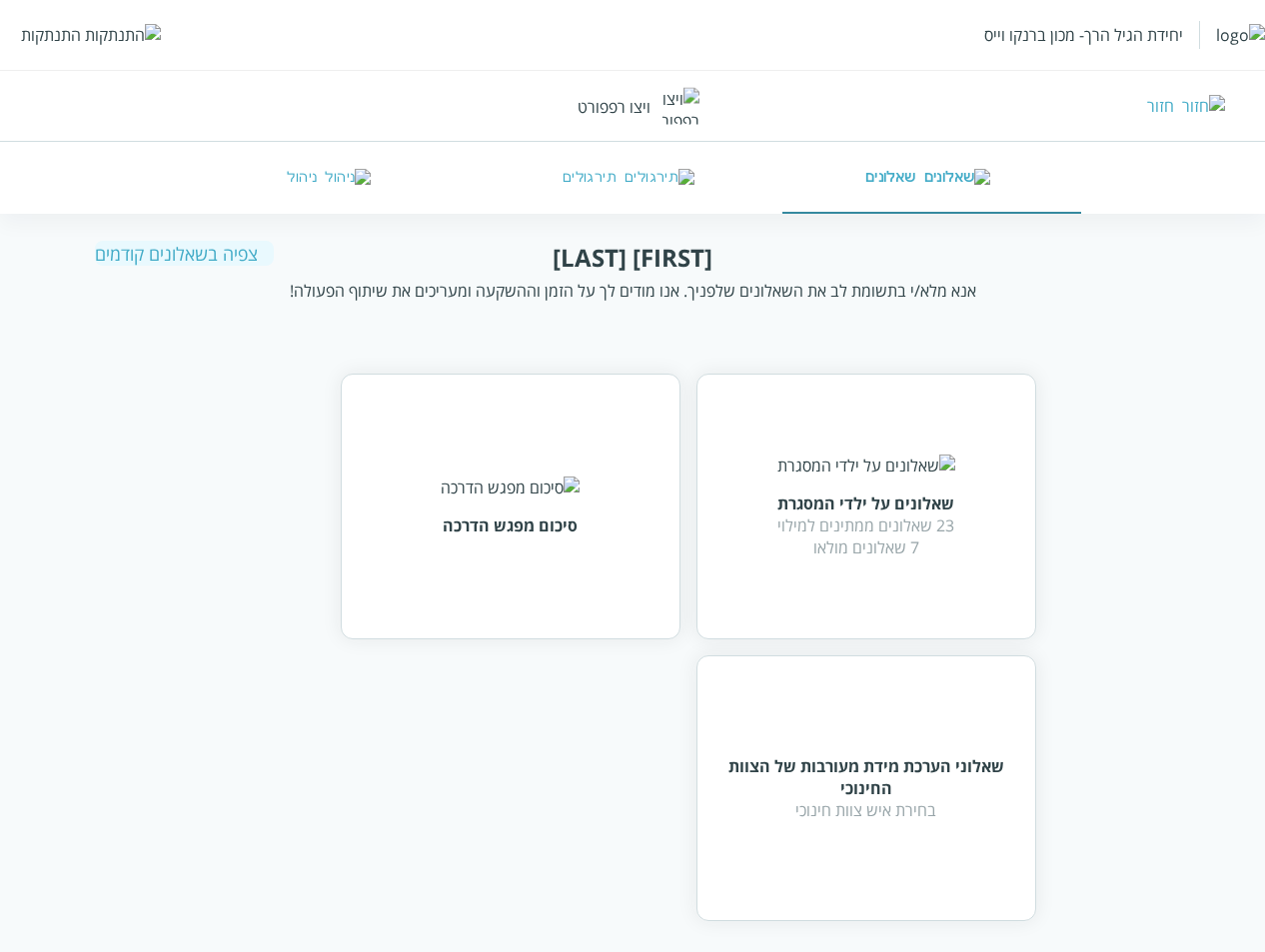 click on "ניהול" at bounding box center (334, 178) 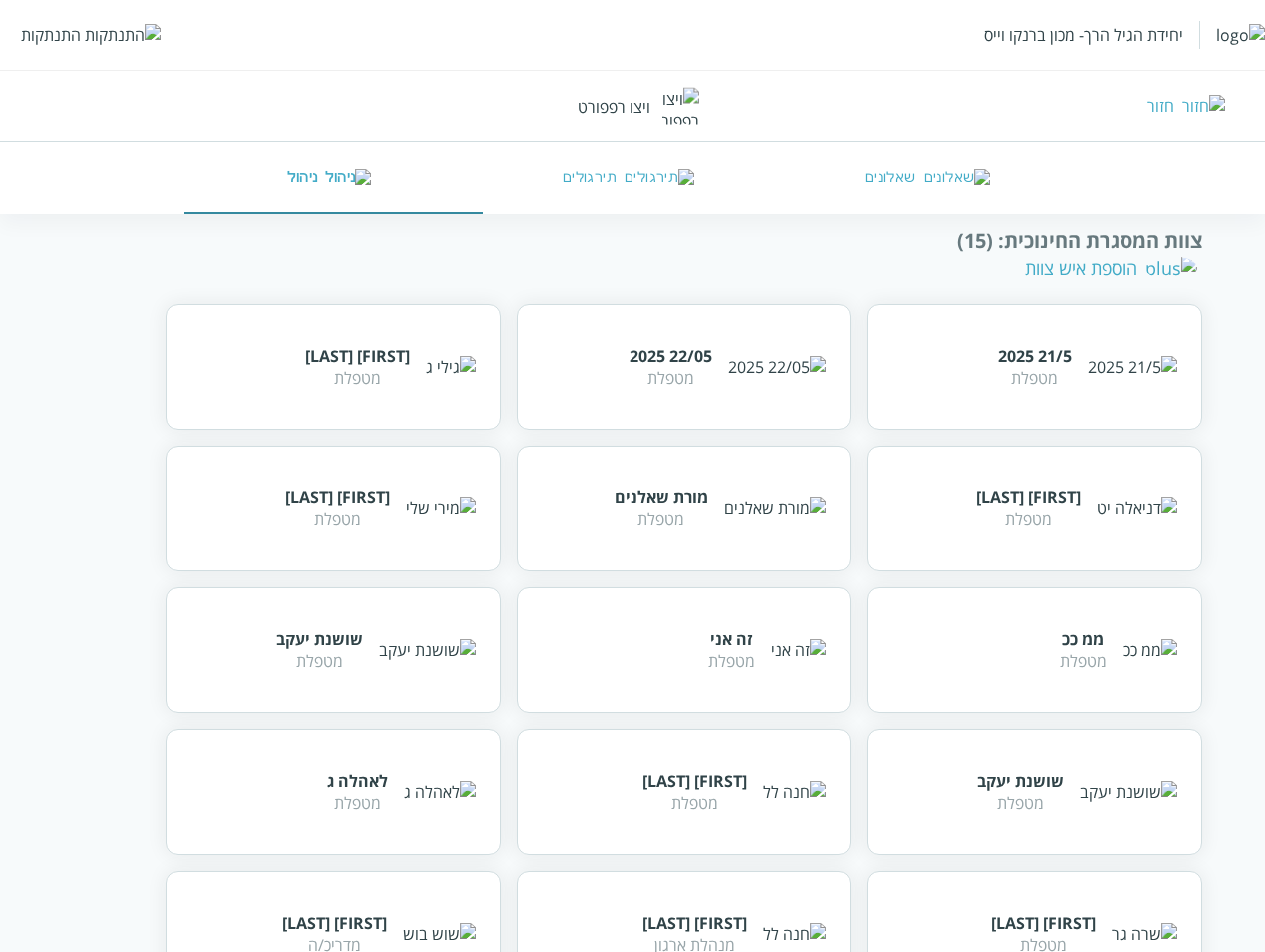 scroll, scrollTop: 400, scrollLeft: 0, axis: vertical 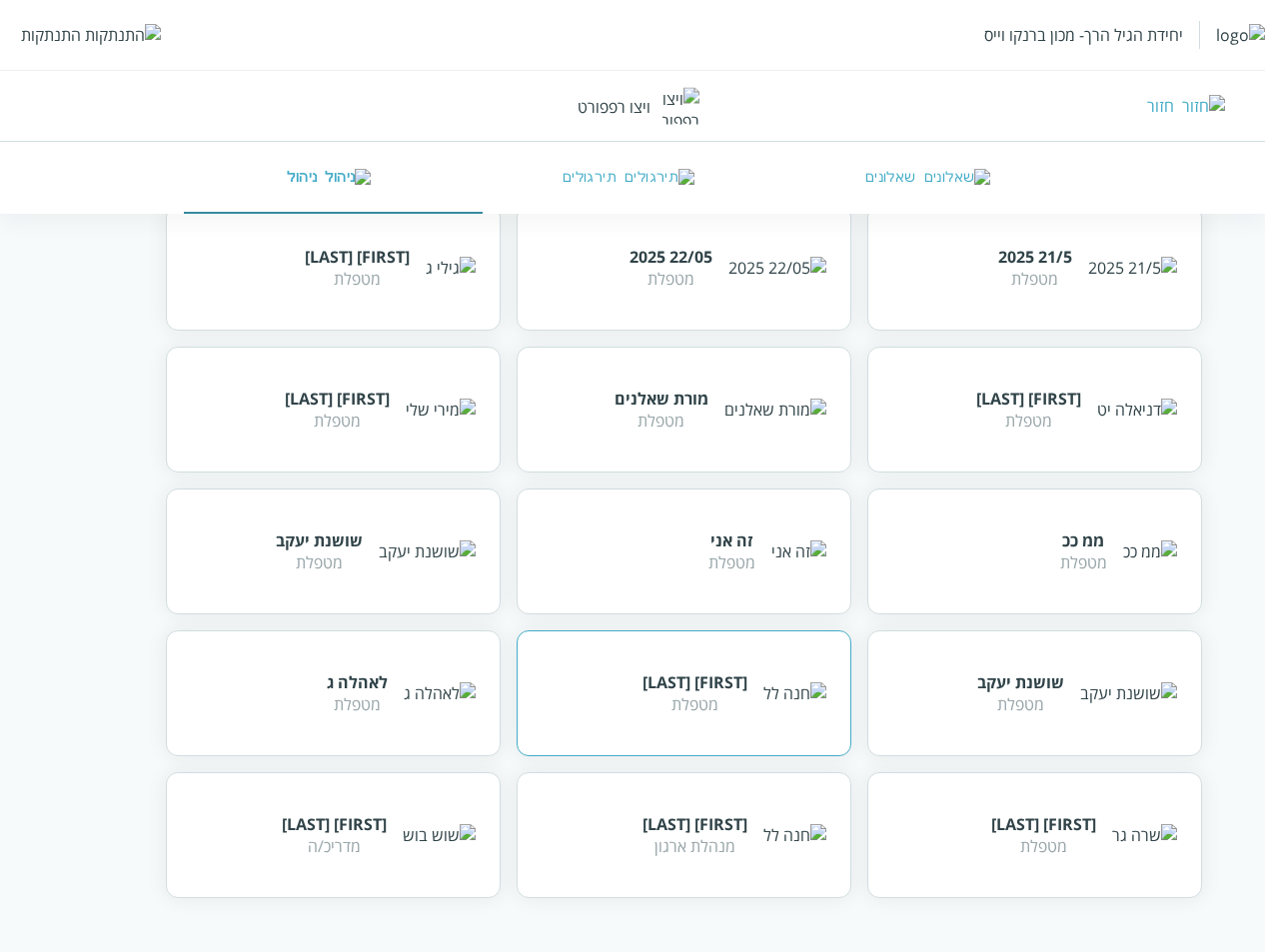 click on "חנה לל מטפלת" at bounding box center (683, 693) 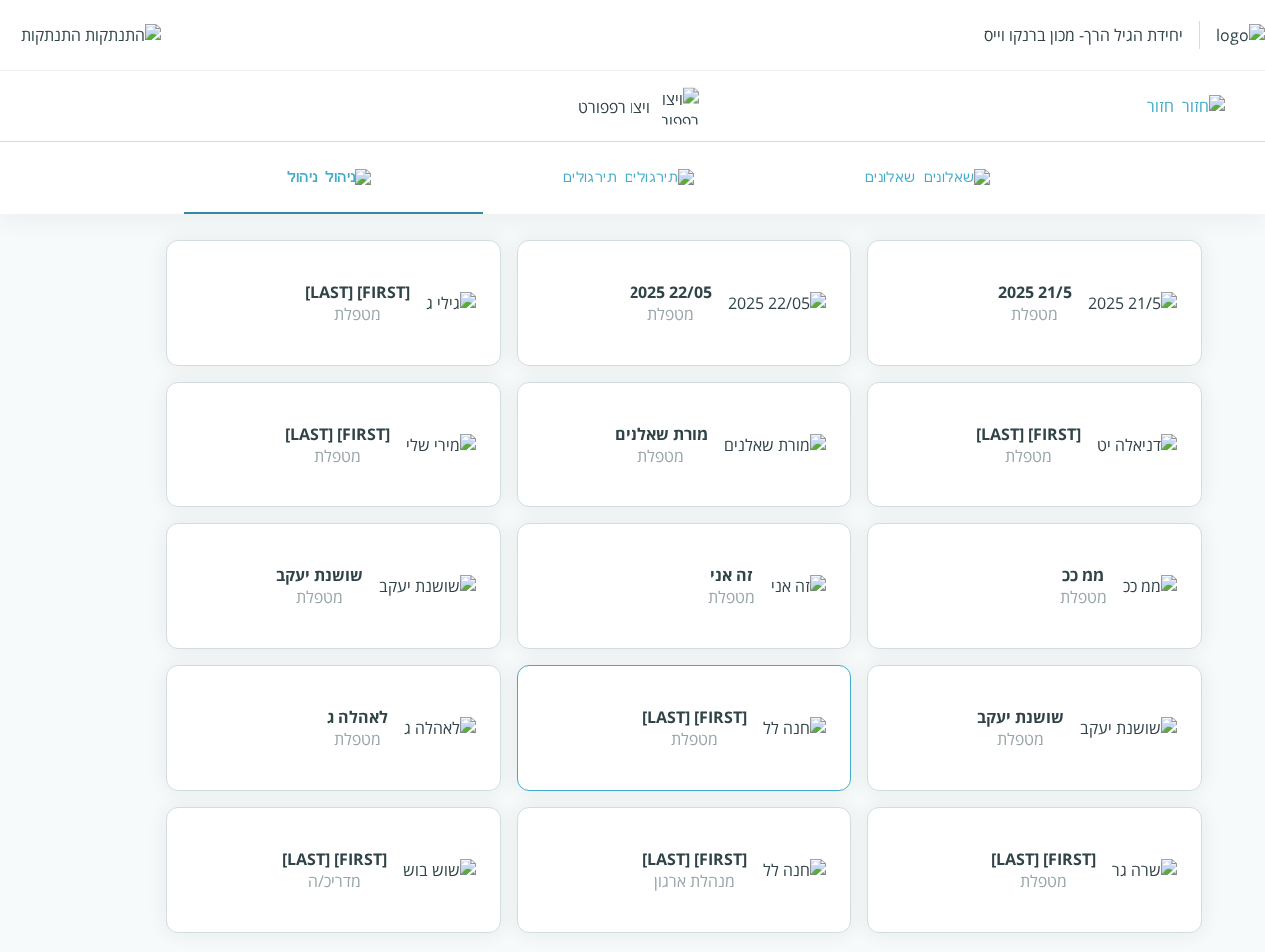 scroll, scrollTop: 400, scrollLeft: 0, axis: vertical 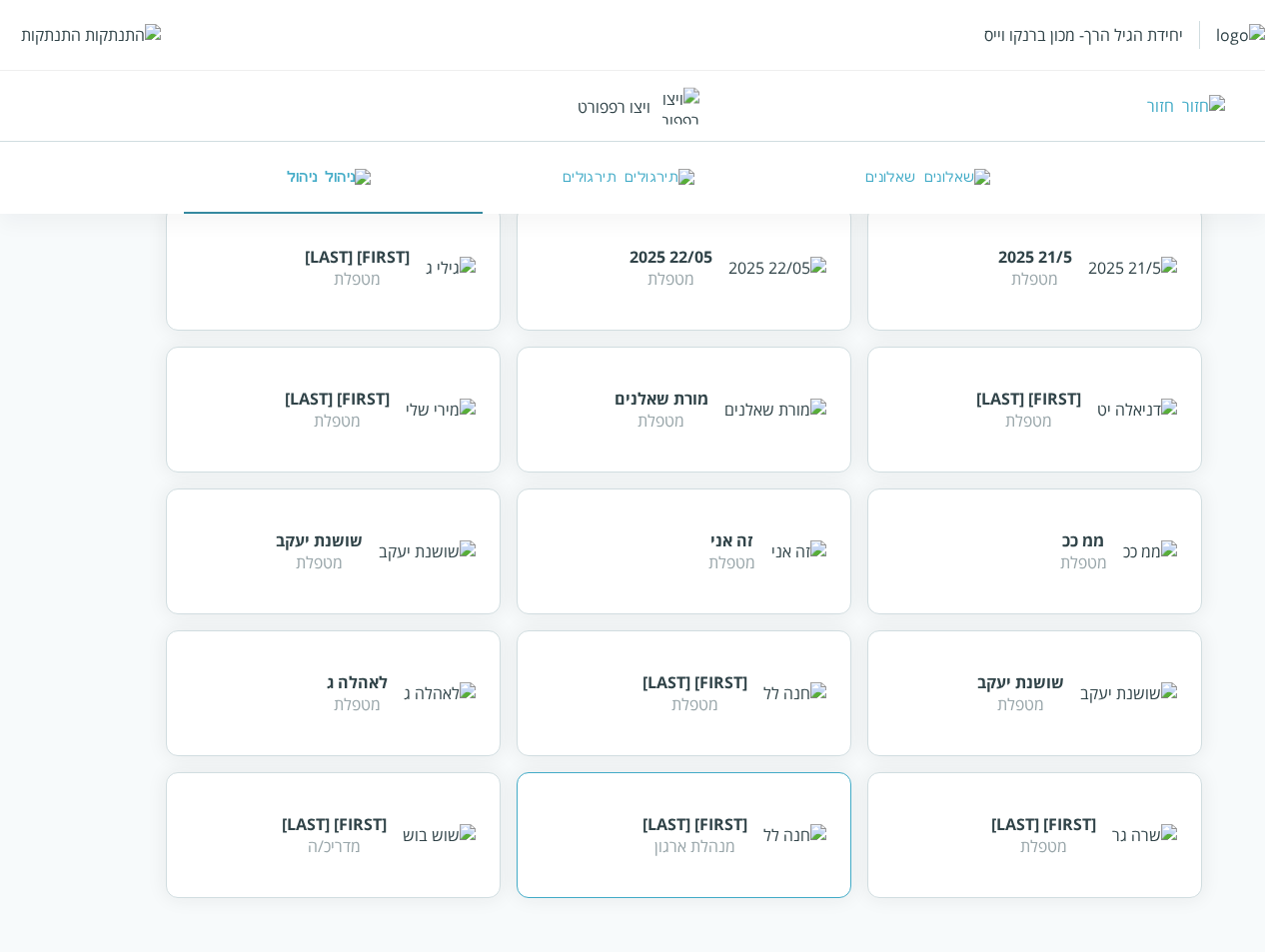 click on "חנה לל  מנהלת ארגון" at bounding box center [683, 835] 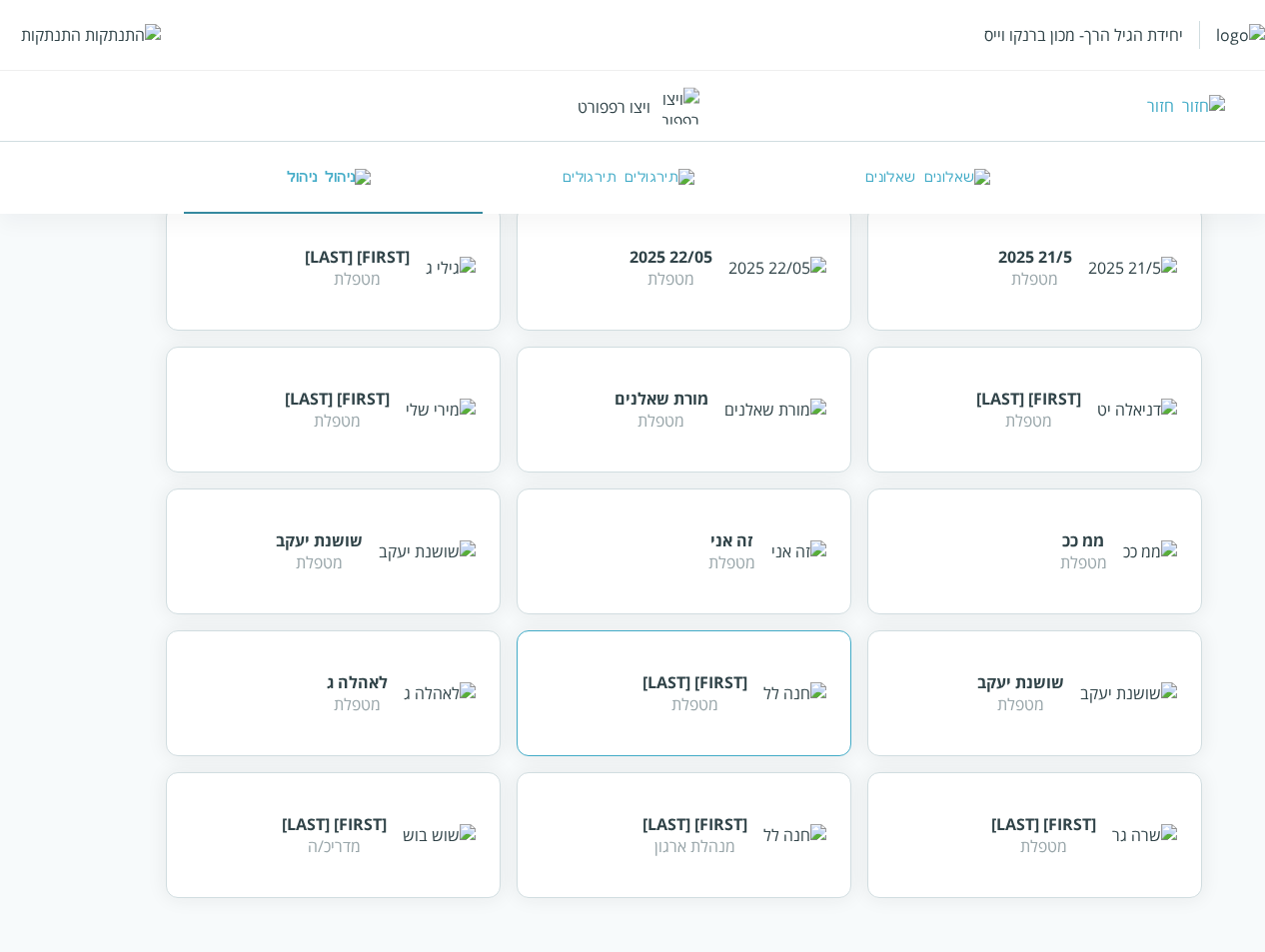 click on "חנה לל מטפלת" at bounding box center (683, 693) 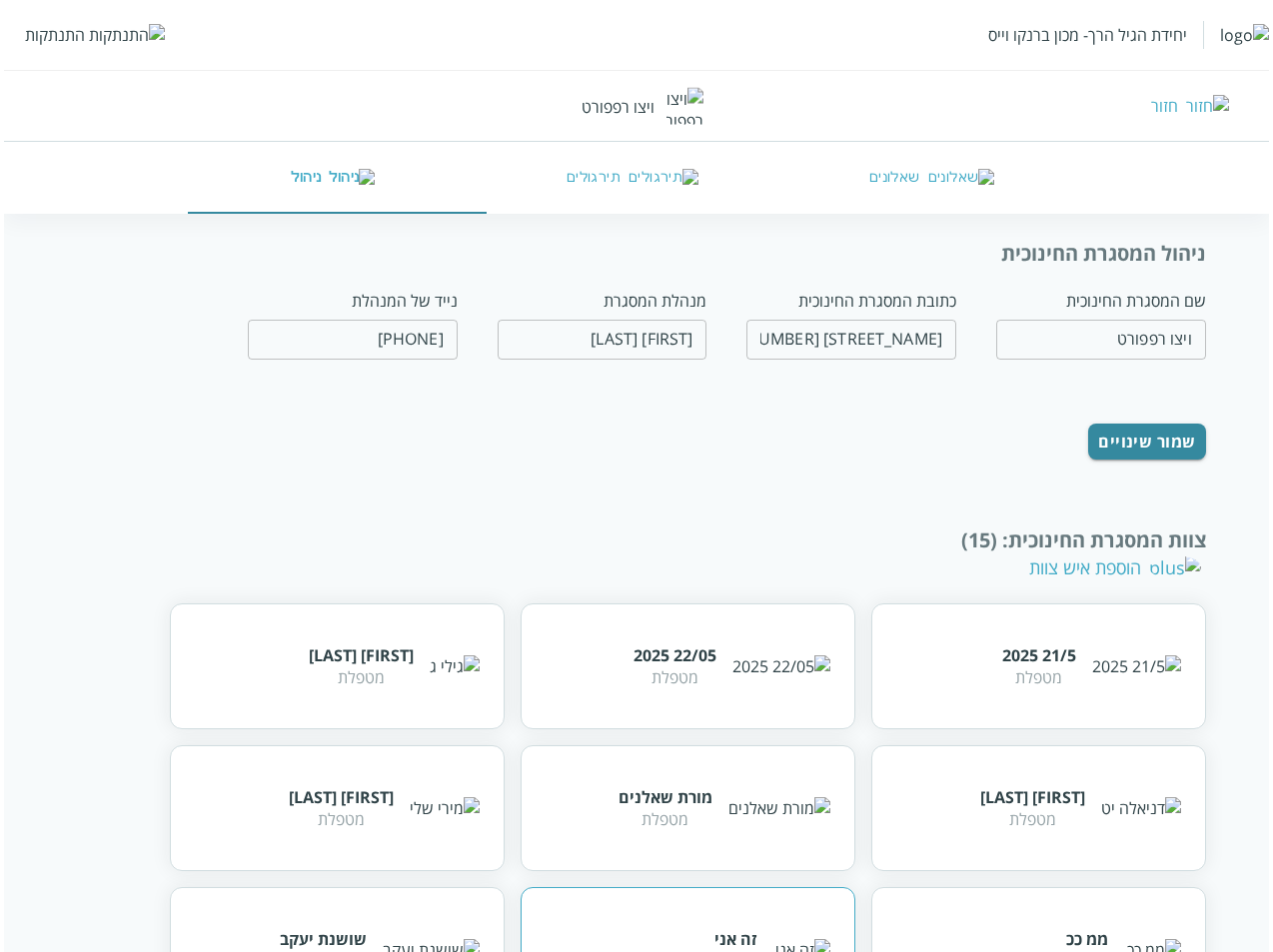 scroll, scrollTop: 0, scrollLeft: 0, axis: both 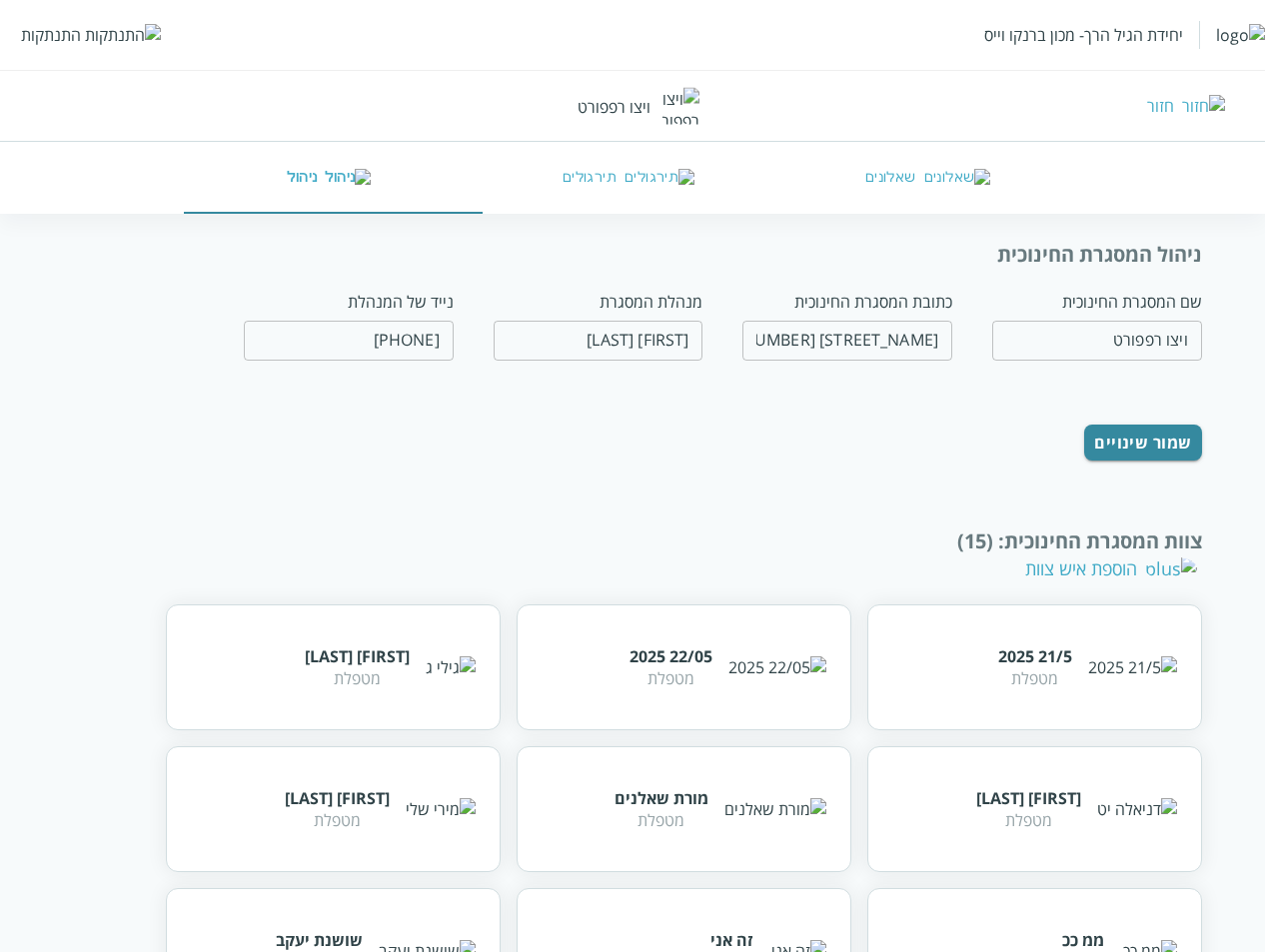 click on "שאלונים" at bounding box center (932, 178) 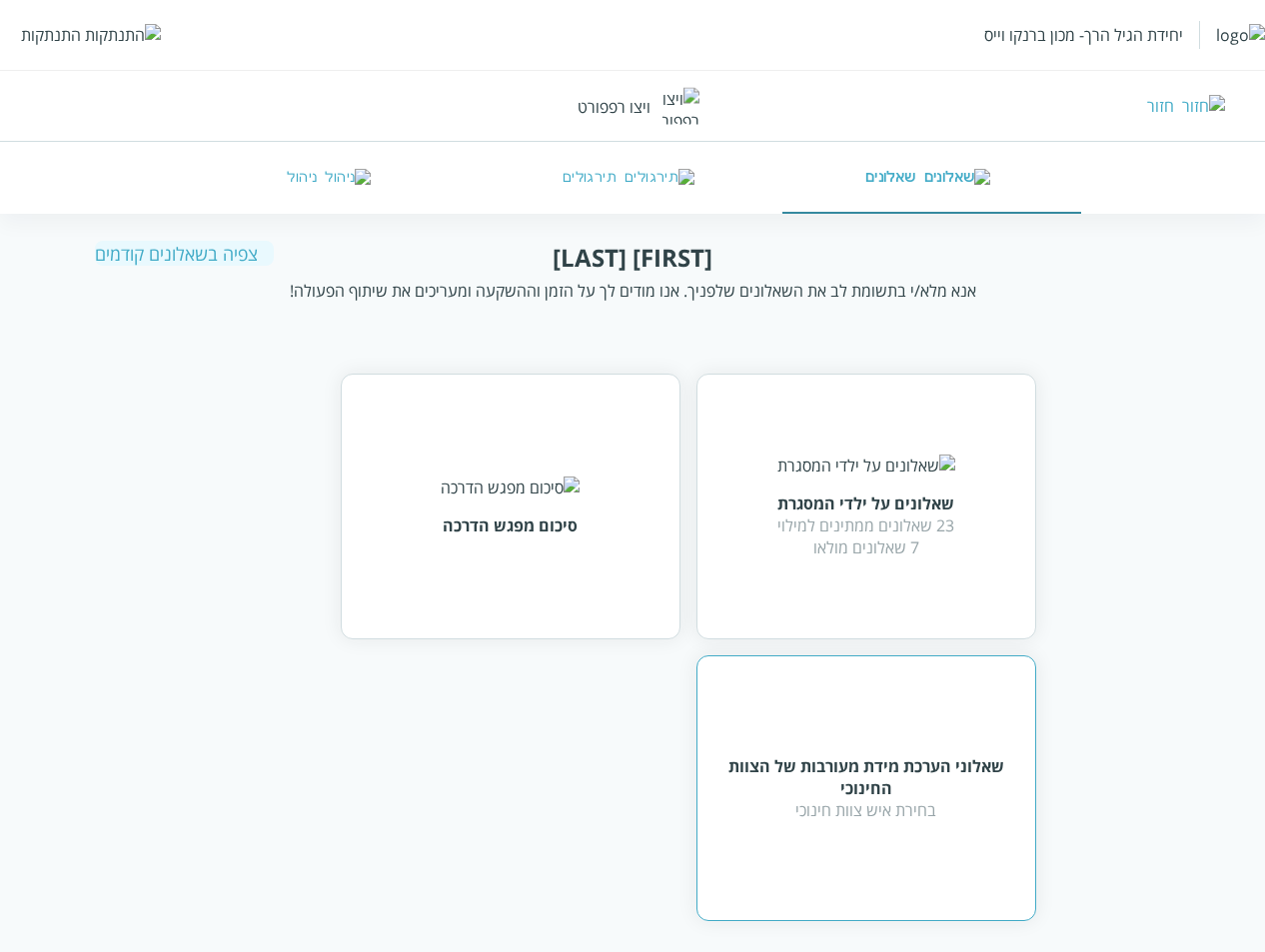 click on "שאלוני הערכת מידת מעורבות של הצוות החינוכי בחירת איש צוות חינוכי" at bounding box center [866, 788] 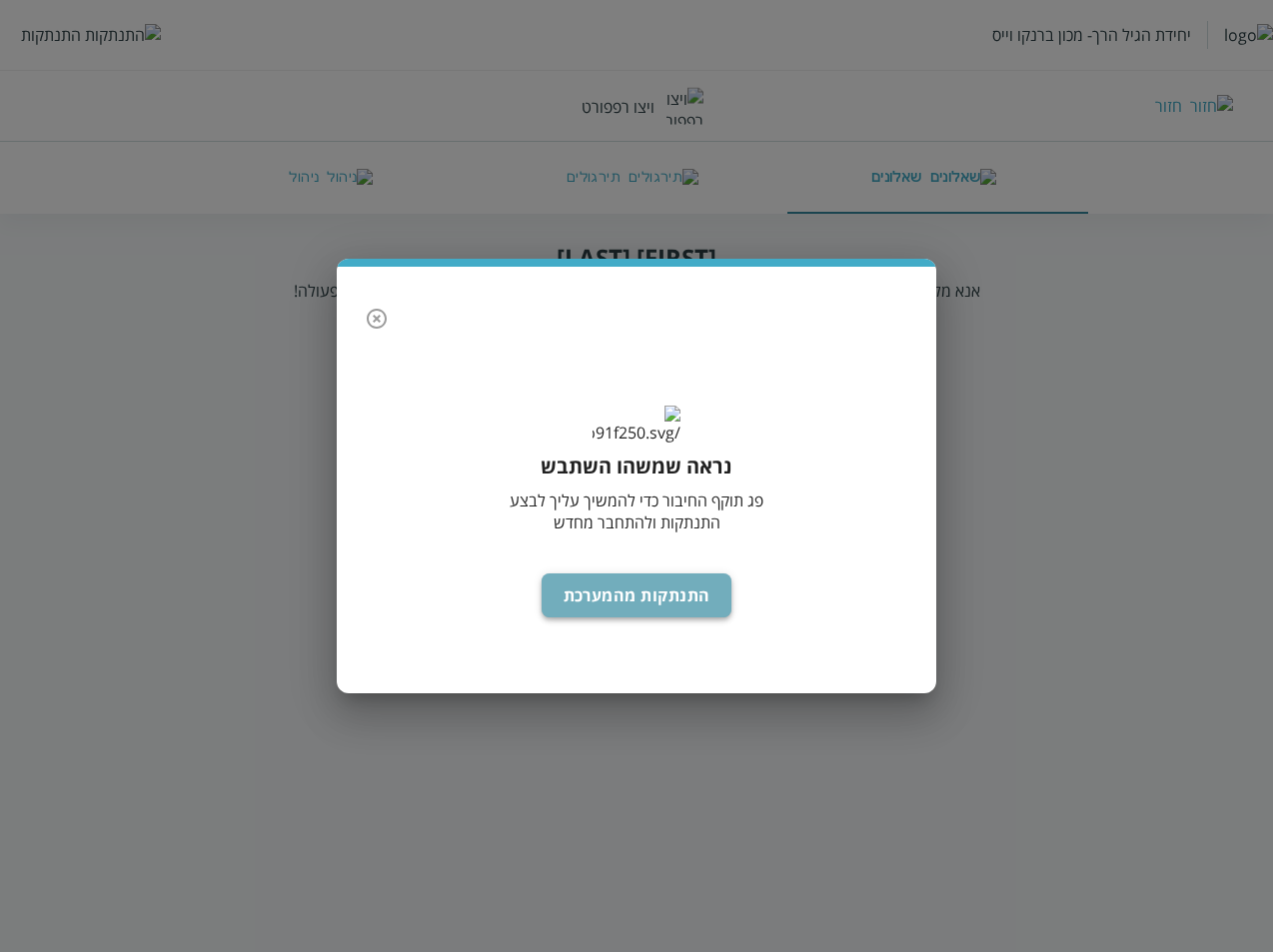click on "התנתקות מהמערכת" at bounding box center (636, 595) 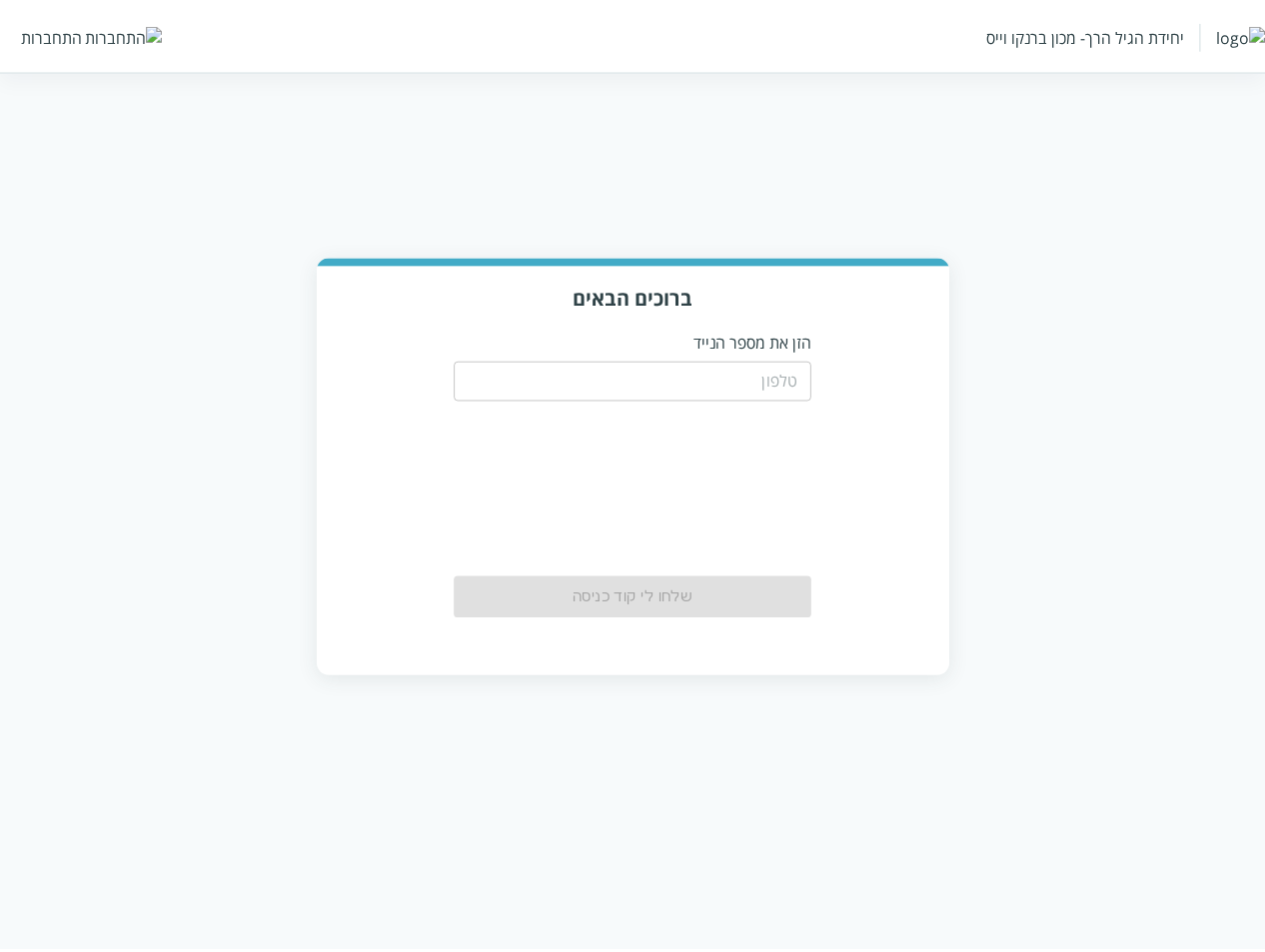 scroll, scrollTop: 0, scrollLeft: 0, axis: both 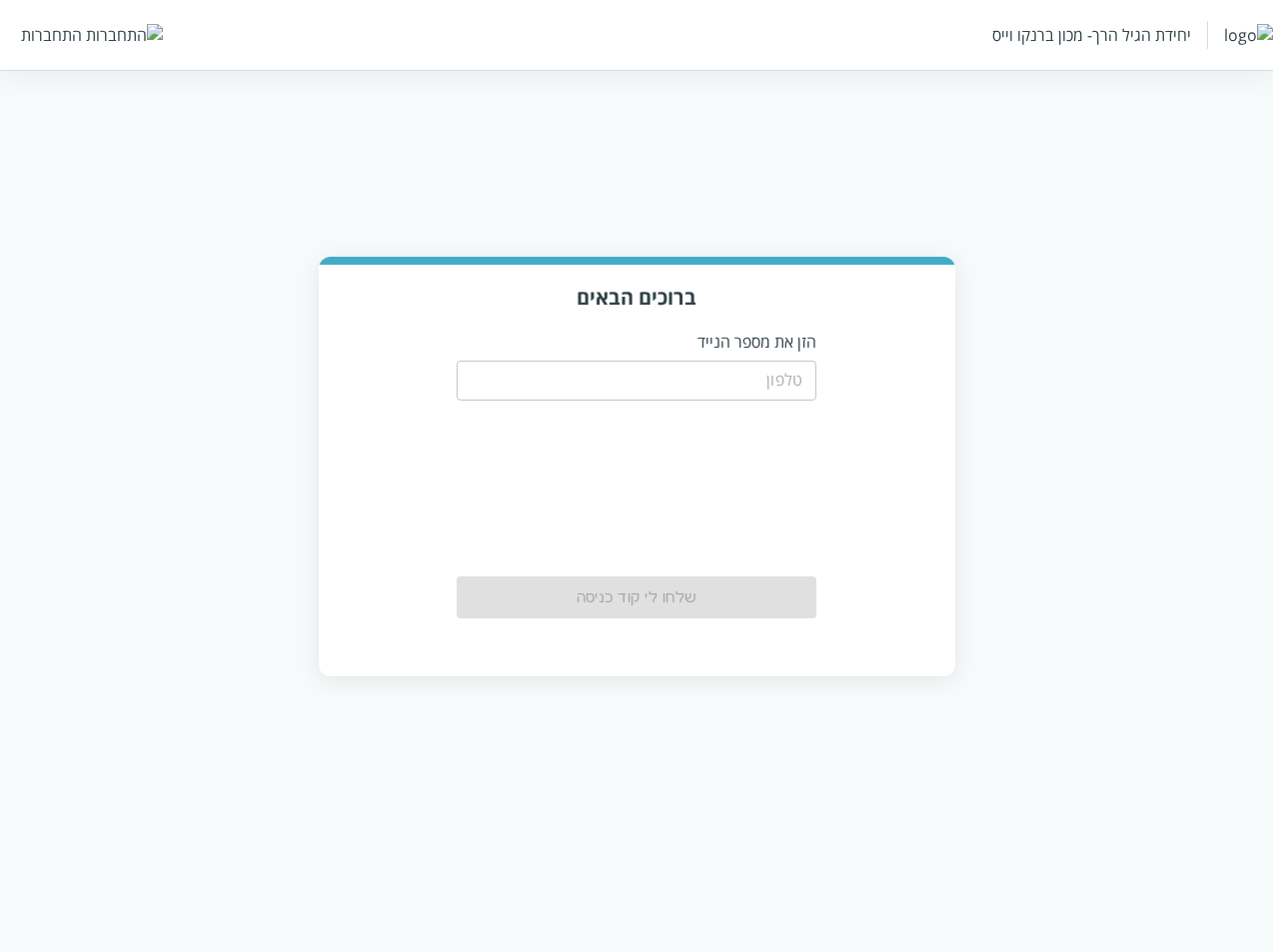 click at bounding box center (636, 381) 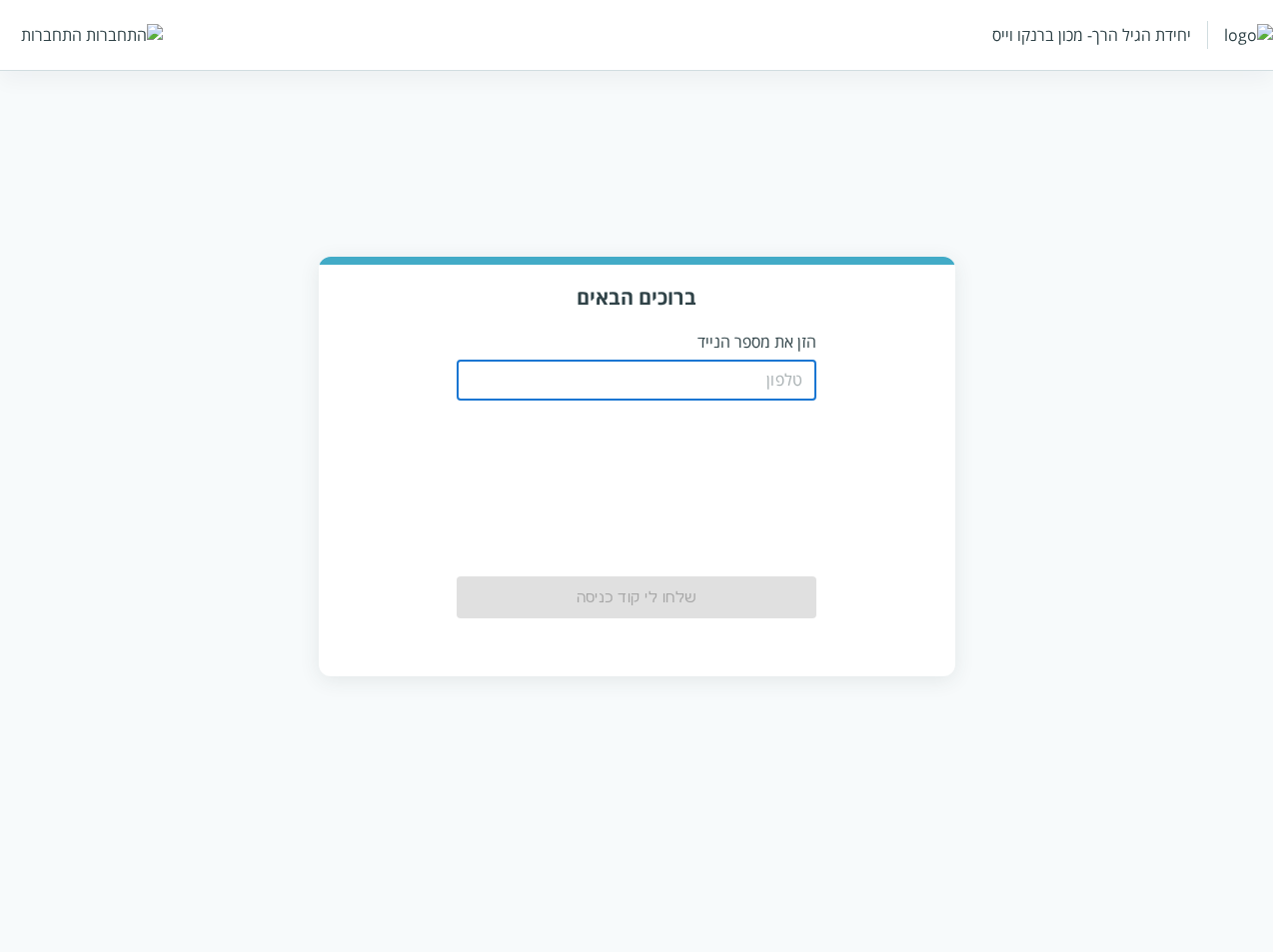 type on "[PHONE]" 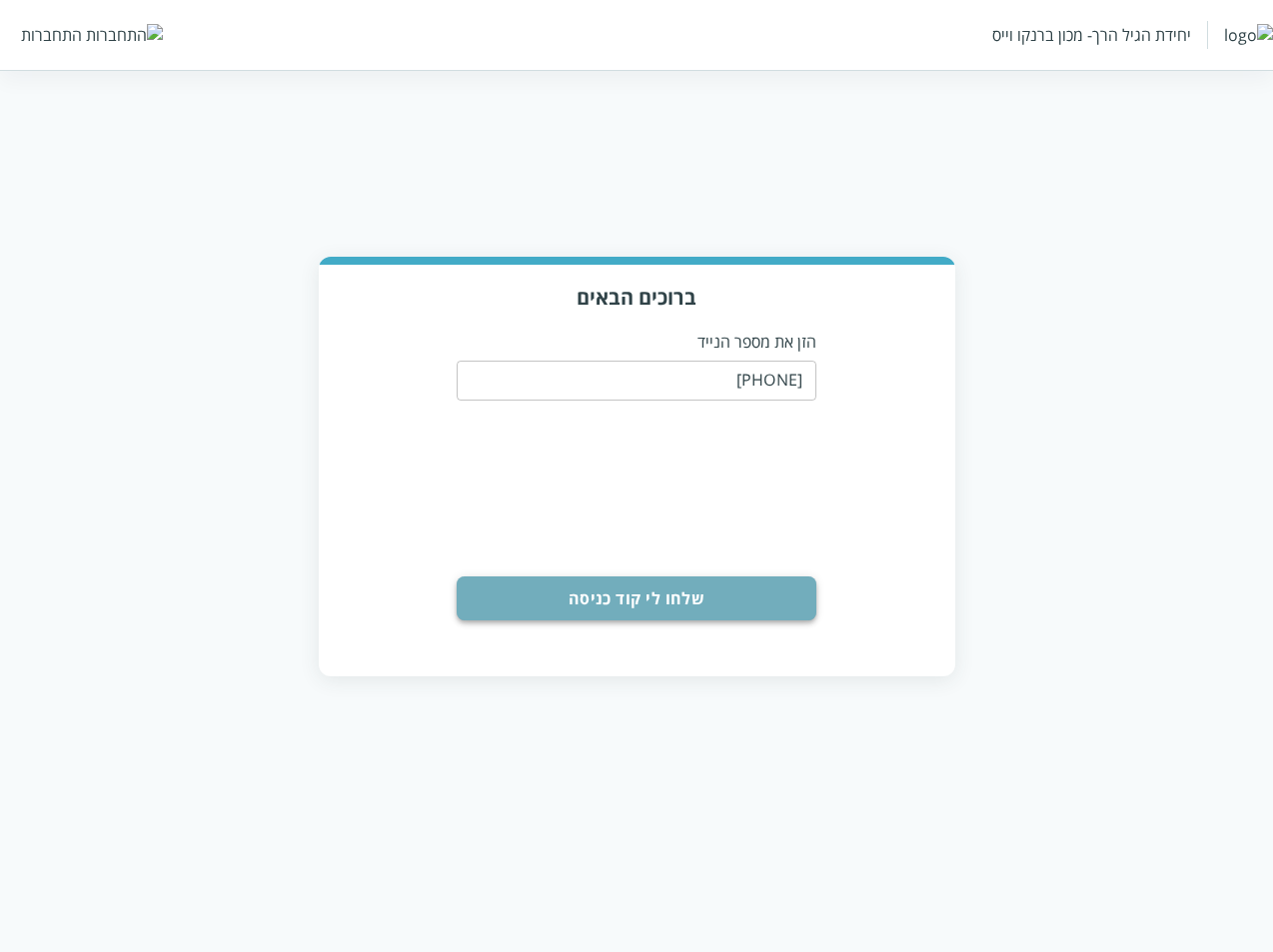 click on "שלחו לי קוד כניסה" at bounding box center (636, 598) 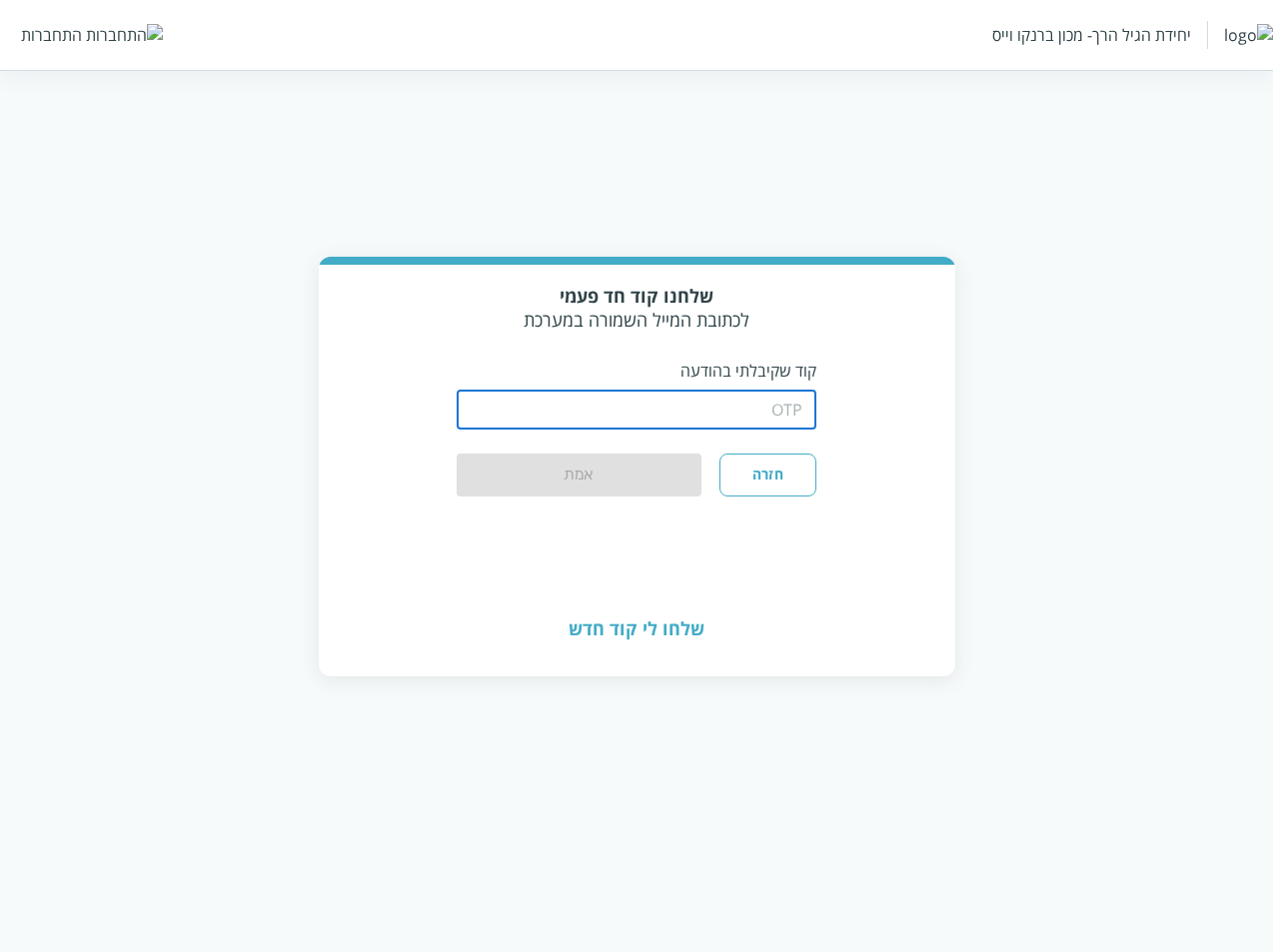 click at bounding box center (636, 410) 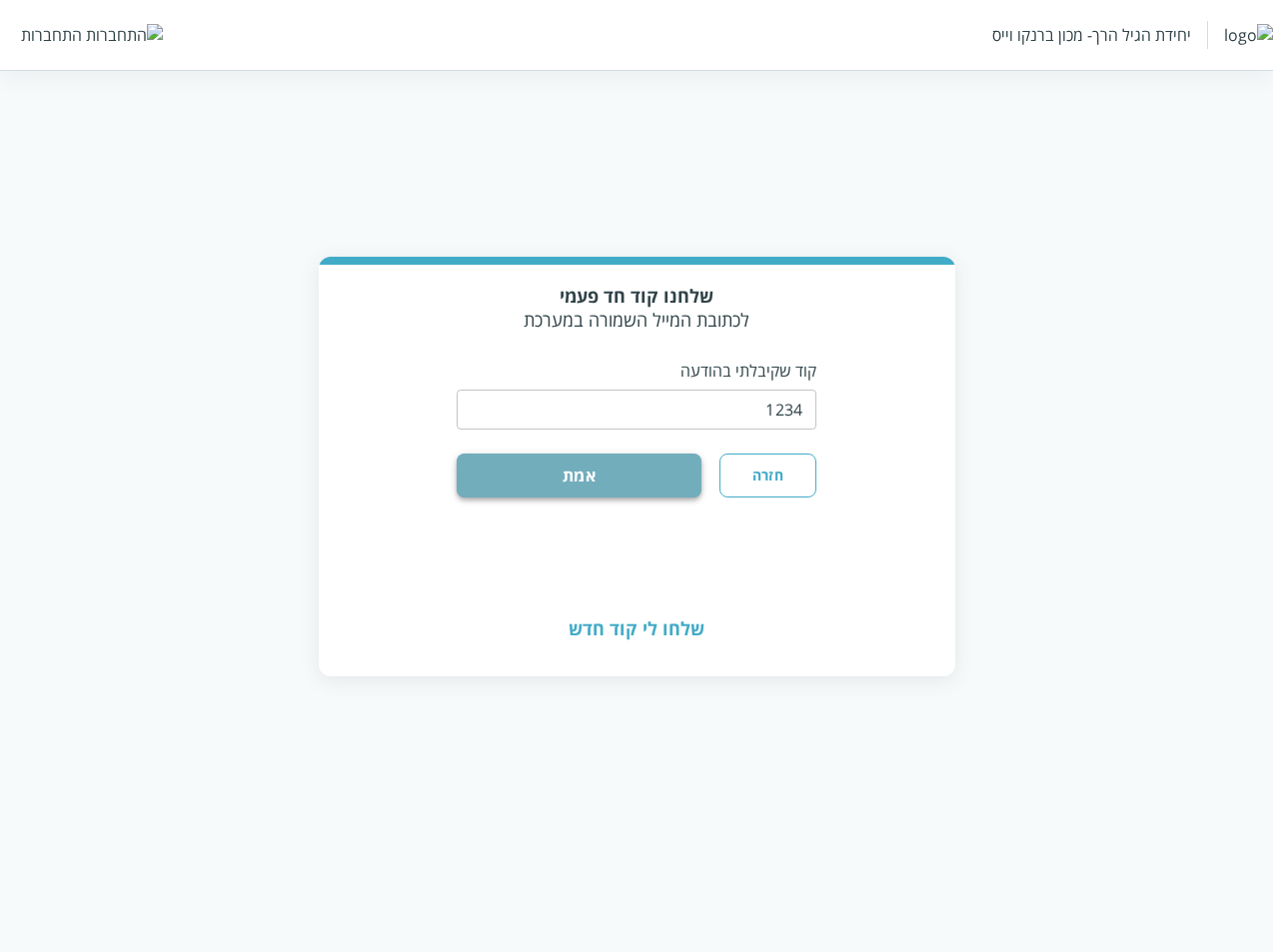 click on "אמת" at bounding box center (579, 476) 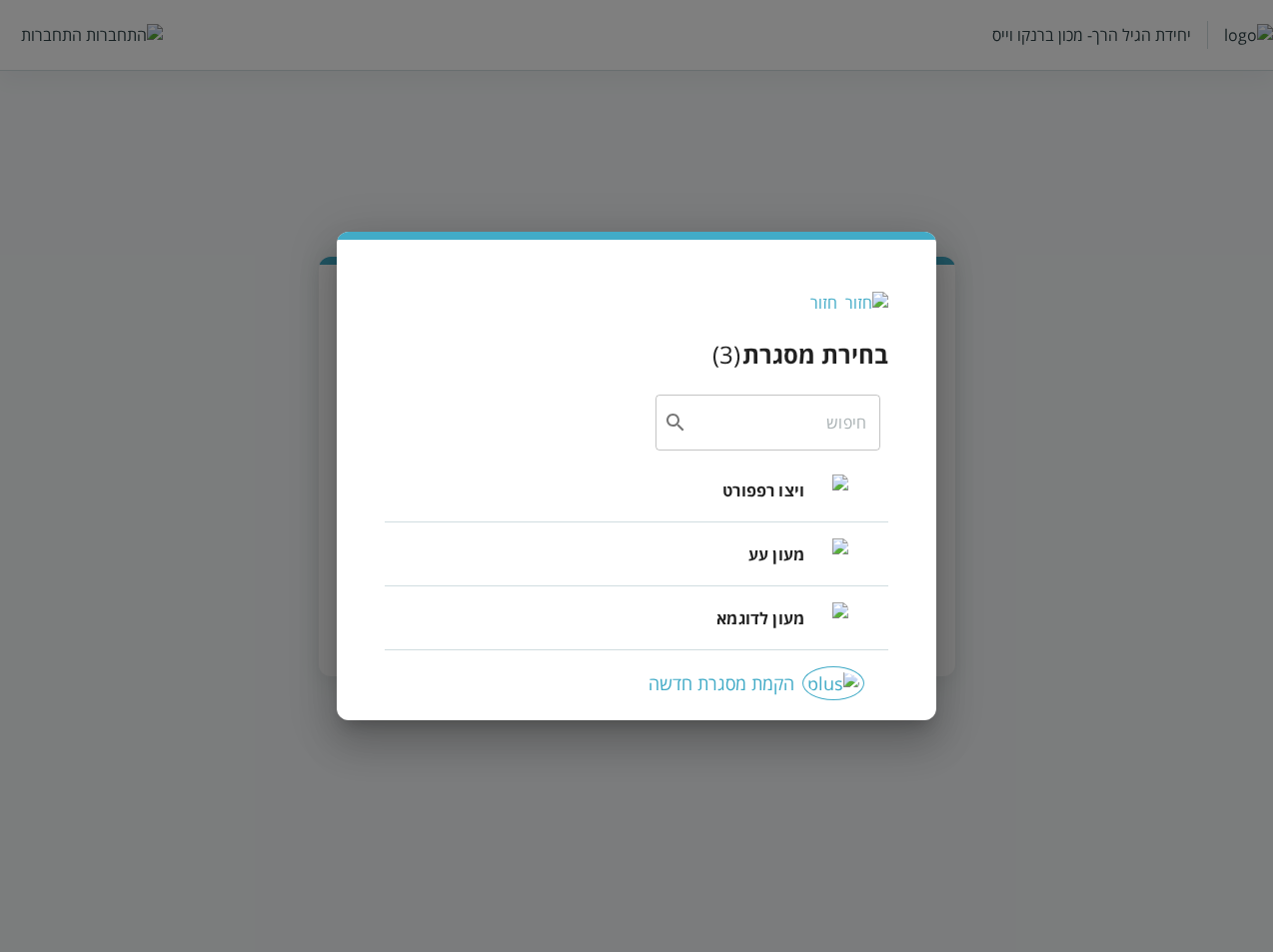 click on "ויצו רפפורט" at bounding box center (763, 490) 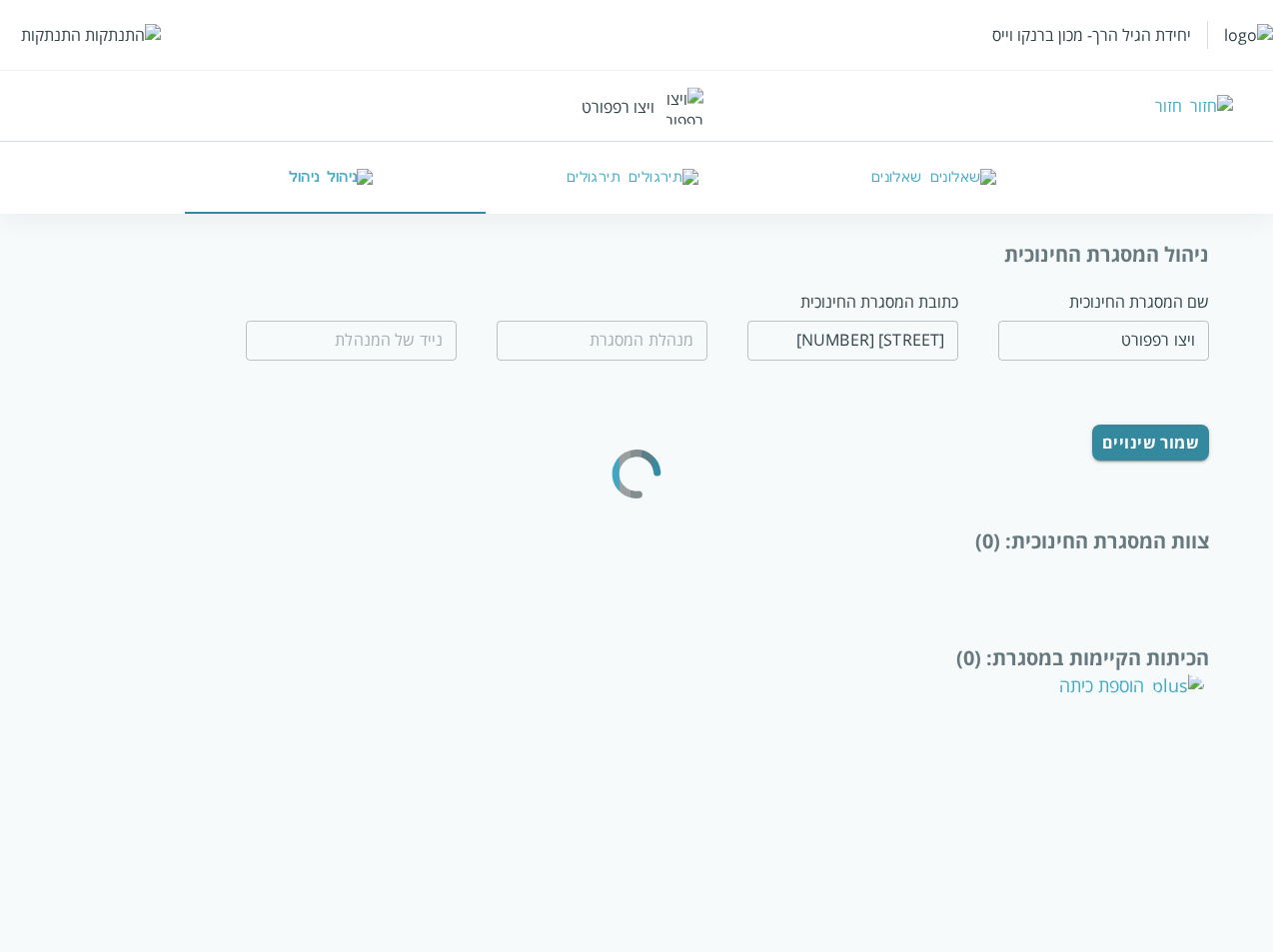 type on "[FIRST] [LAST]" 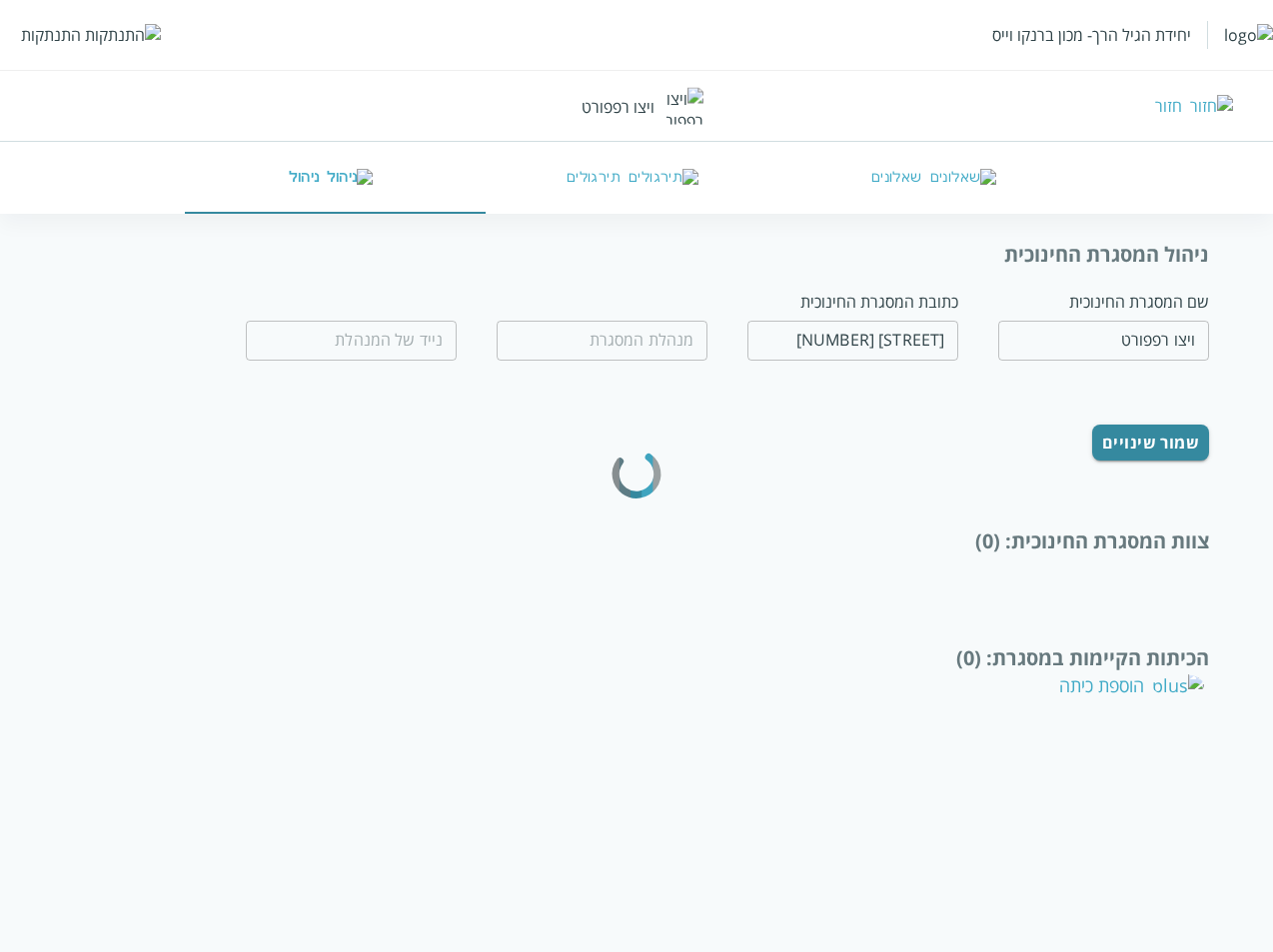 type on "[PHONE]" 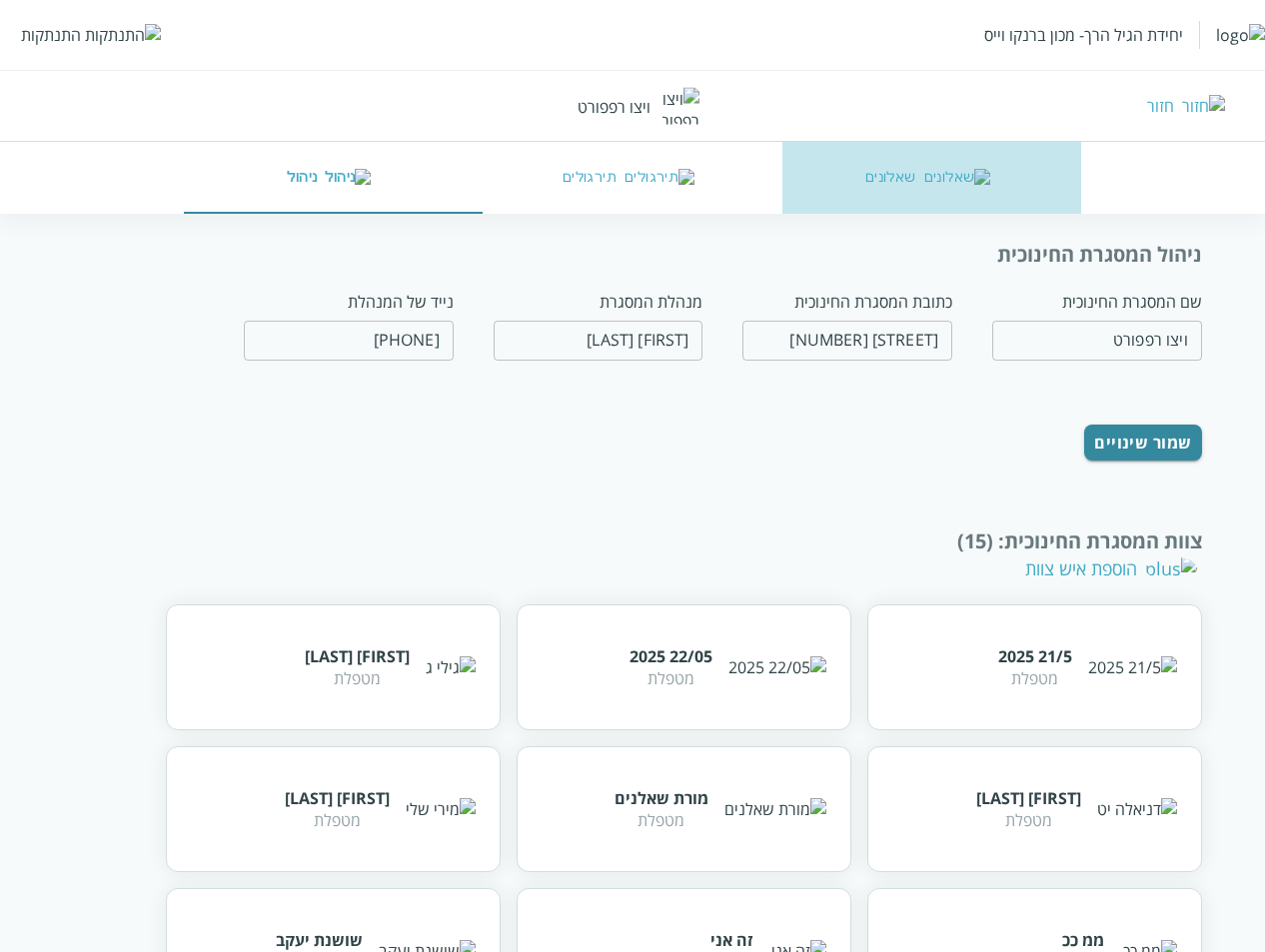 click on "שאלונים" at bounding box center (932, 178) 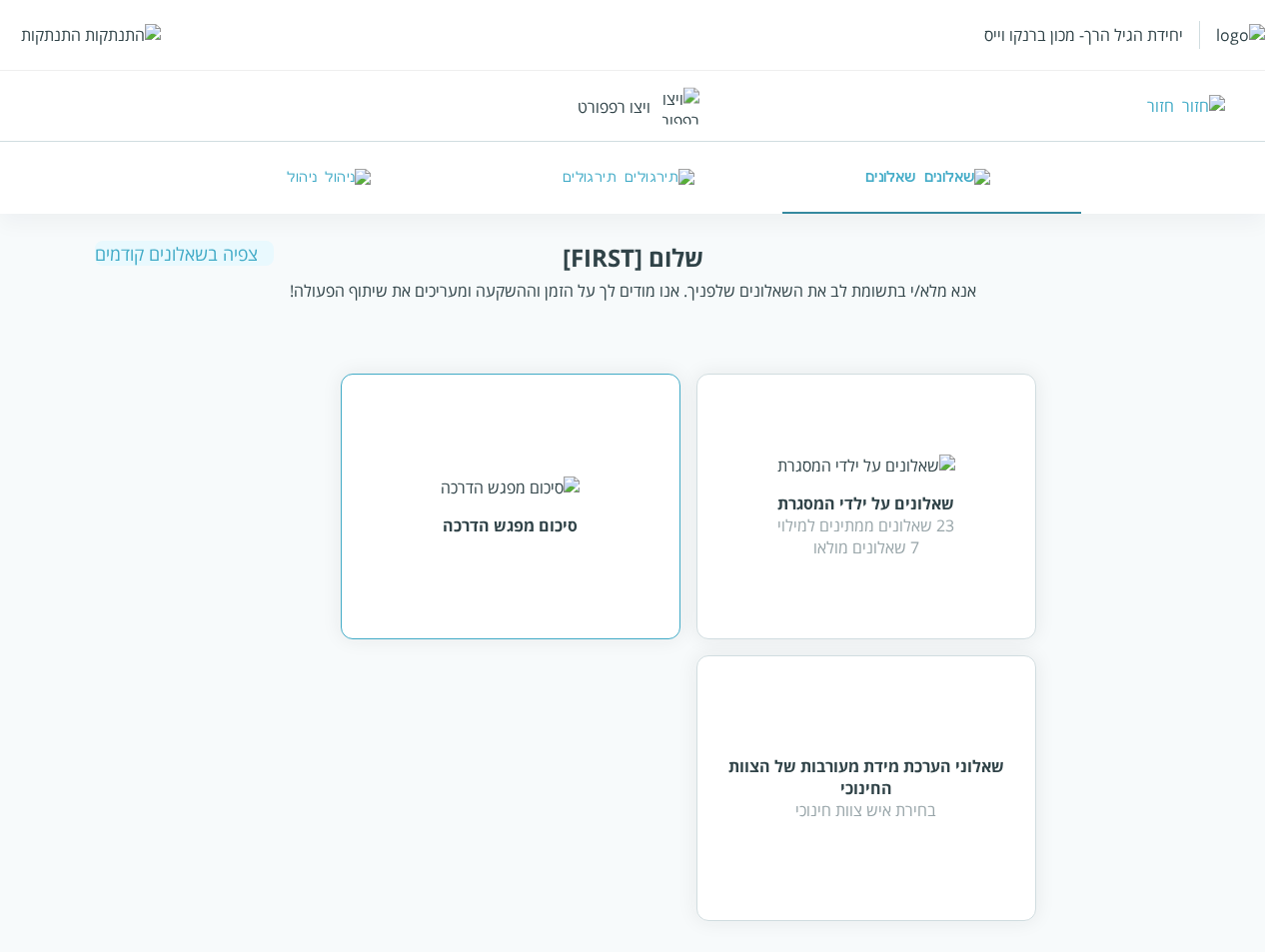 click on "סיכום מפגש הדרכה" at bounding box center (511, 506) 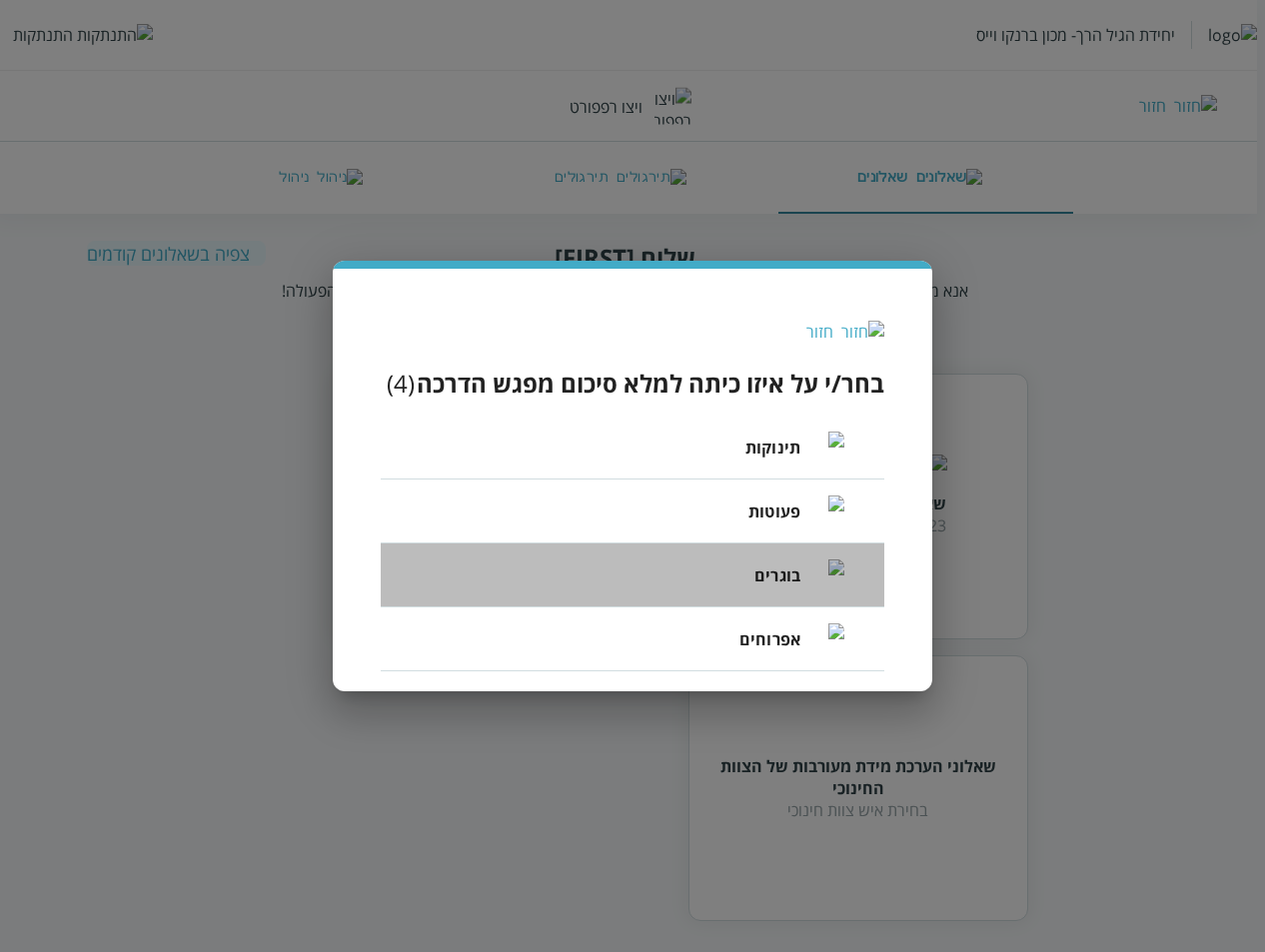 click on "בוגרים" at bounding box center (632, 575) 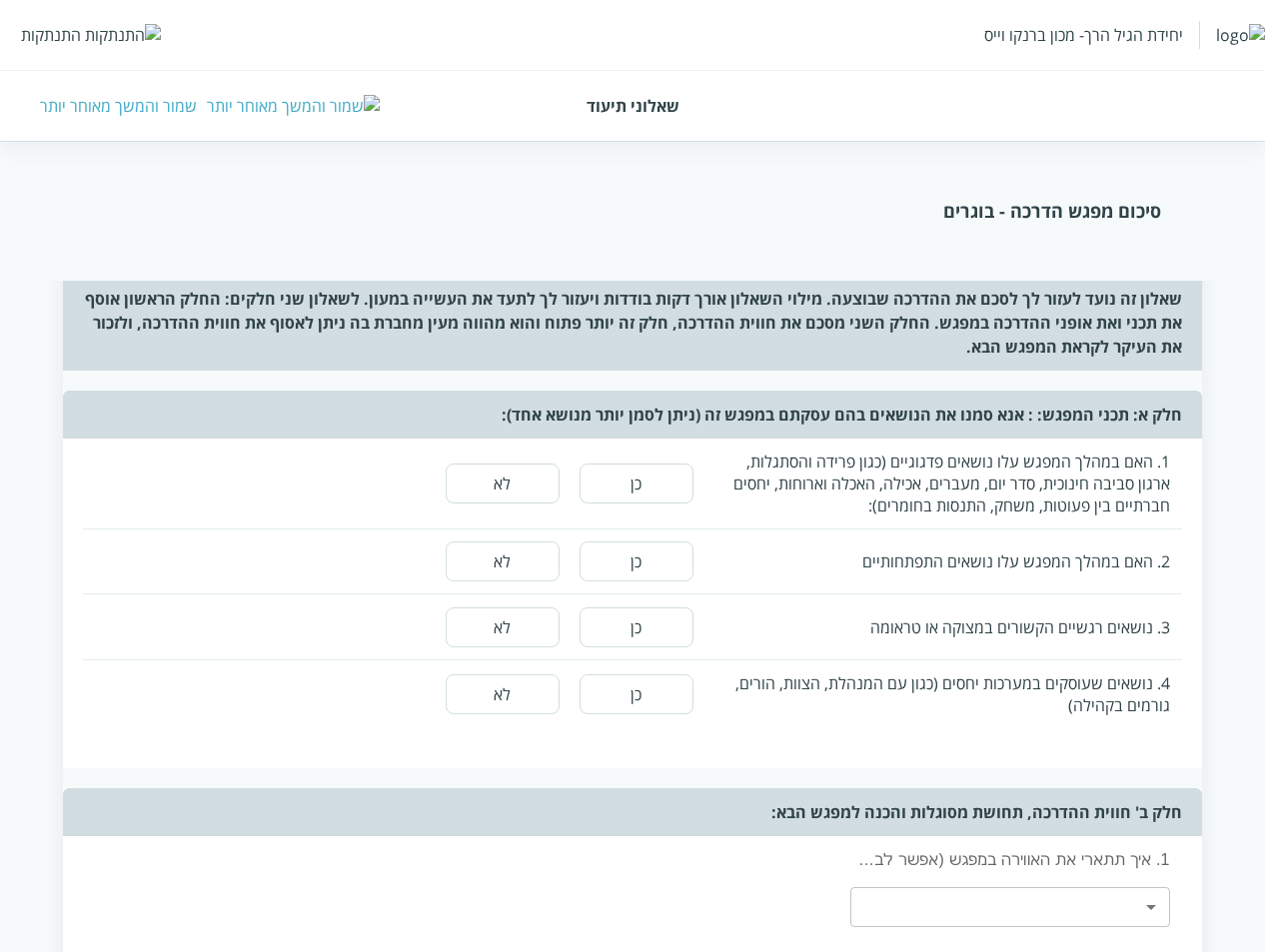 scroll, scrollTop: 0, scrollLeft: 0, axis: both 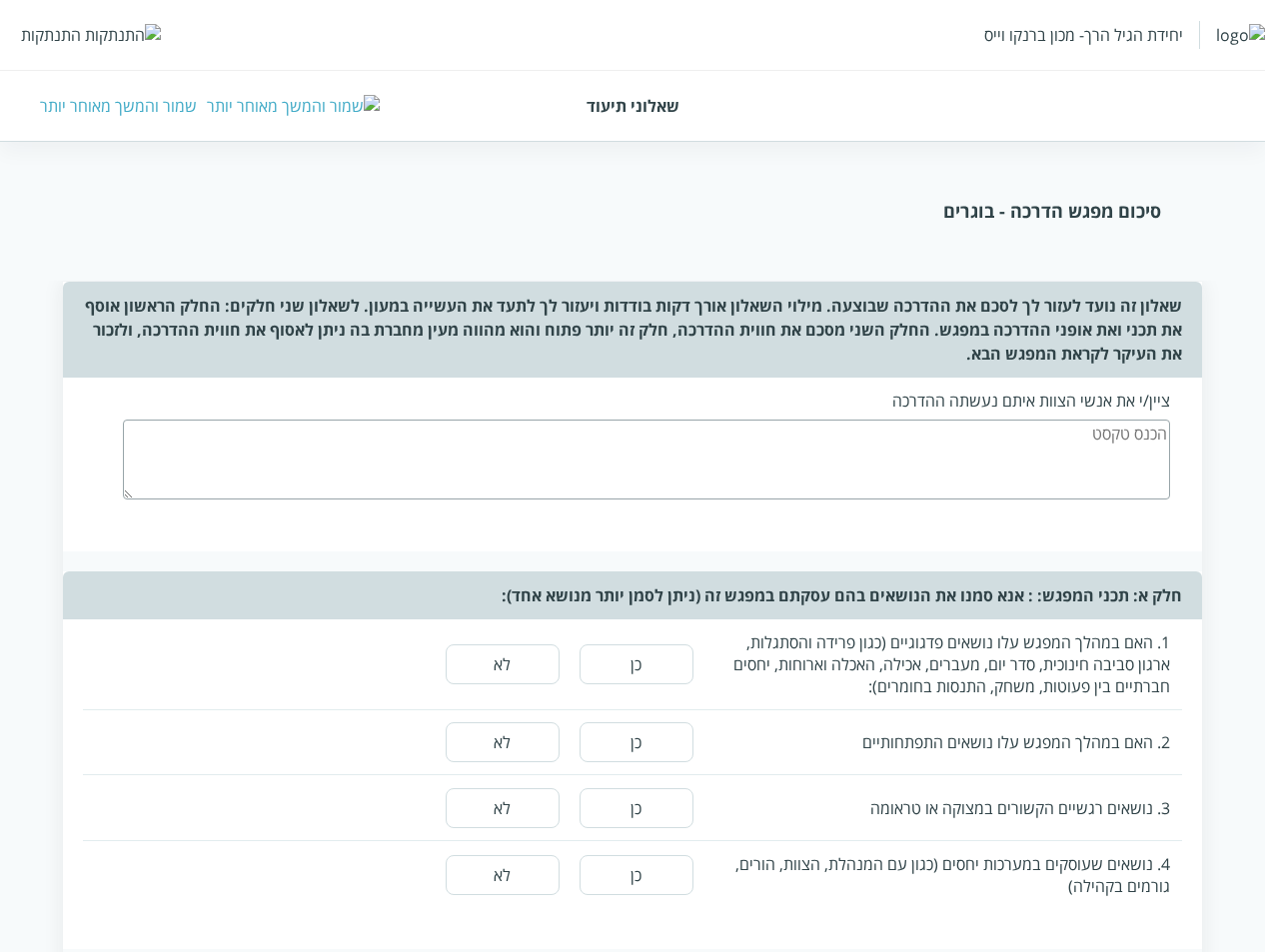 click on "שמור והמשך מאוחר יותר" at bounding box center (118, 106) 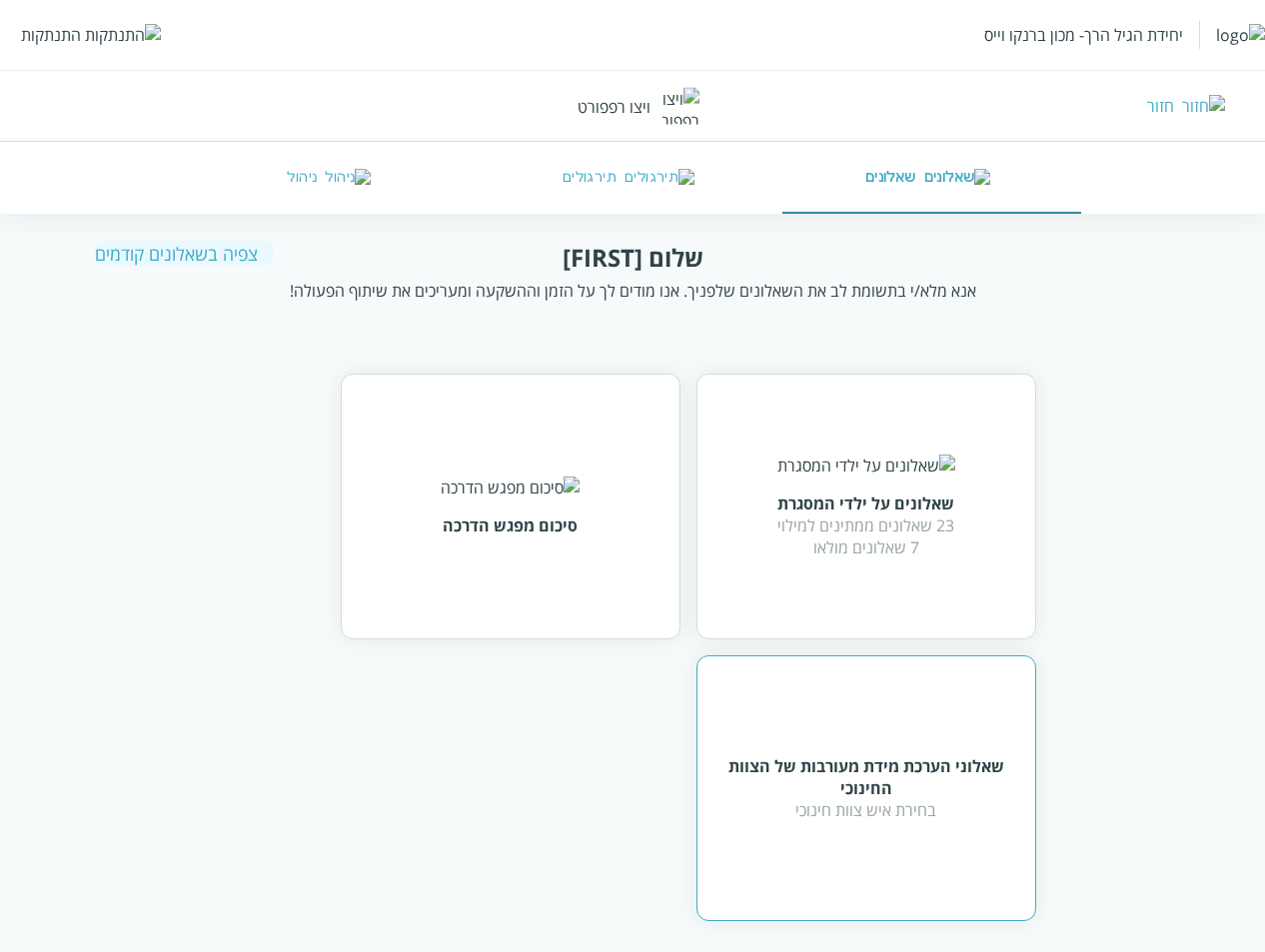 click on "שאלוני הערכת מידת מעורבות של הצוות החינוכי" at bounding box center (866, 777) 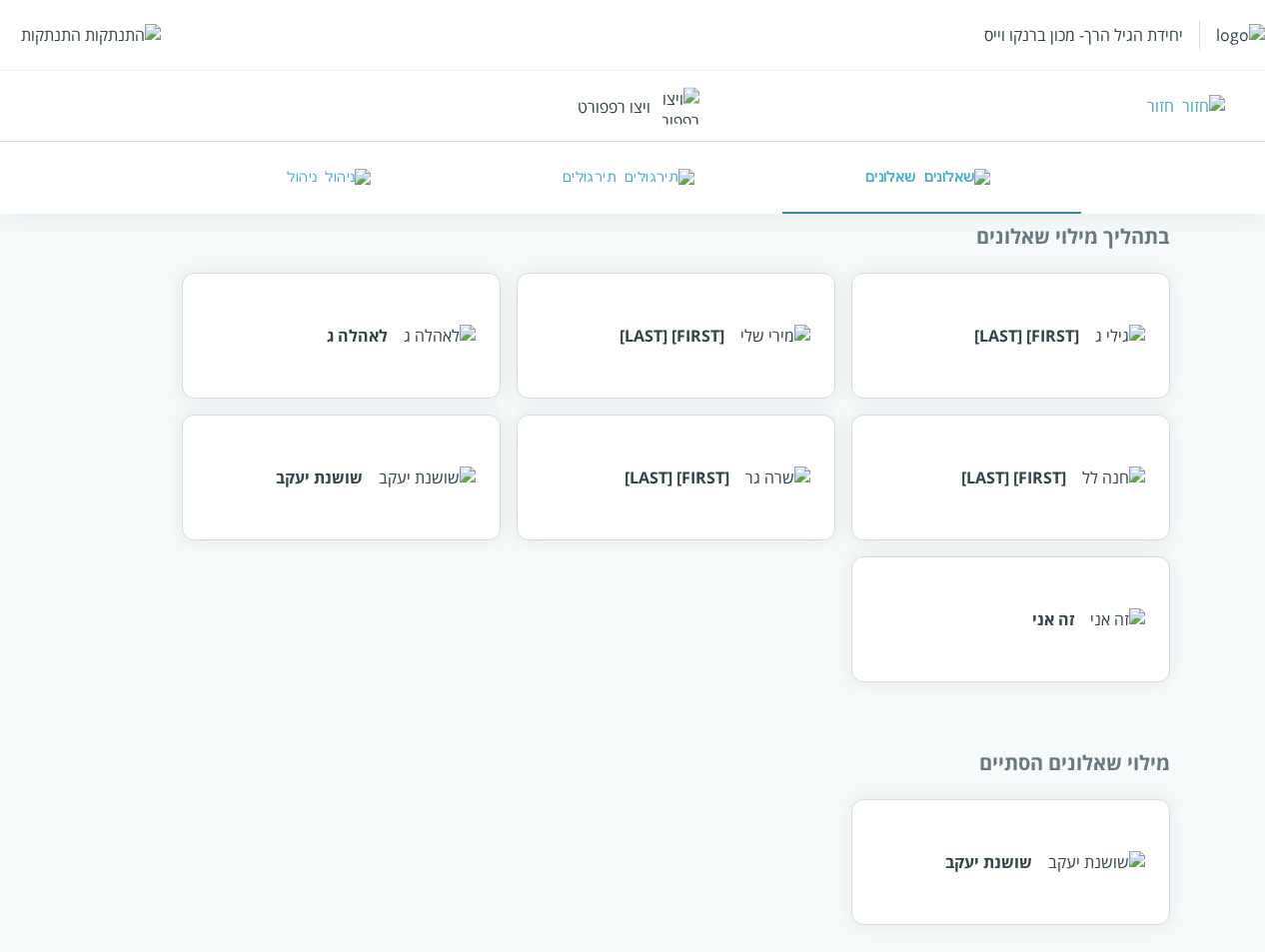 scroll, scrollTop: 169, scrollLeft: 0, axis: vertical 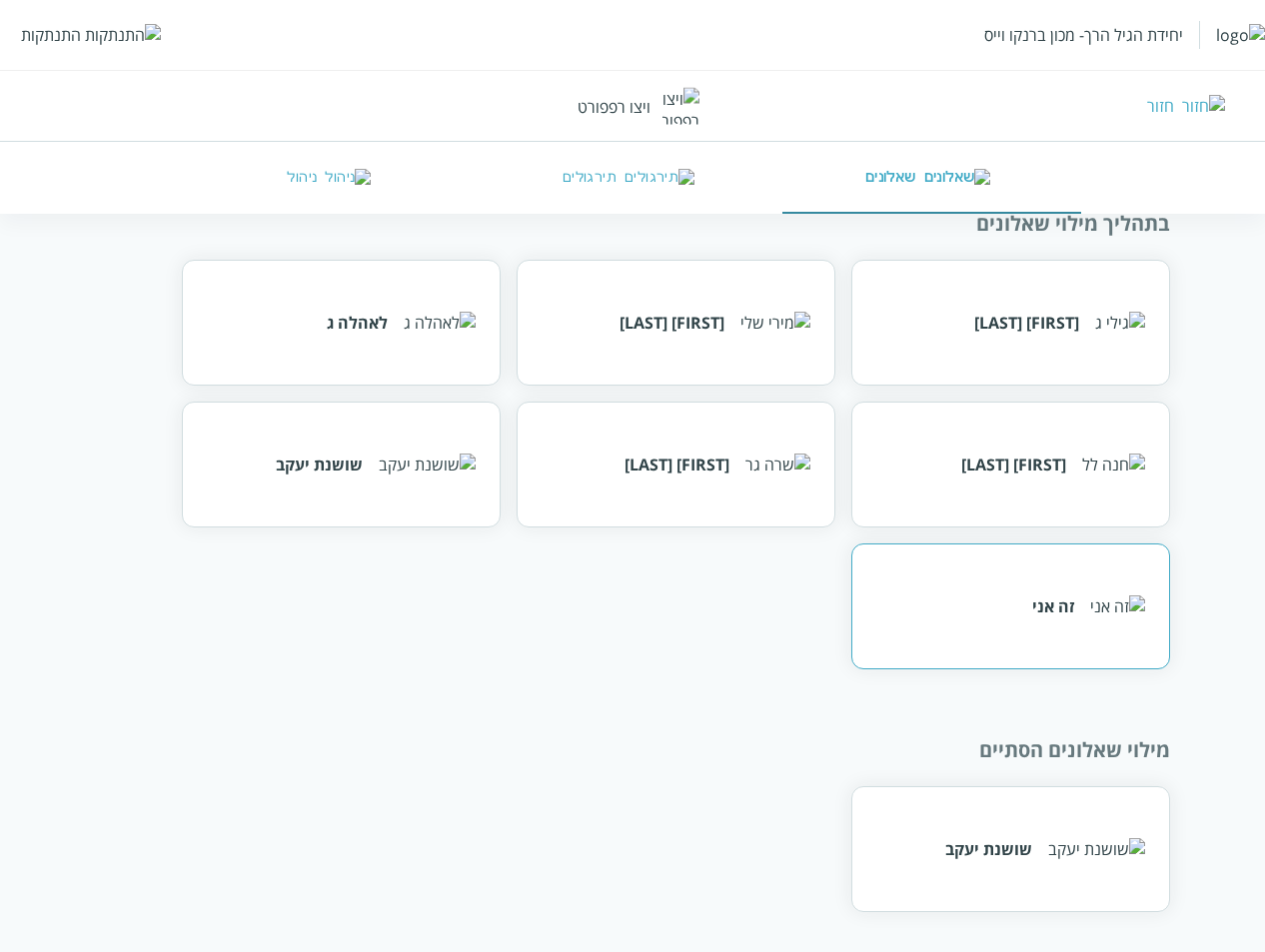 click on "זה אני" at bounding box center (1010, 606) 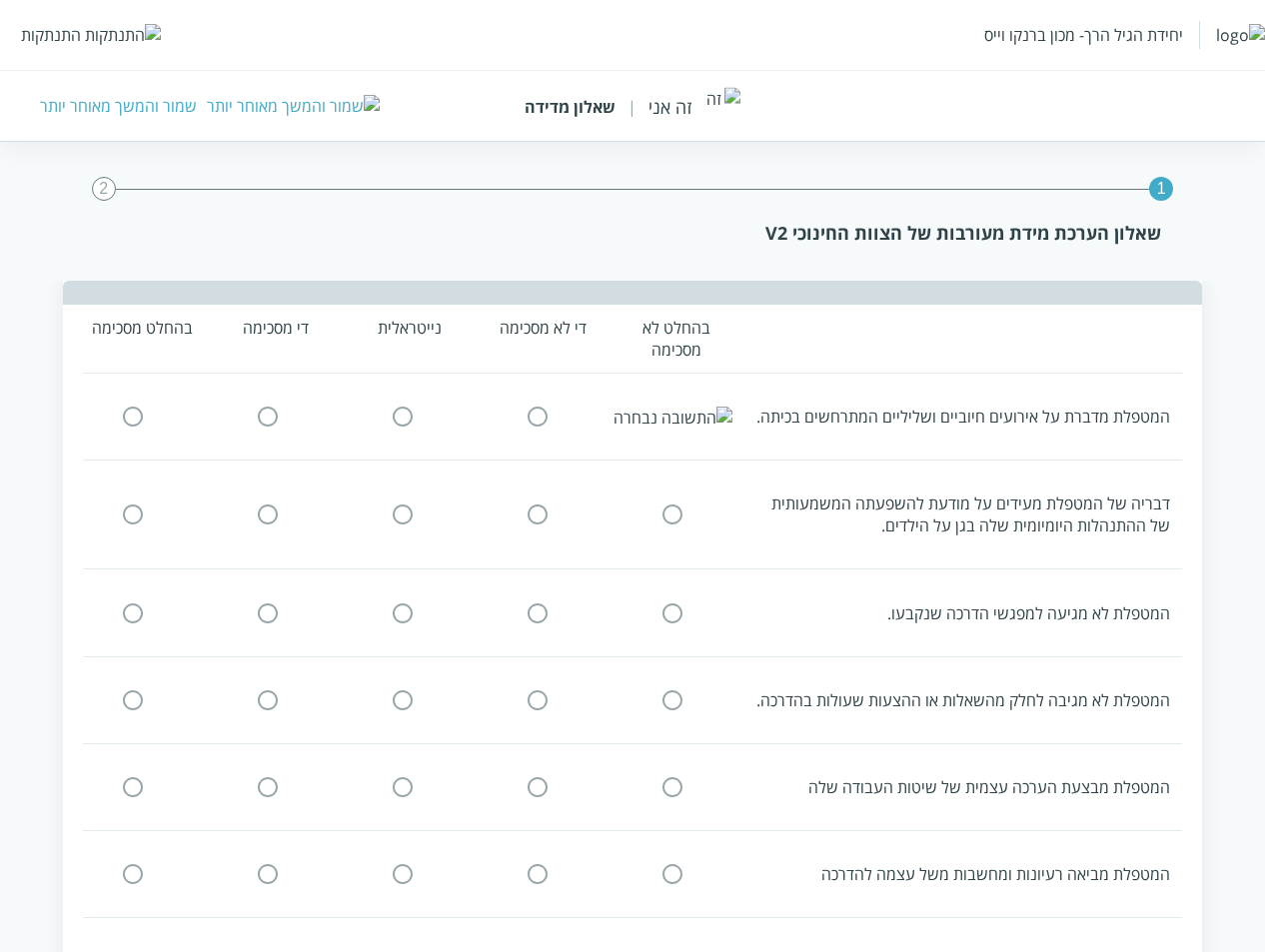 scroll, scrollTop: 0, scrollLeft: 0, axis: both 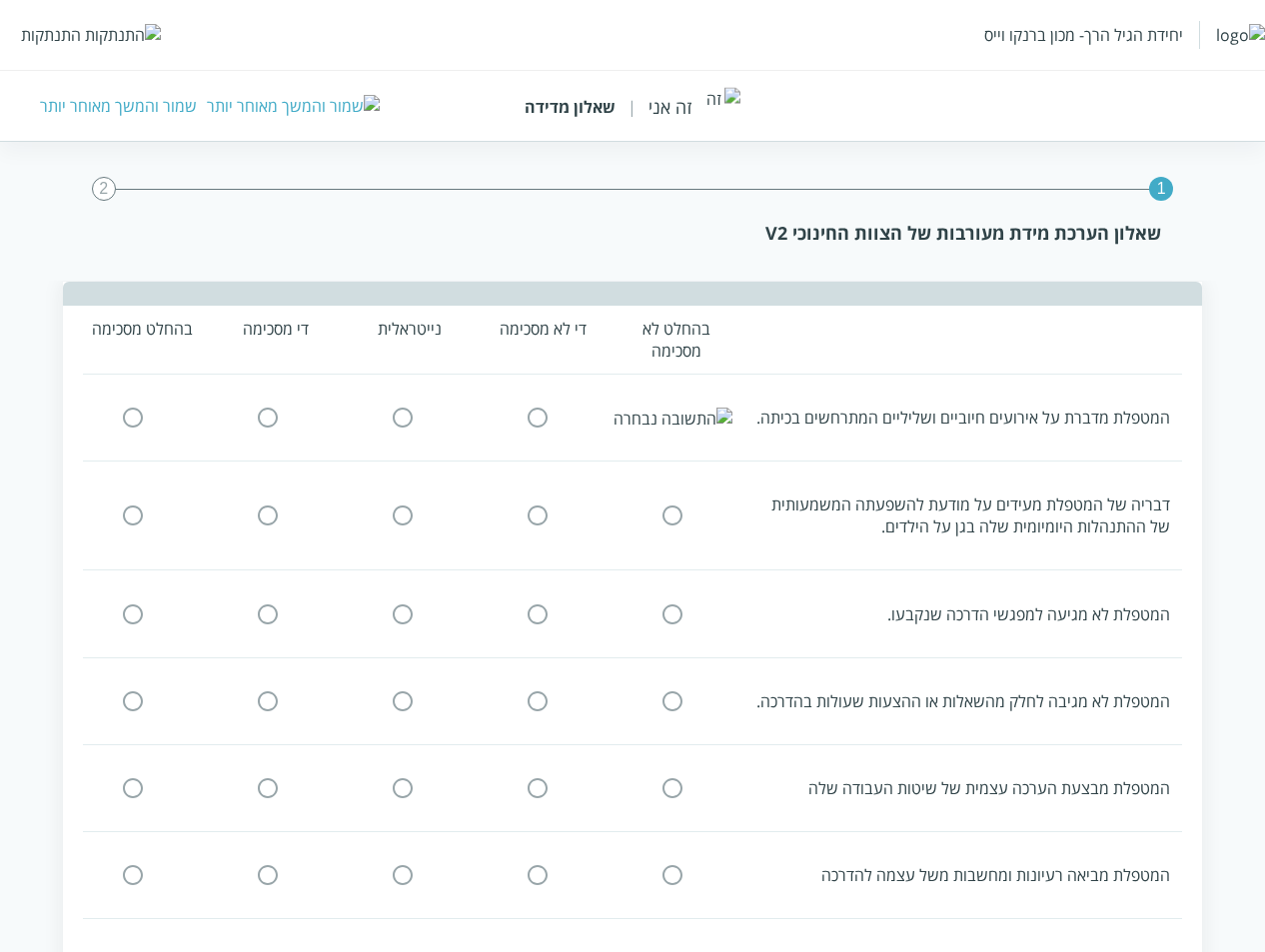 drag, startPoint x: 1249, startPoint y: 458, endPoint x: 535, endPoint y: 520, distance: 716.68682 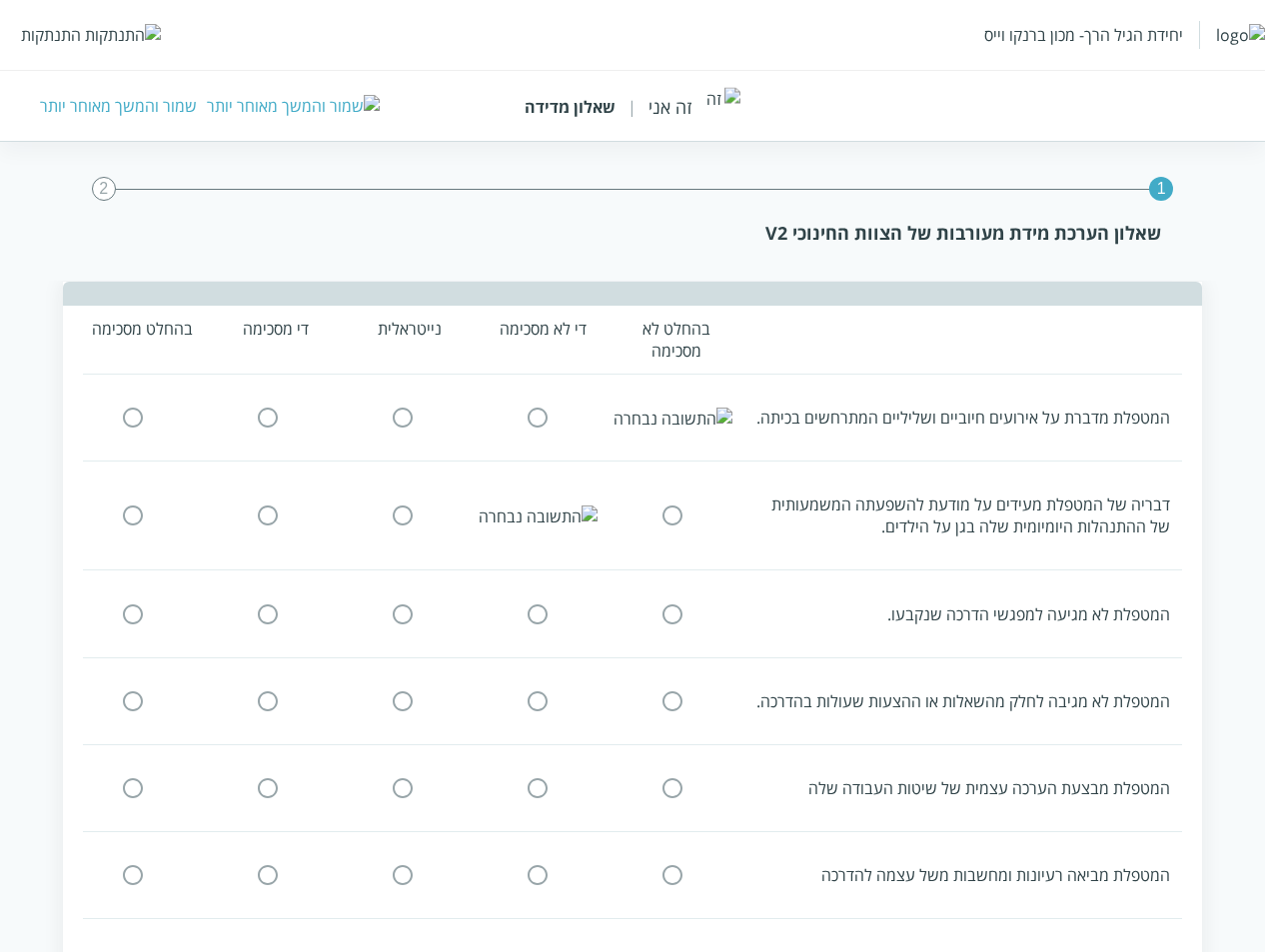 click at bounding box center (268, 515) 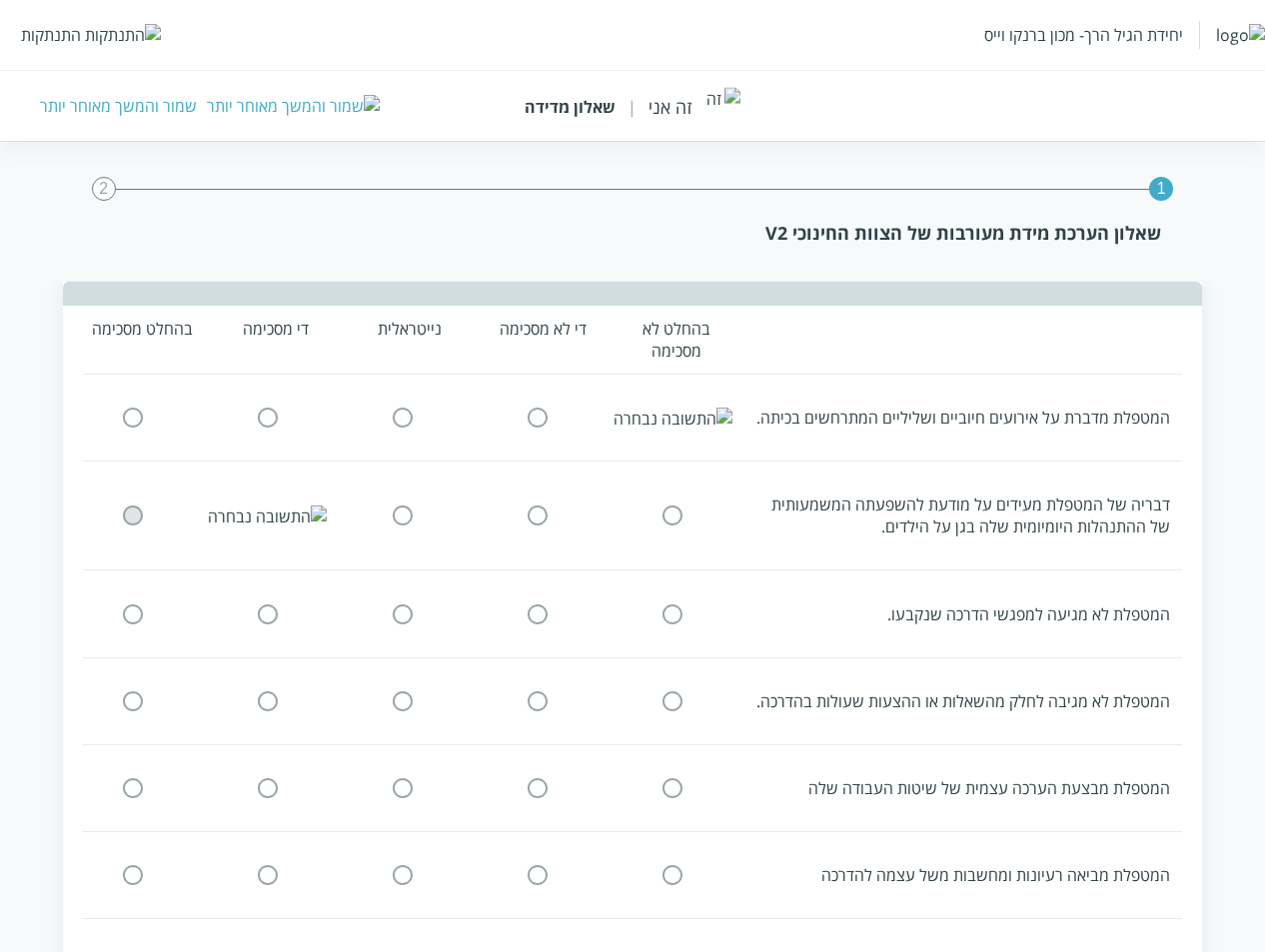 click at bounding box center (672, 613) 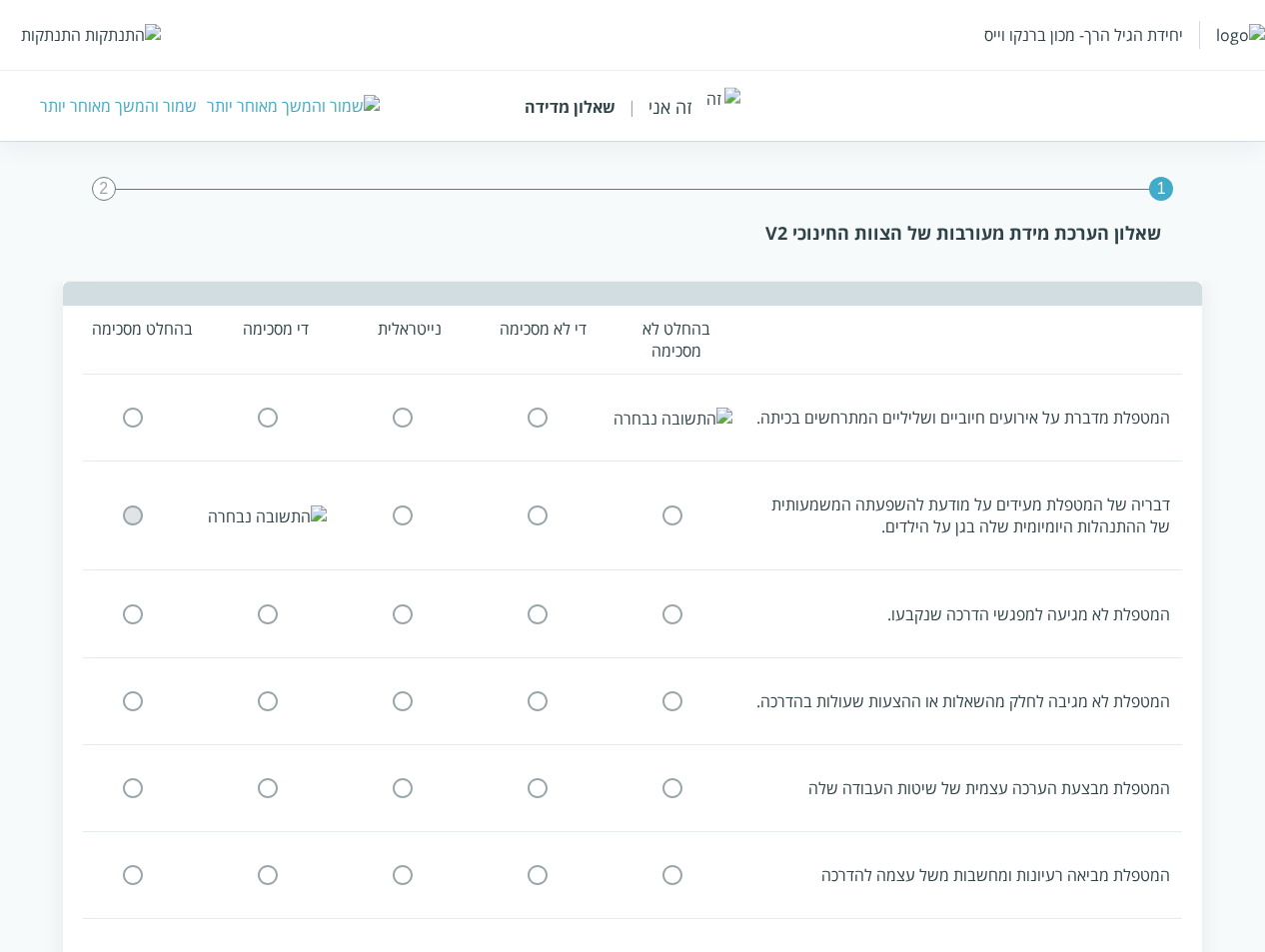 click at bounding box center [403, 613] 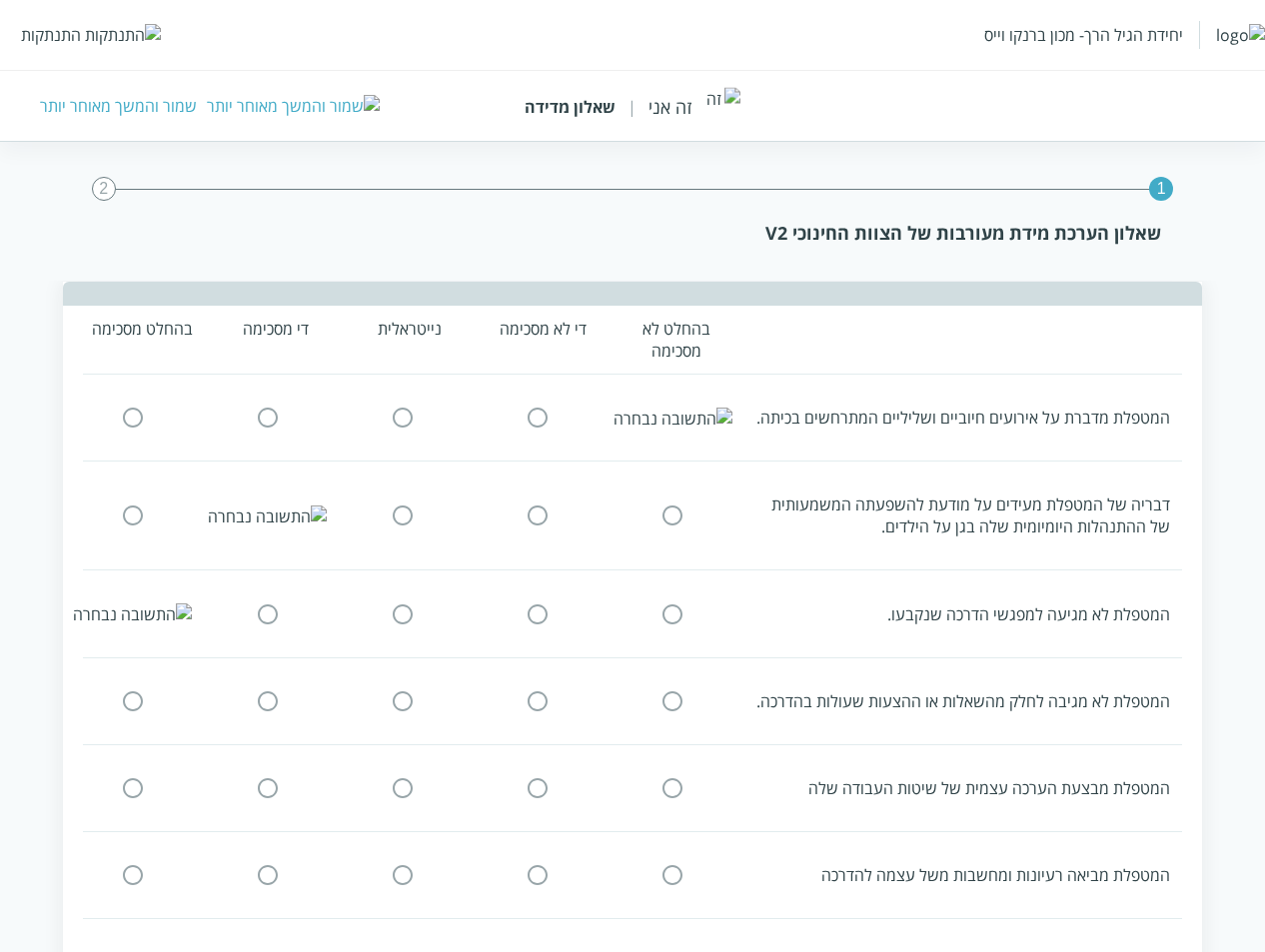 click at bounding box center (538, 700) 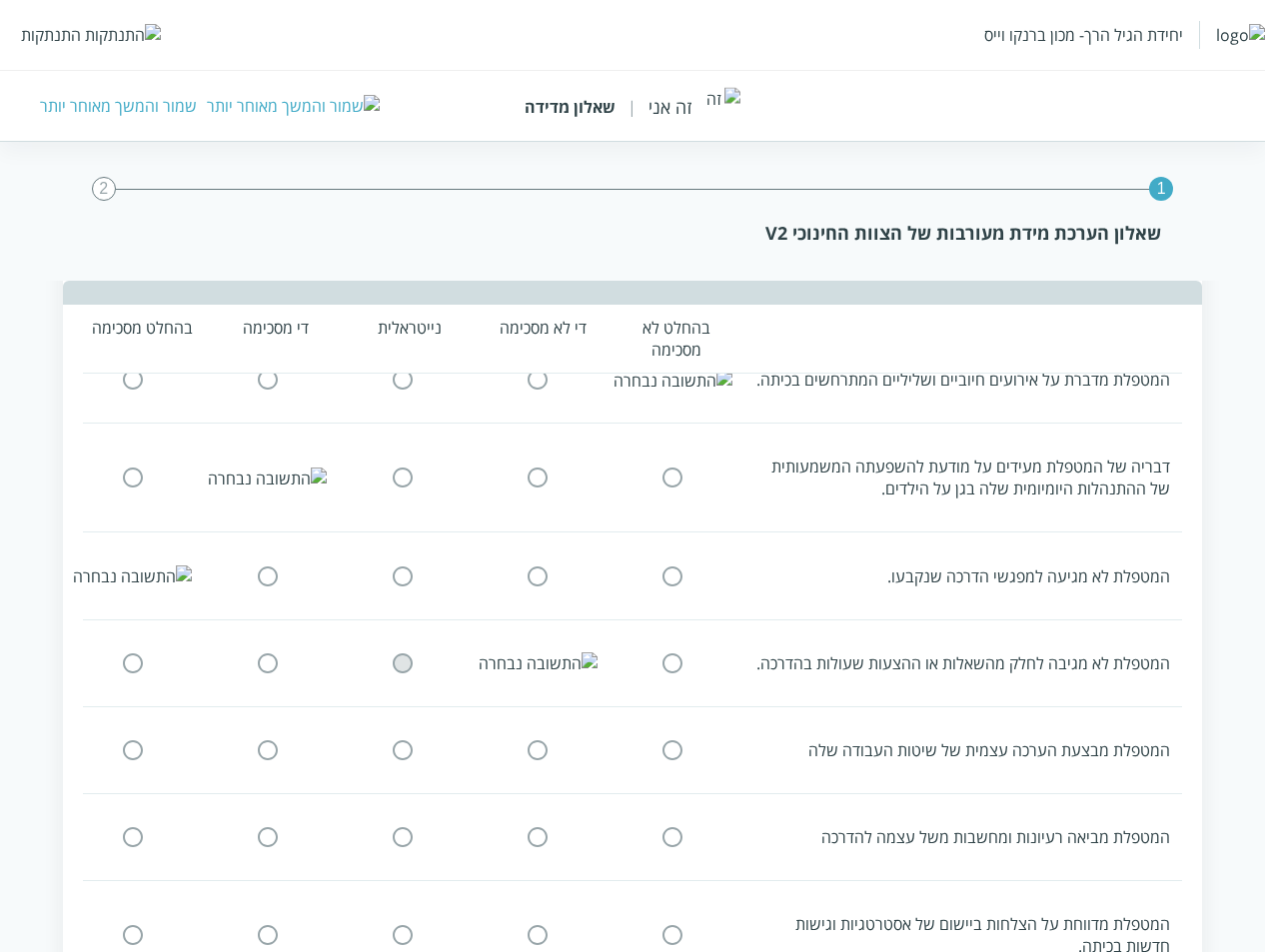 click at bounding box center (268, 662) 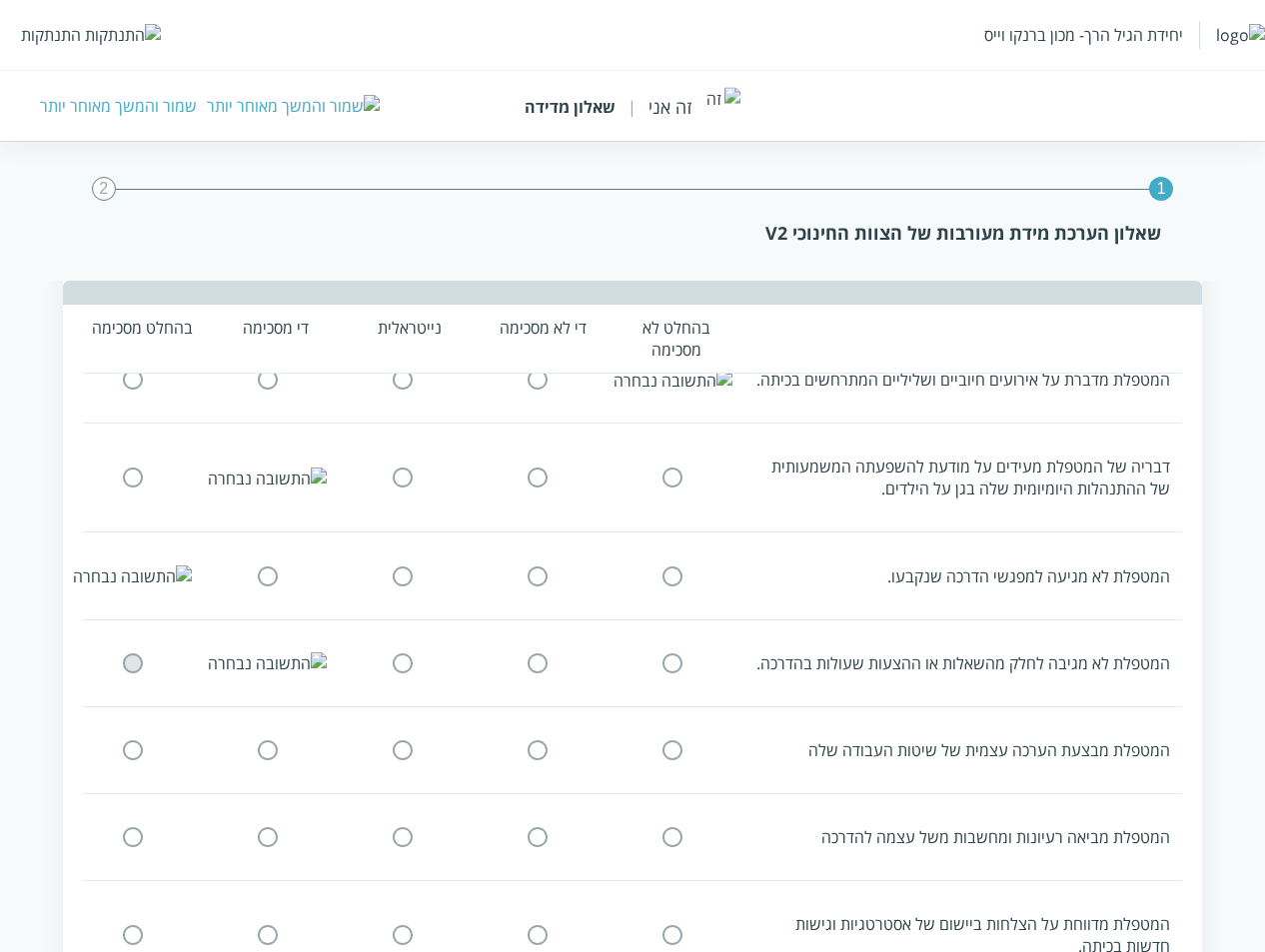 scroll, scrollTop: 40, scrollLeft: 0, axis: vertical 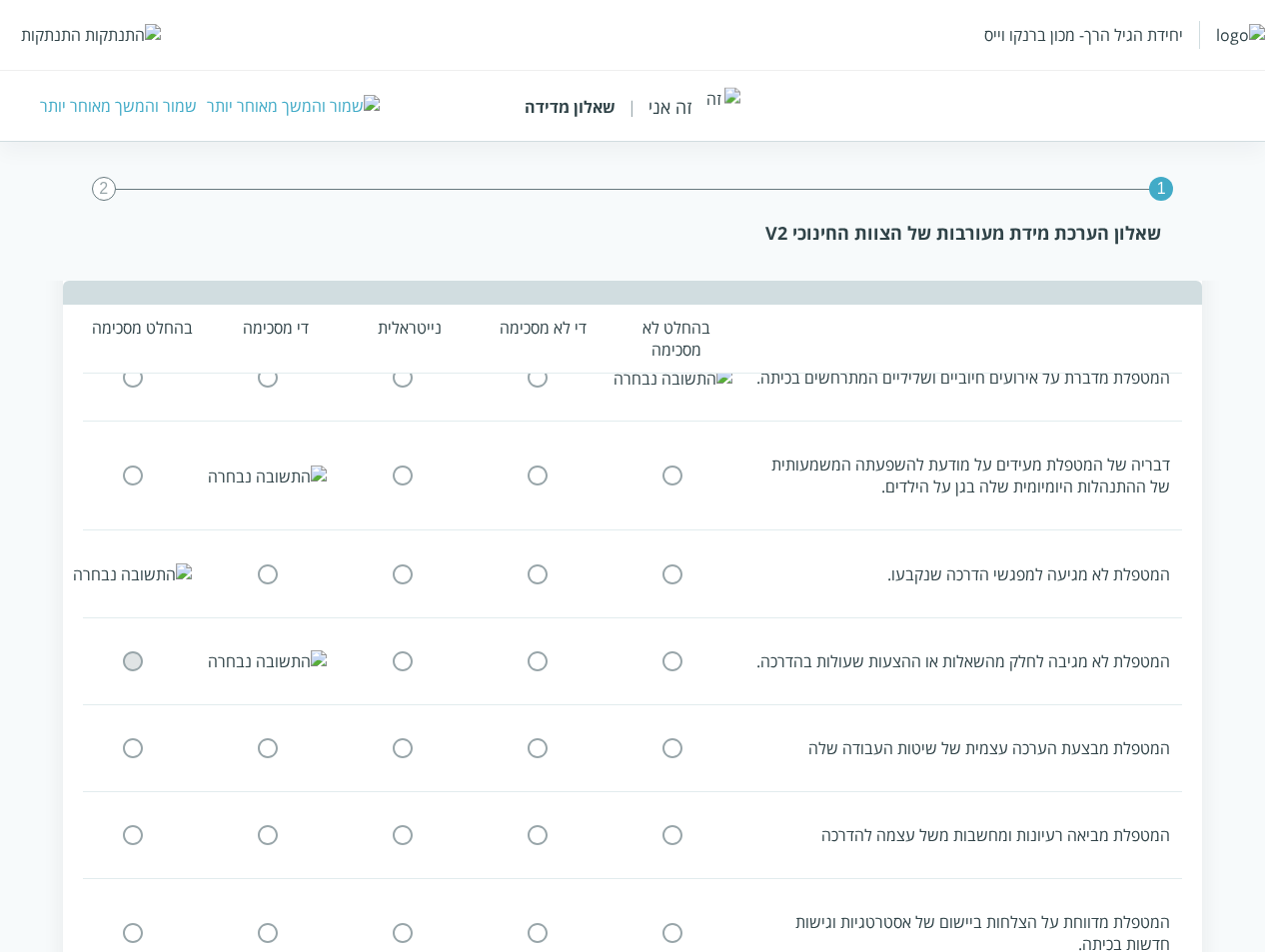 click at bounding box center (672, 747) 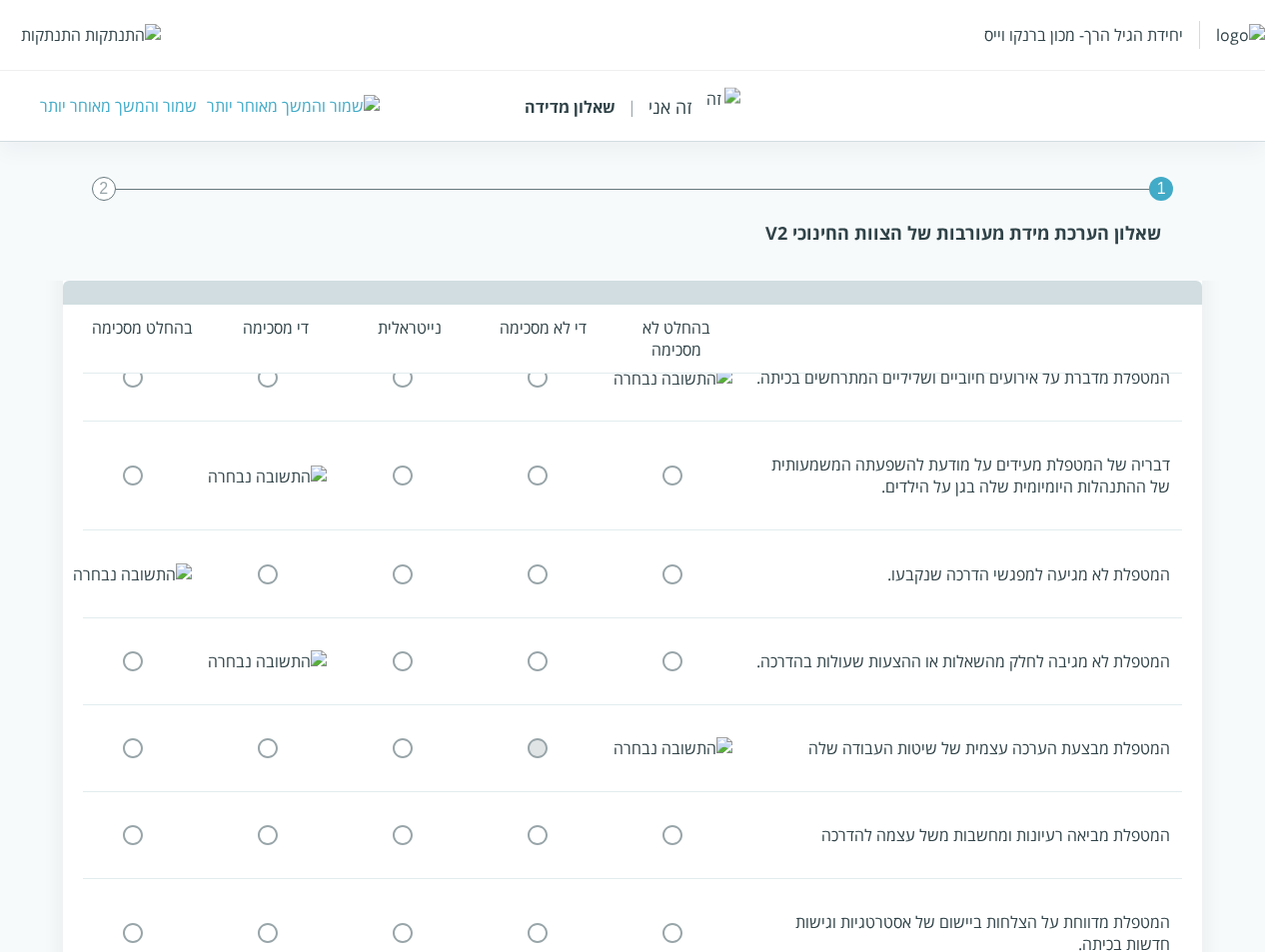click at bounding box center [403, 747] 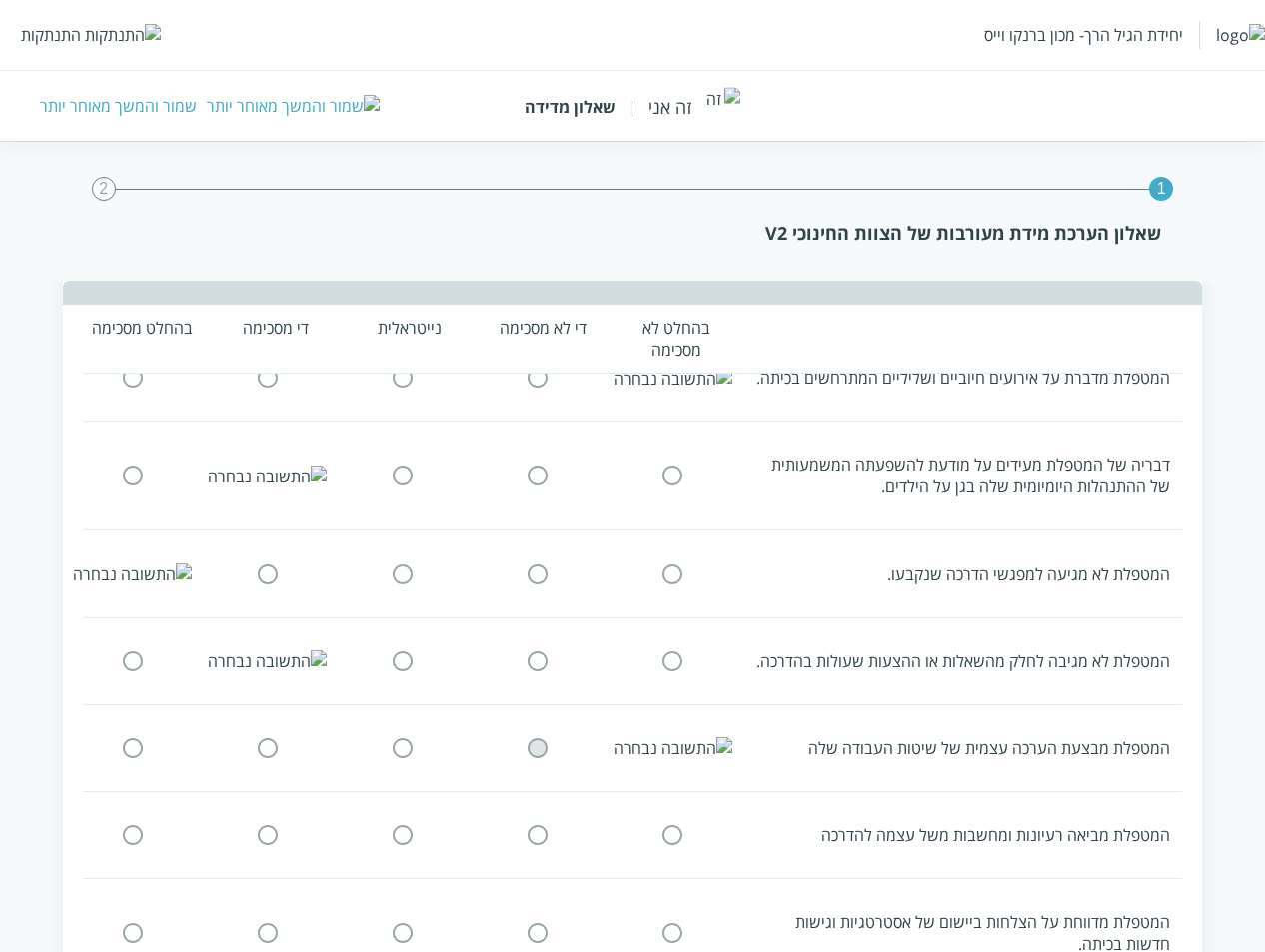 click at bounding box center (133, 747) 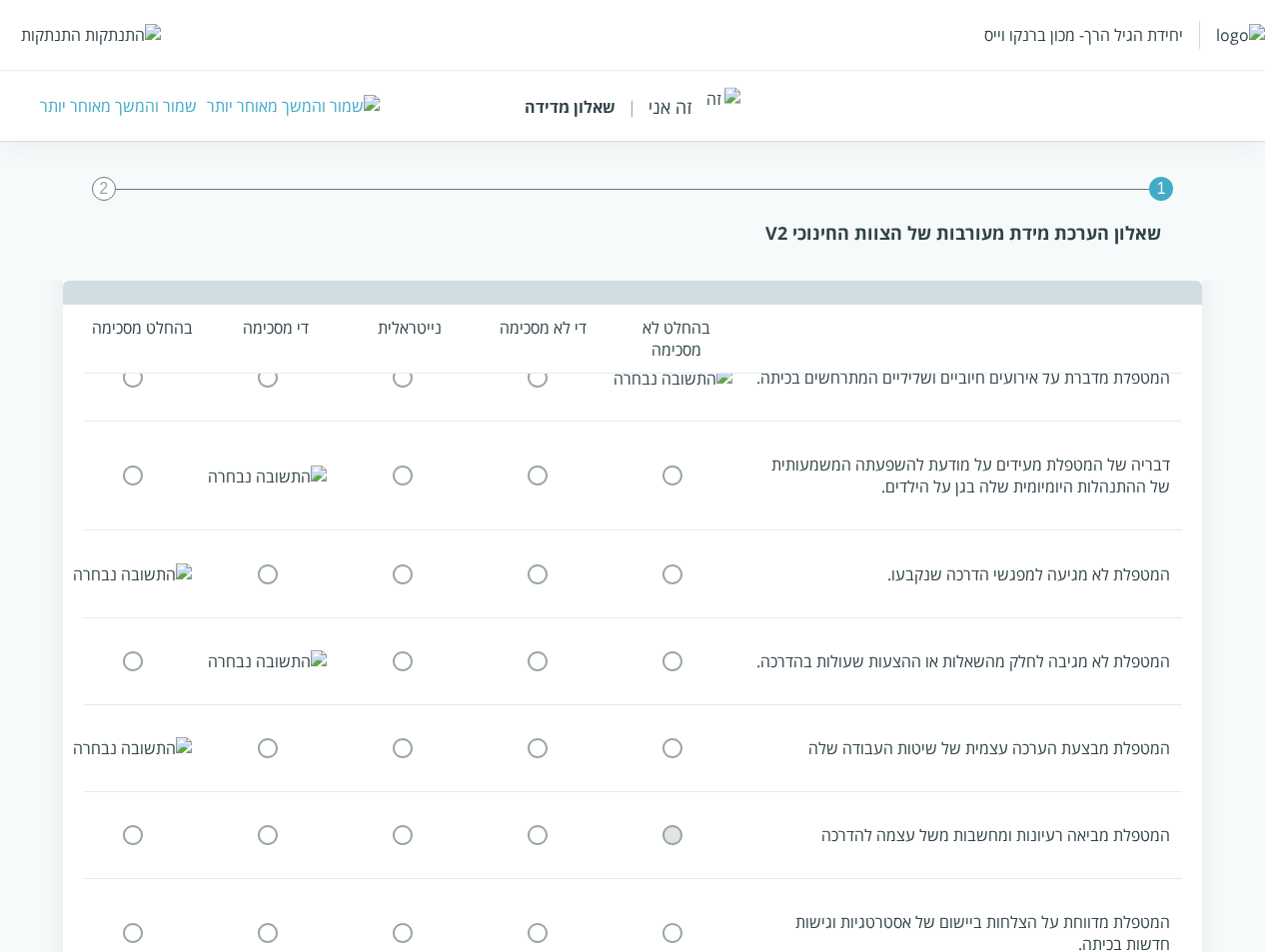 click at bounding box center (538, 835) 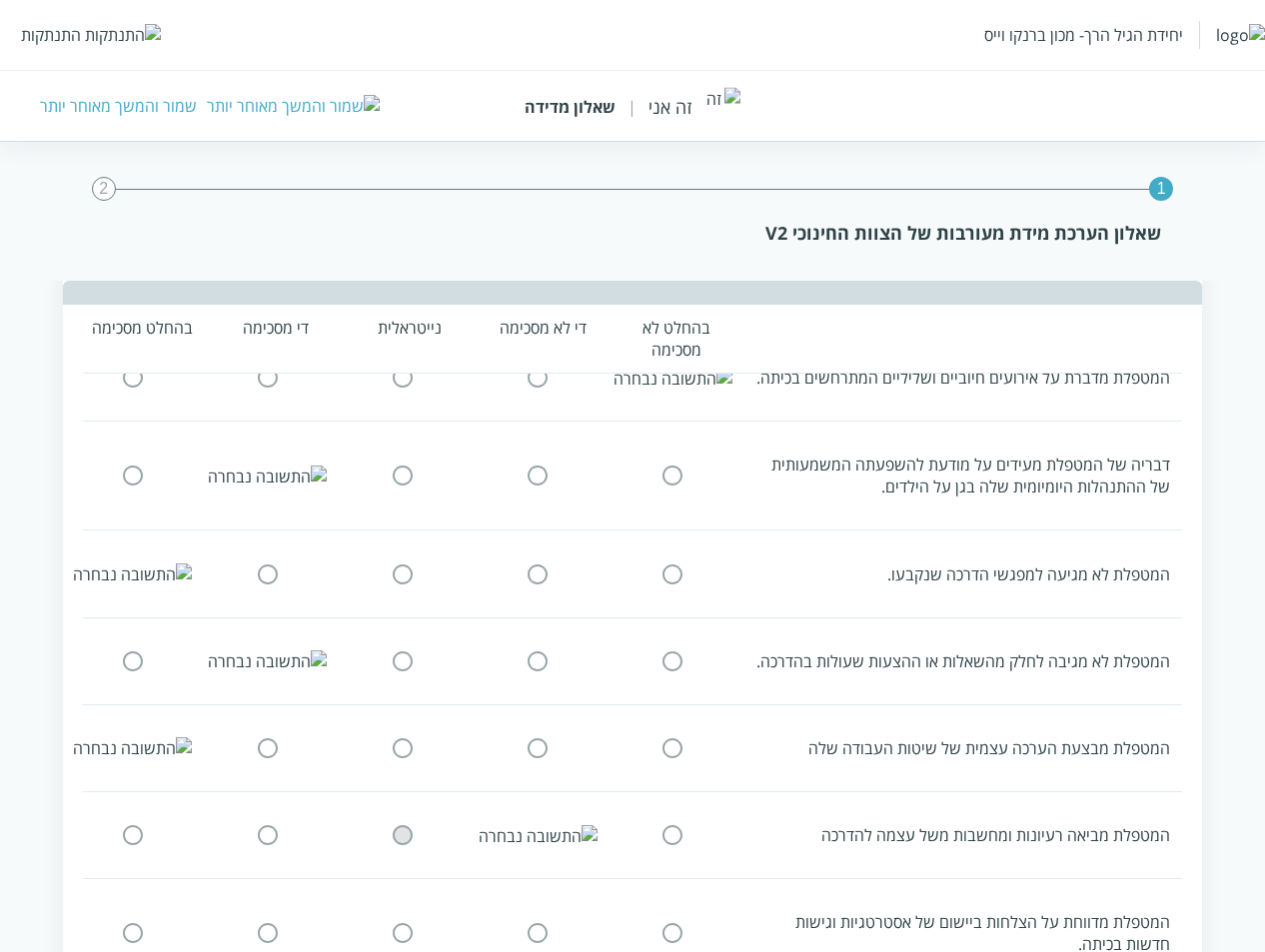 click at bounding box center [268, 835] 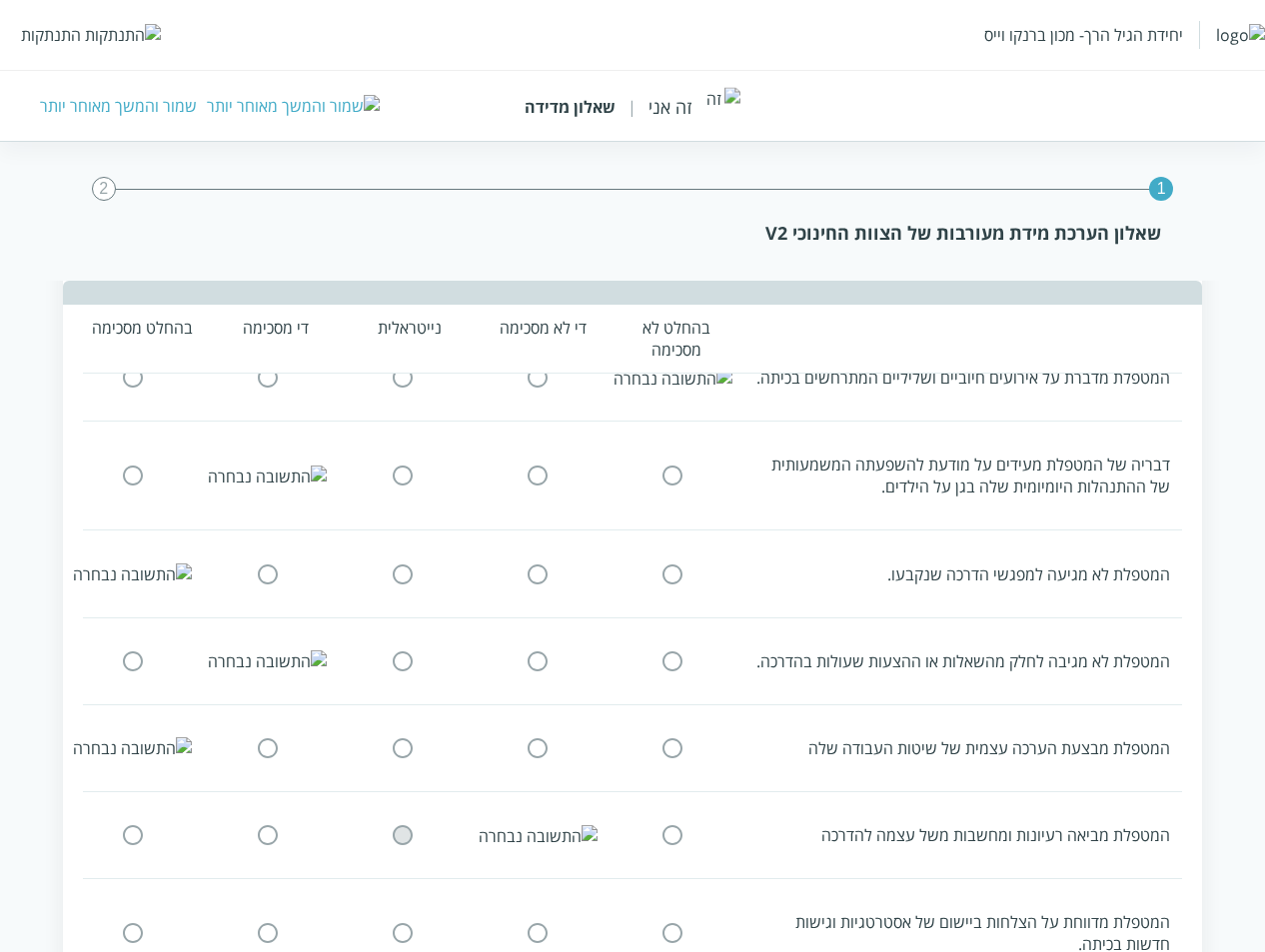 click at bounding box center [672, 933] 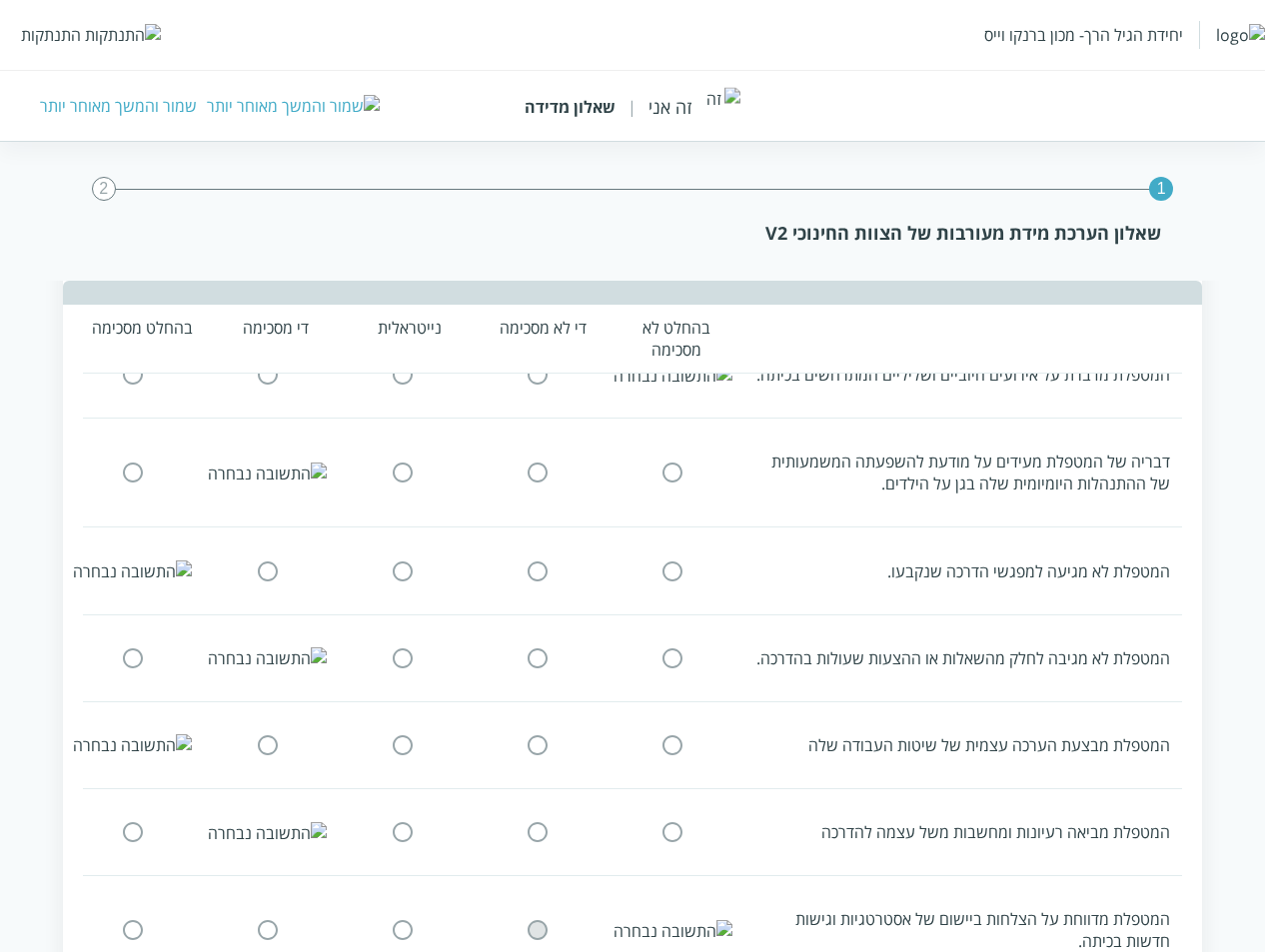 click at bounding box center [403, 930] 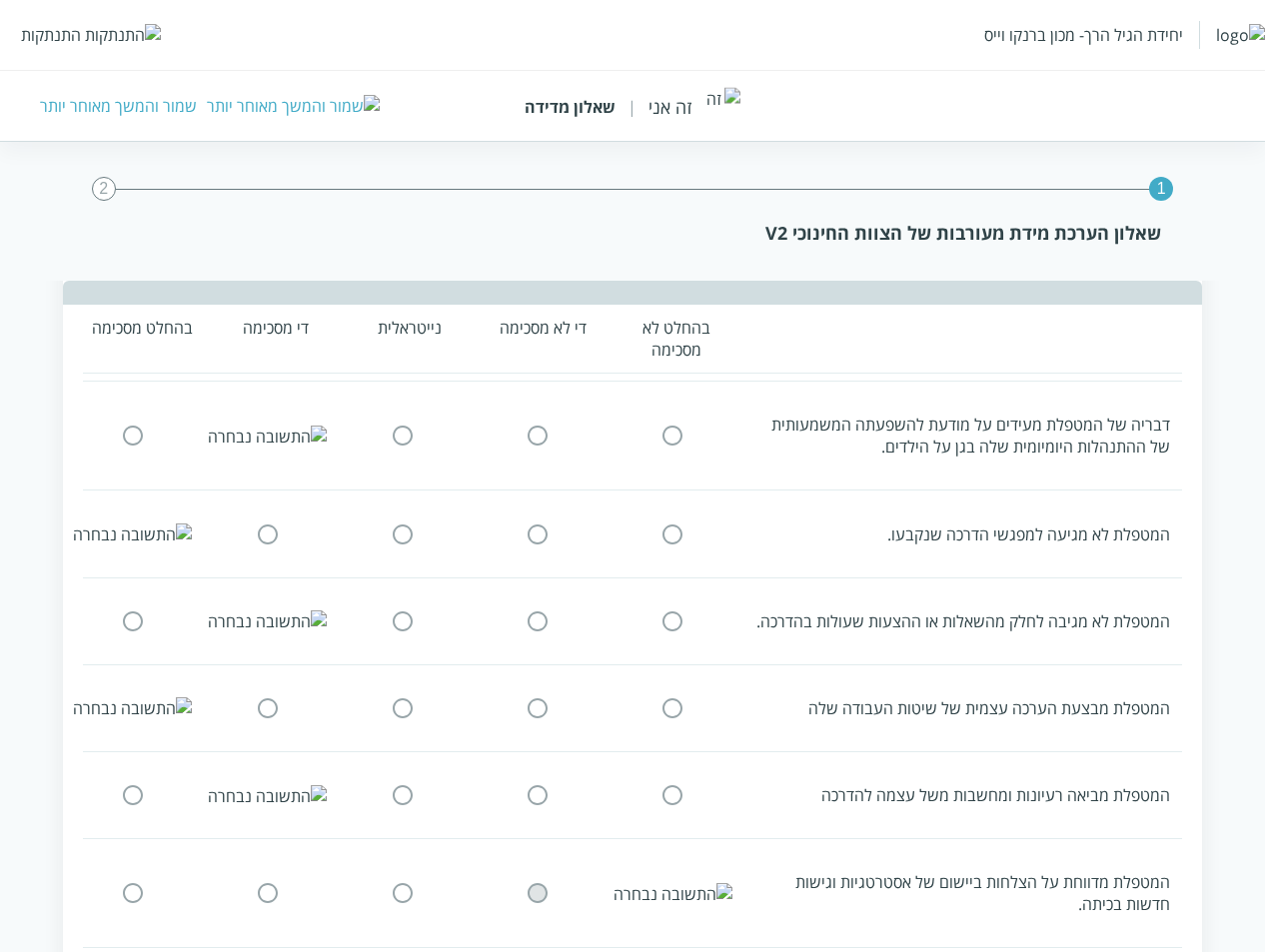 click at bounding box center [133, 893] 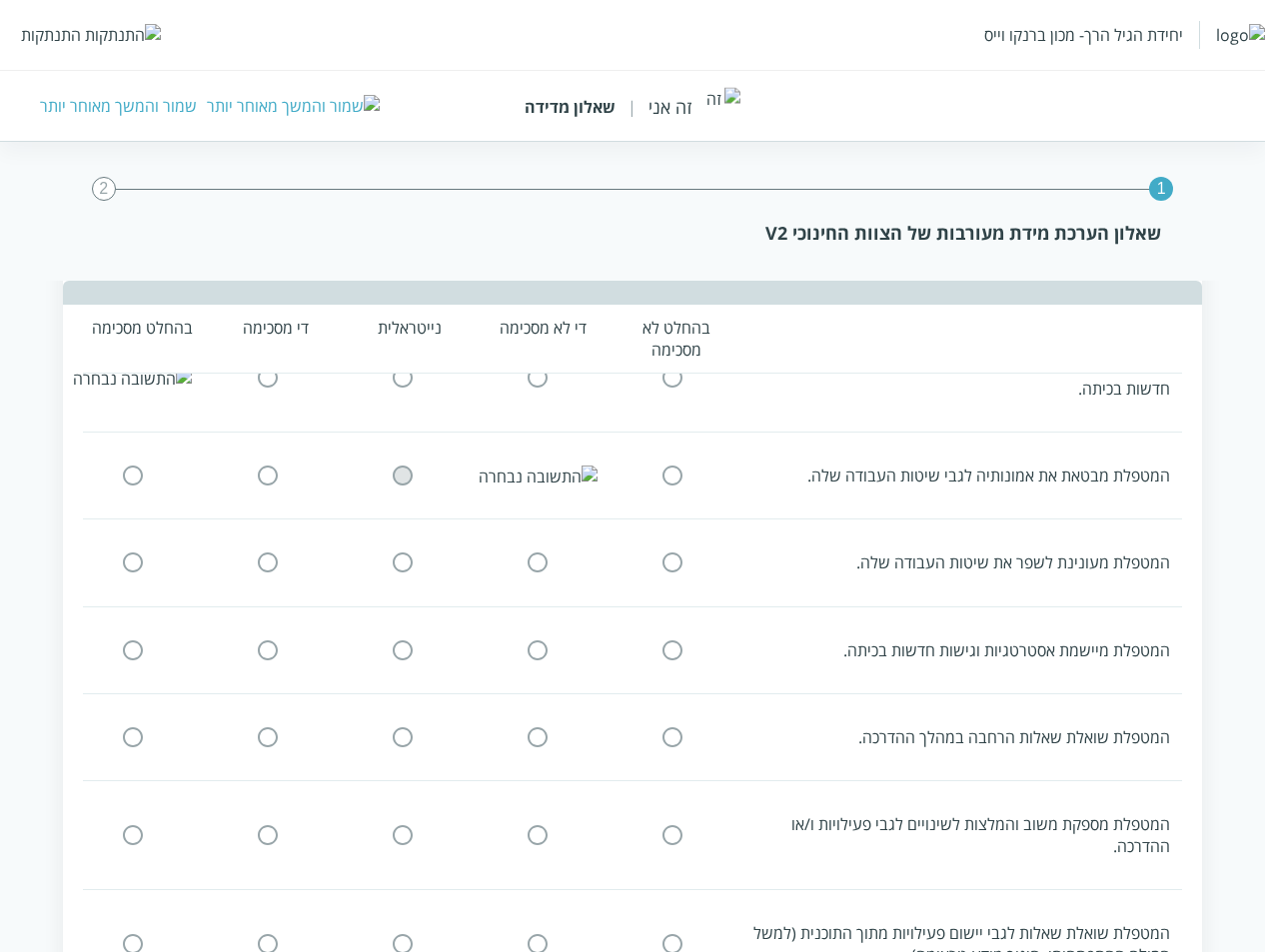 click at bounding box center (268, 476) 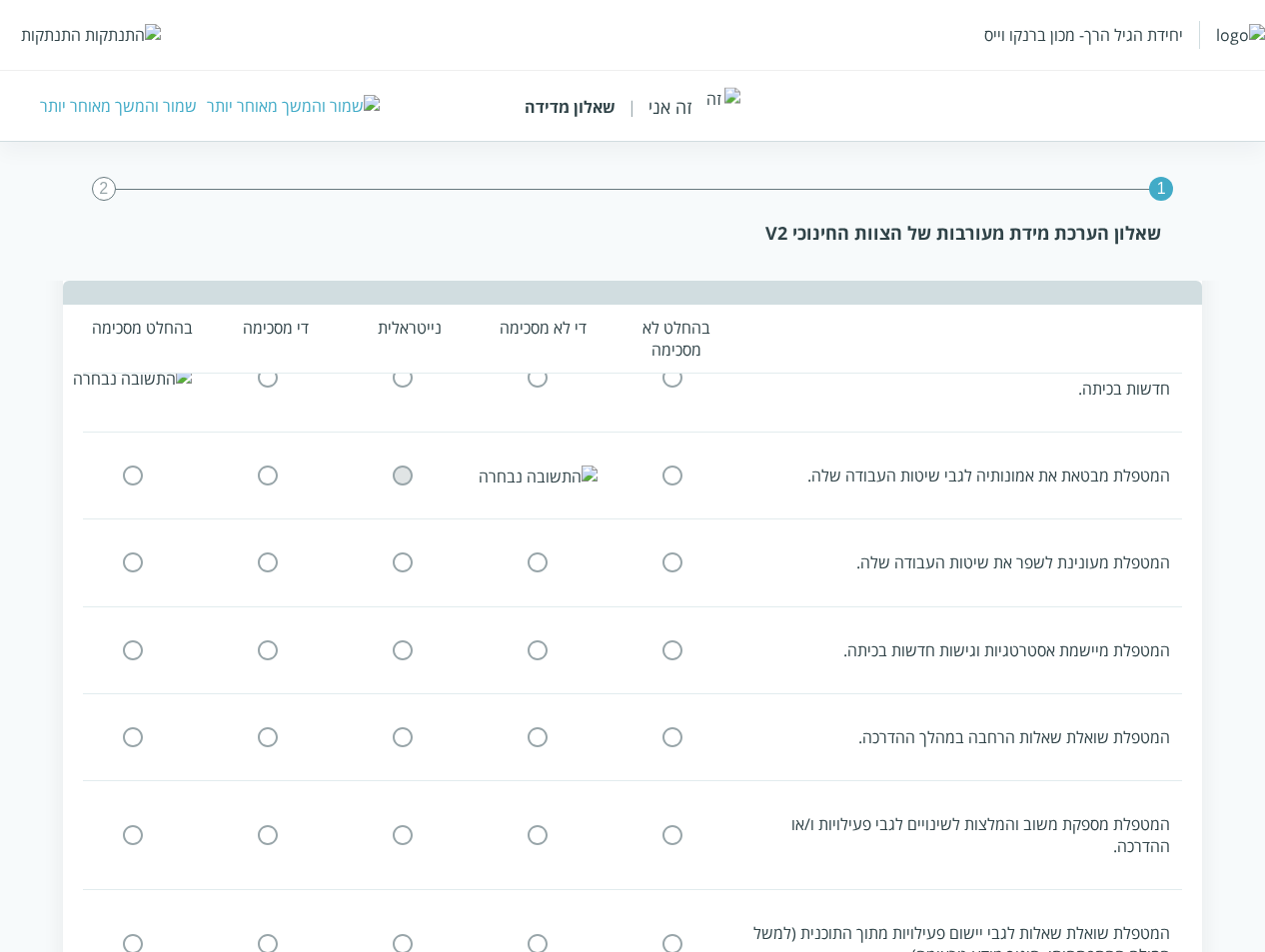 click at bounding box center (672, 562) 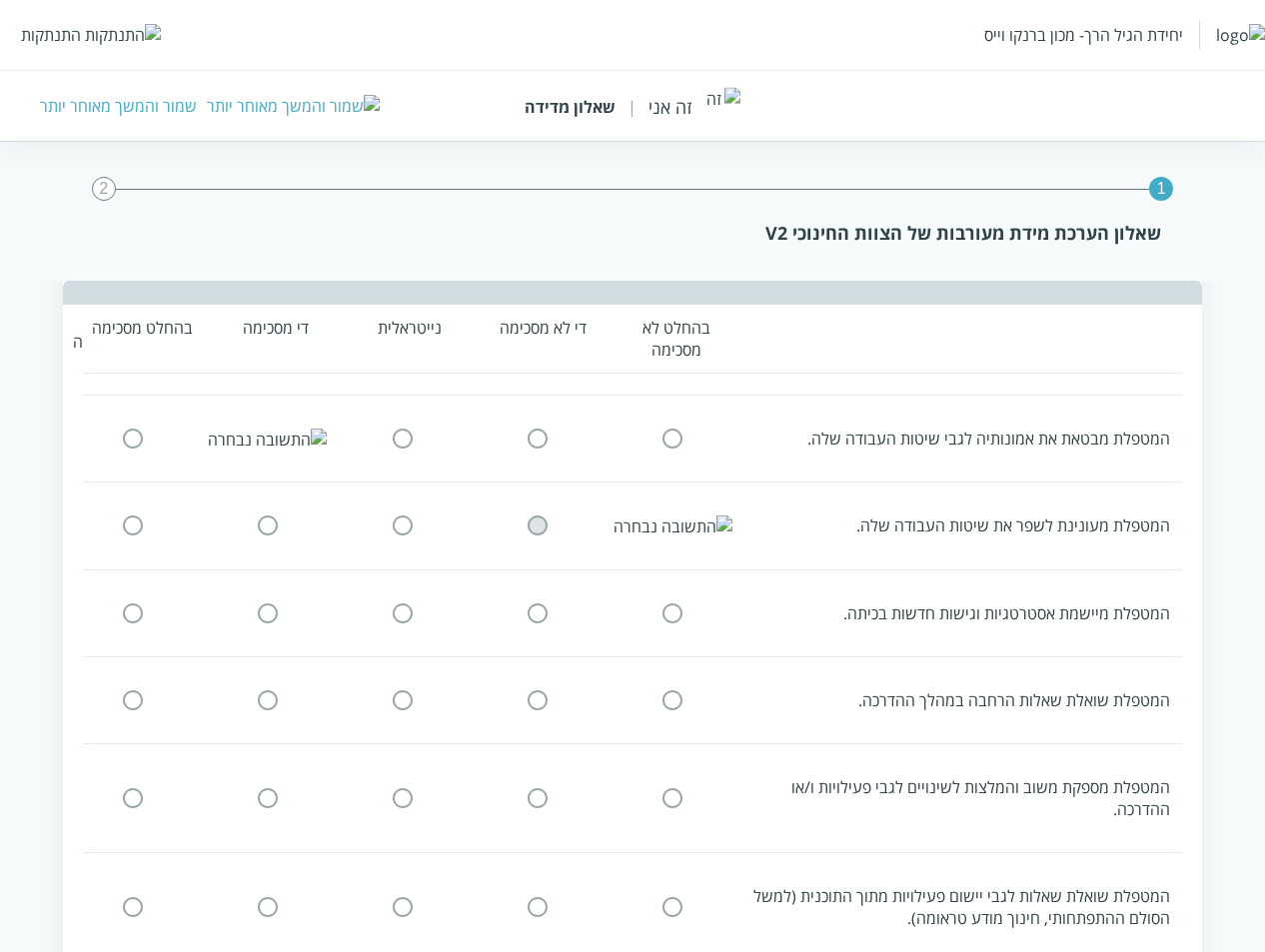 click at bounding box center [403, 525] 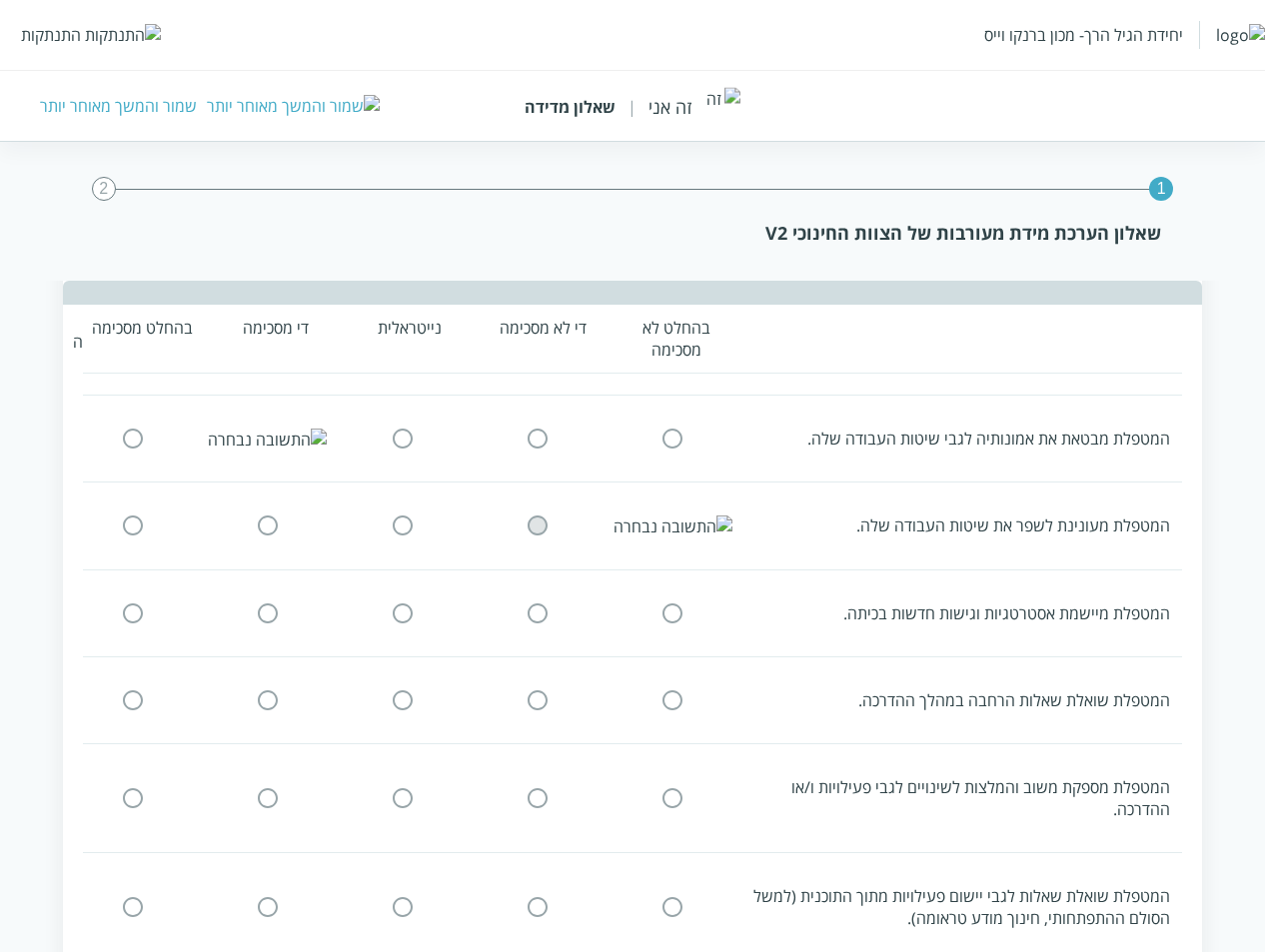 scroll, scrollTop: 635, scrollLeft: 0, axis: vertical 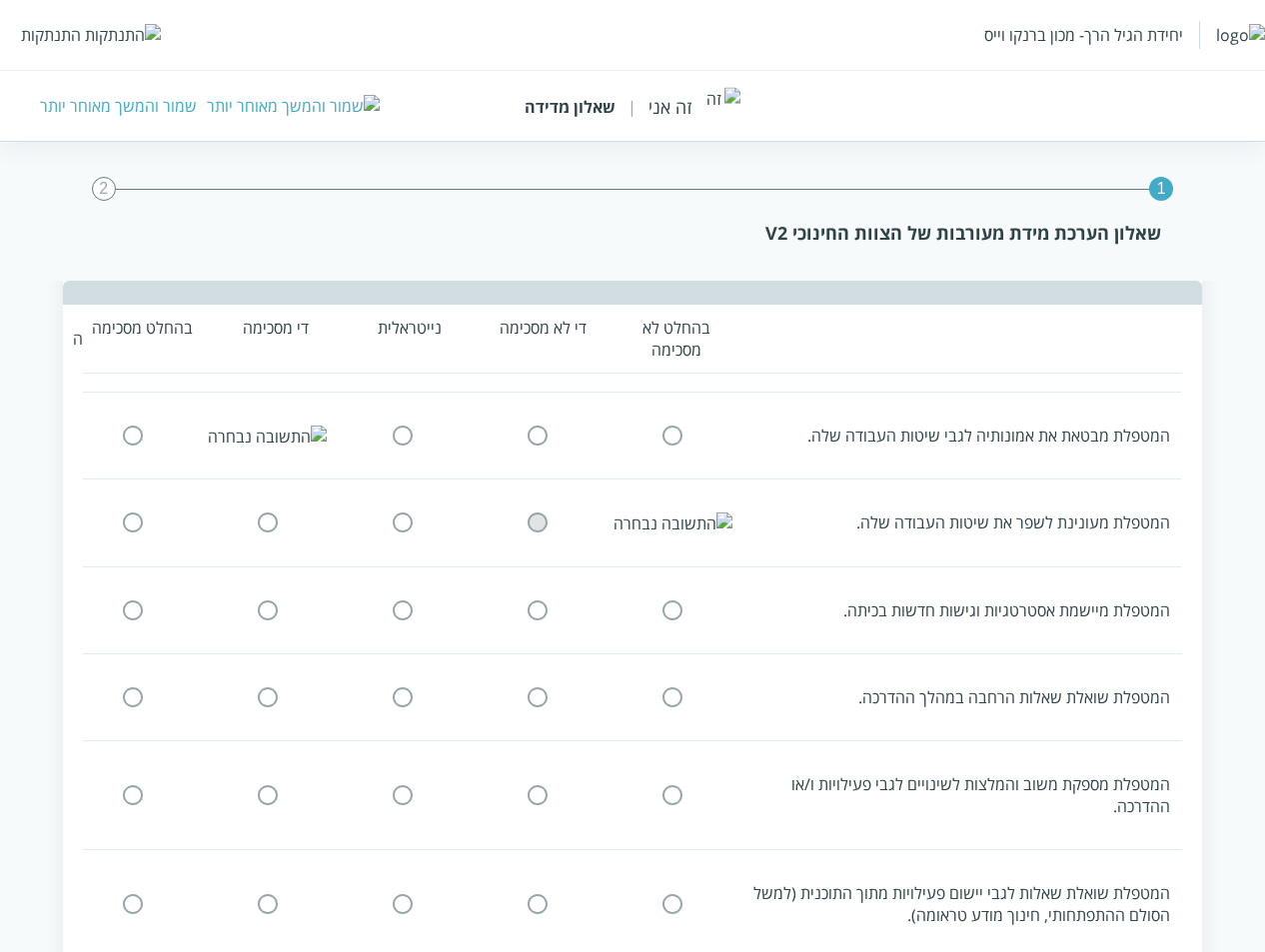 click at bounding box center [133, 522] 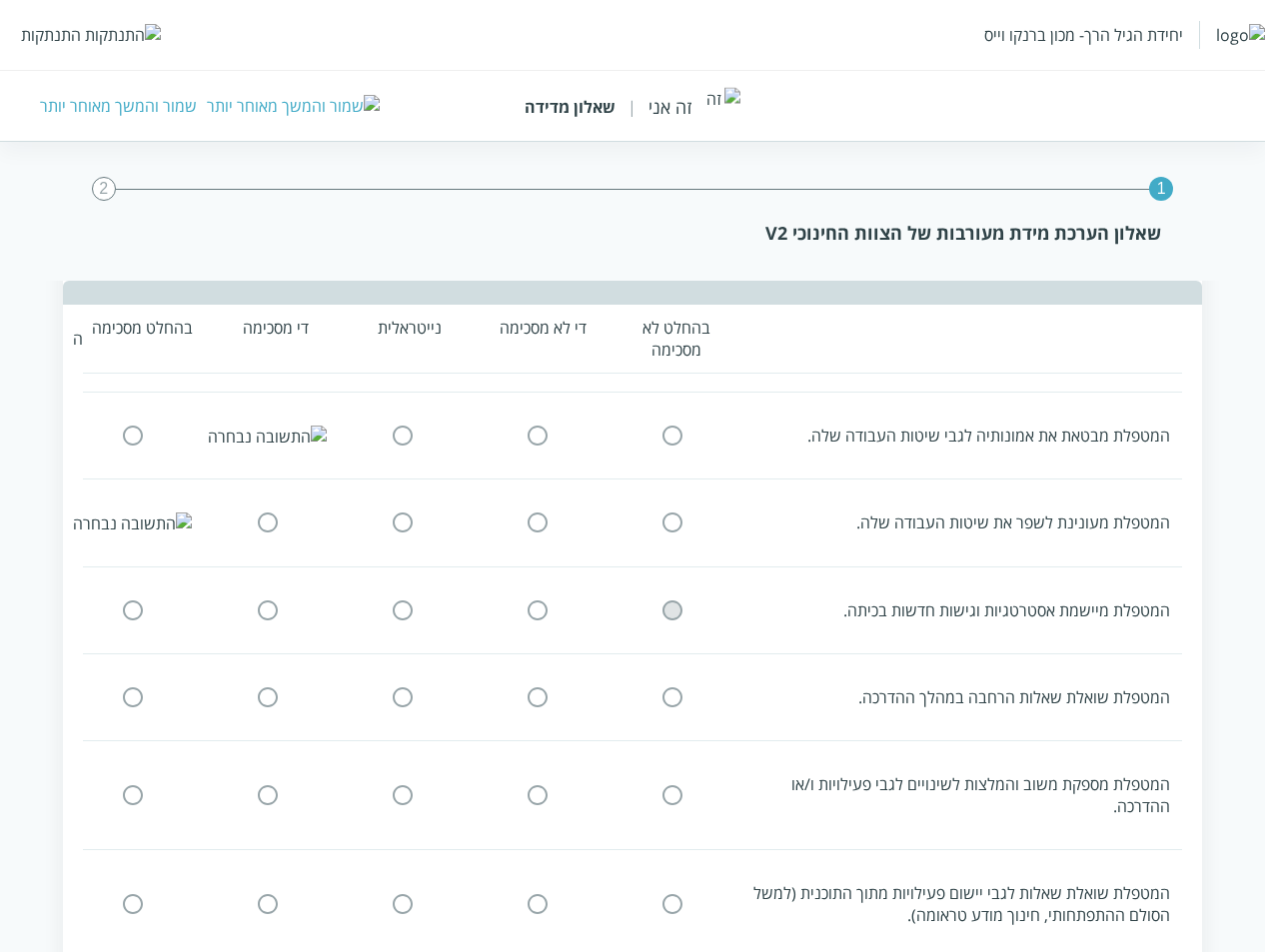 click at bounding box center (538, 609) 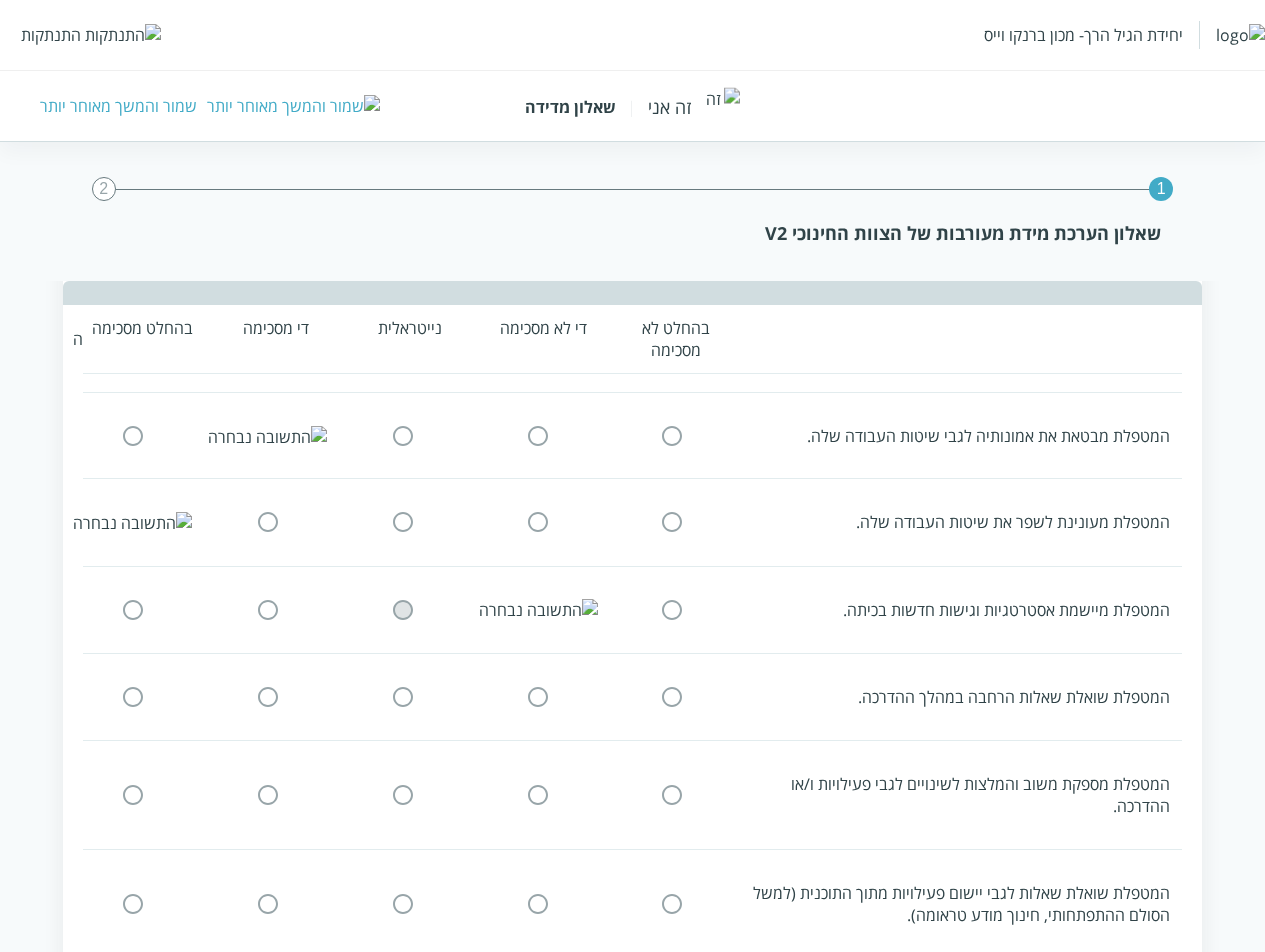 click at bounding box center [268, 609] 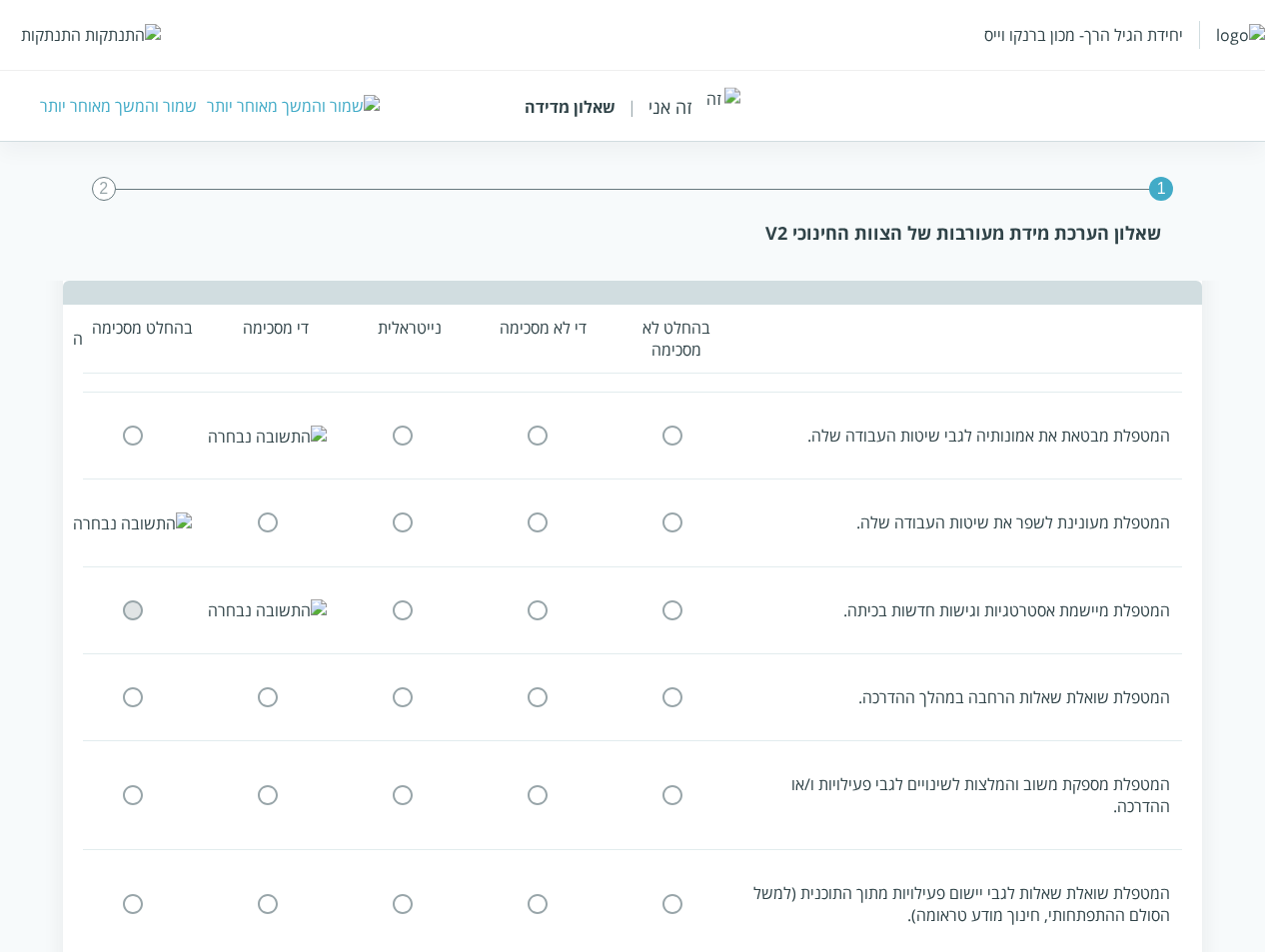 click at bounding box center (672, 696) 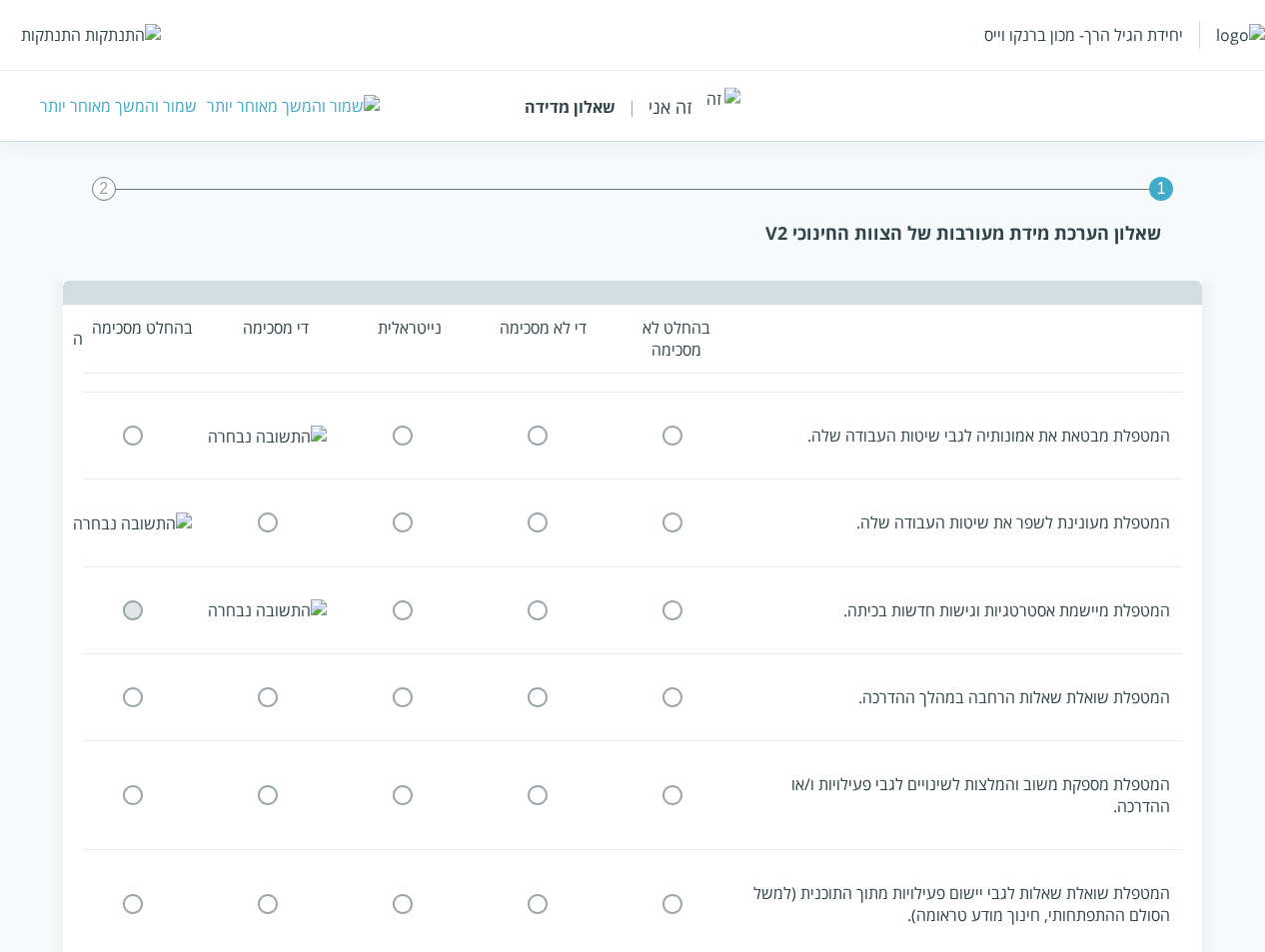 click at bounding box center [403, 696] 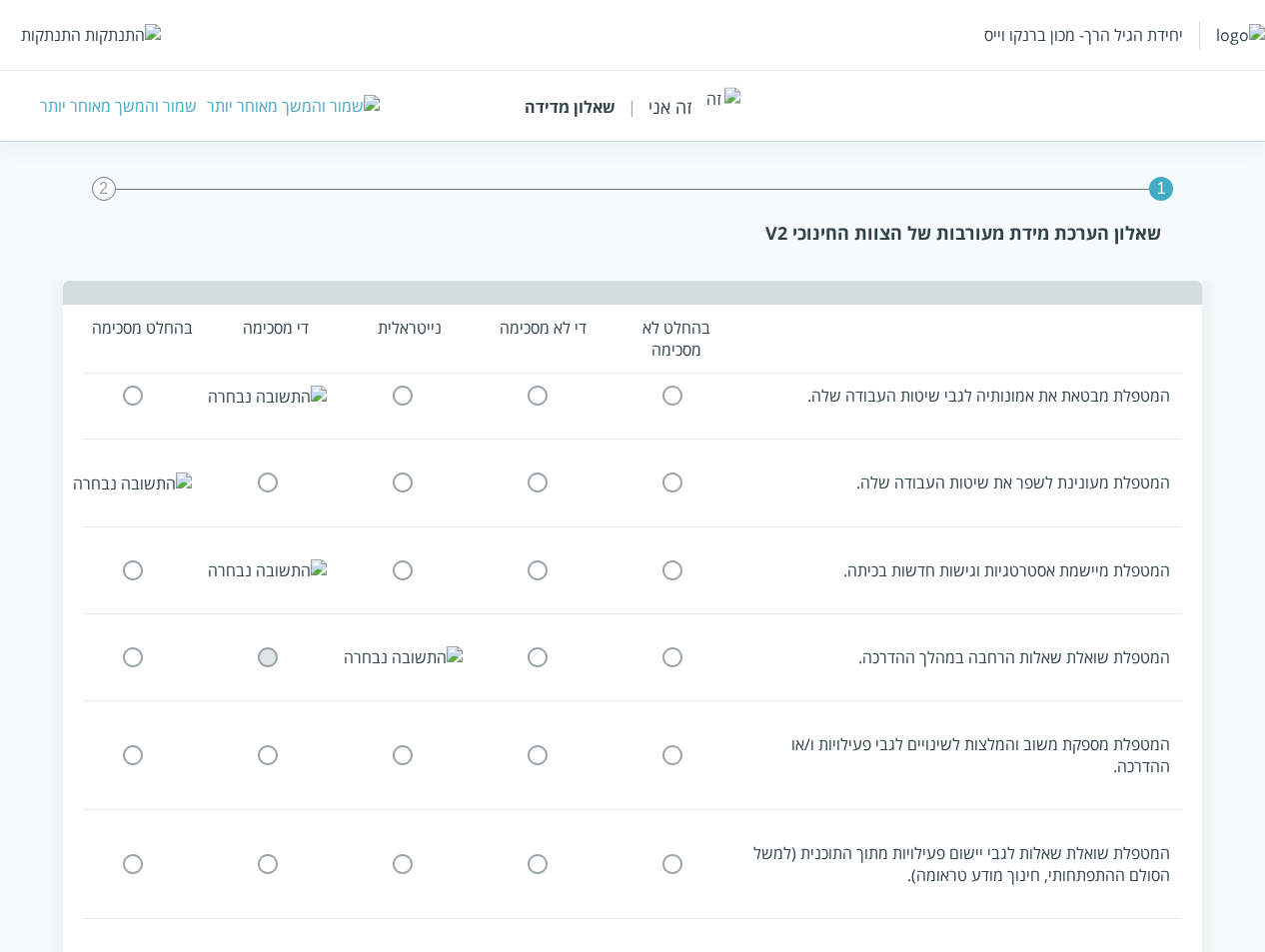 click at bounding box center [133, 656] 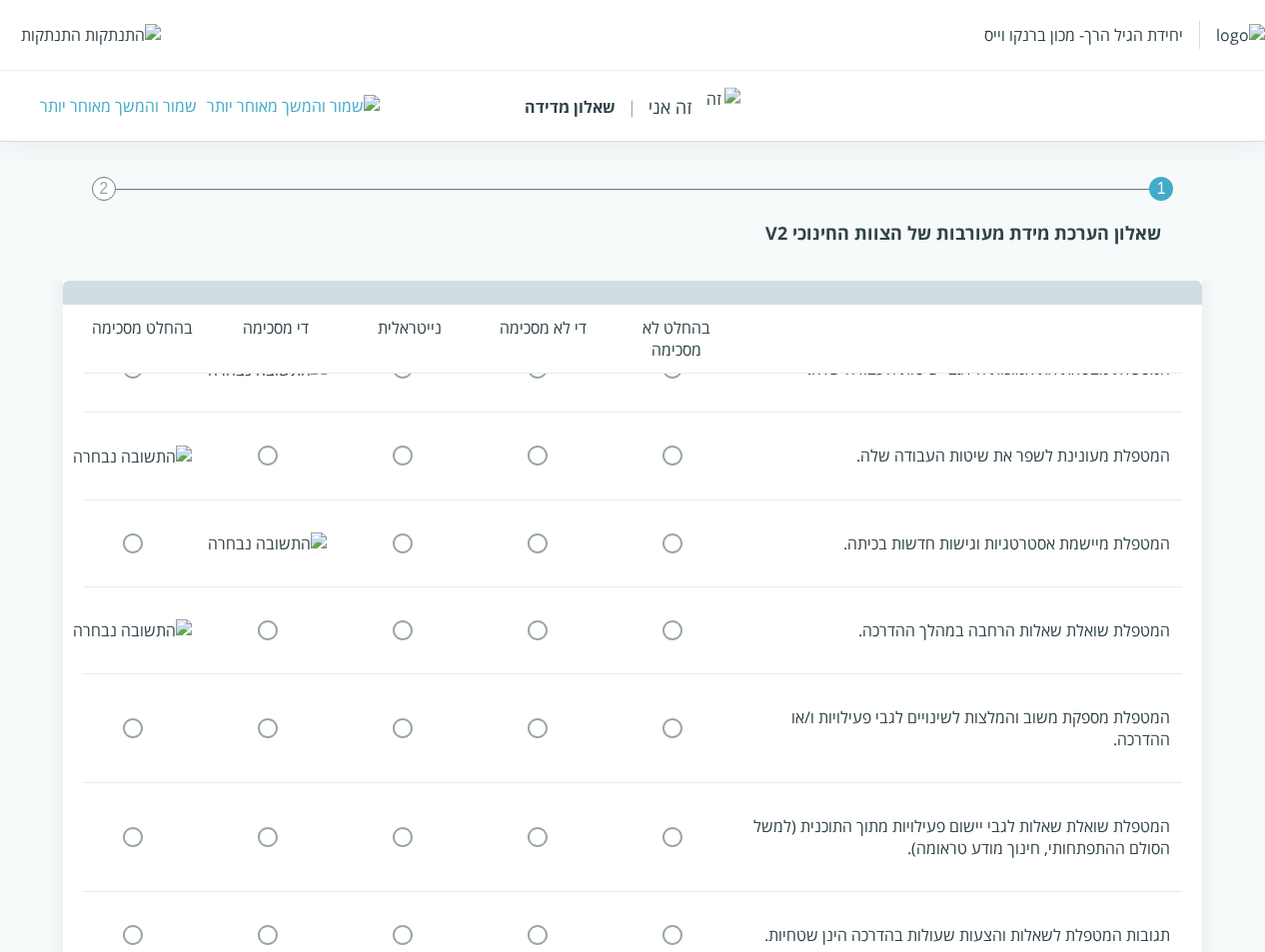 click at bounding box center (538, 727) 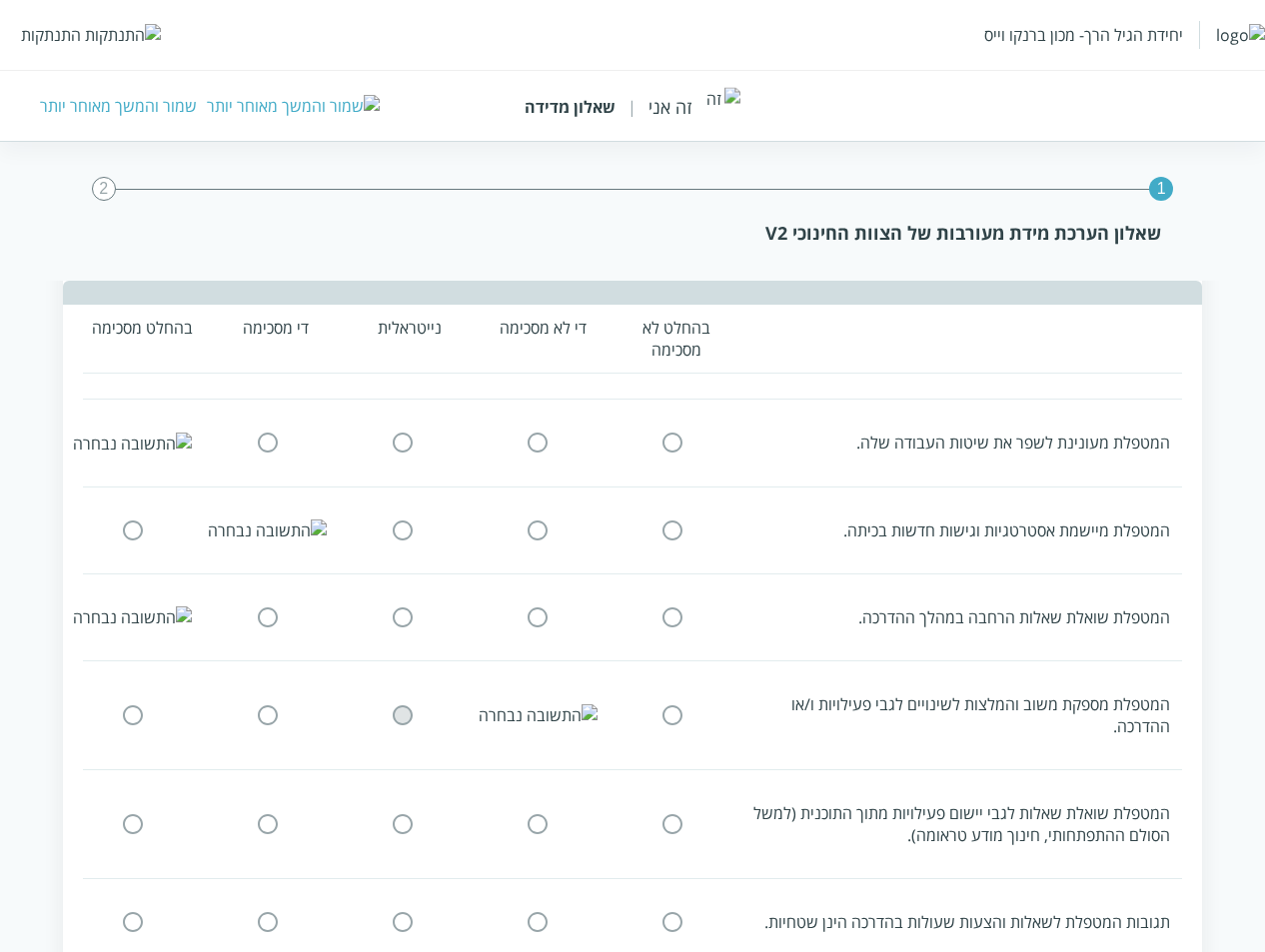click at bounding box center [268, 714] 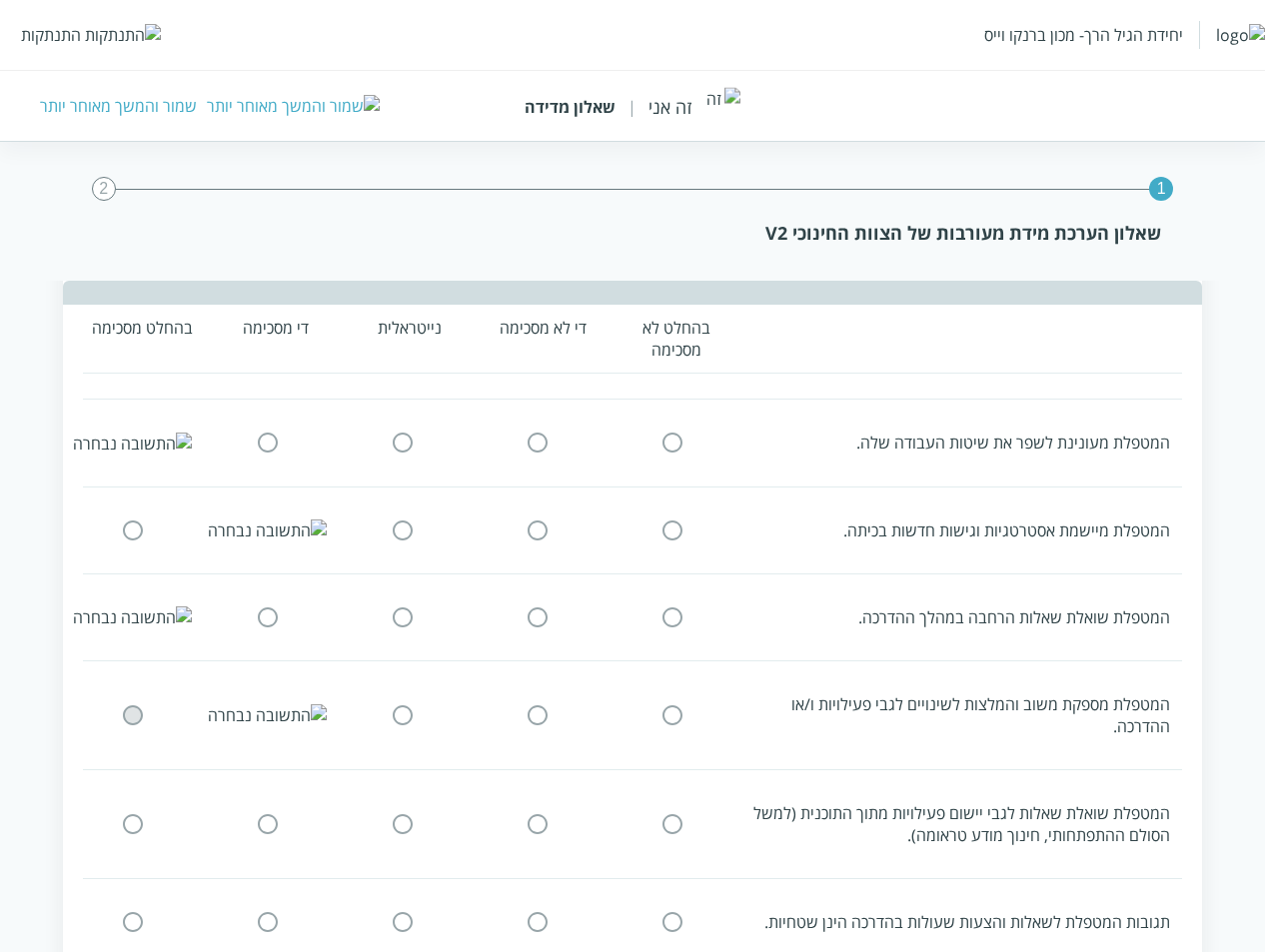 click at bounding box center [672, 824] 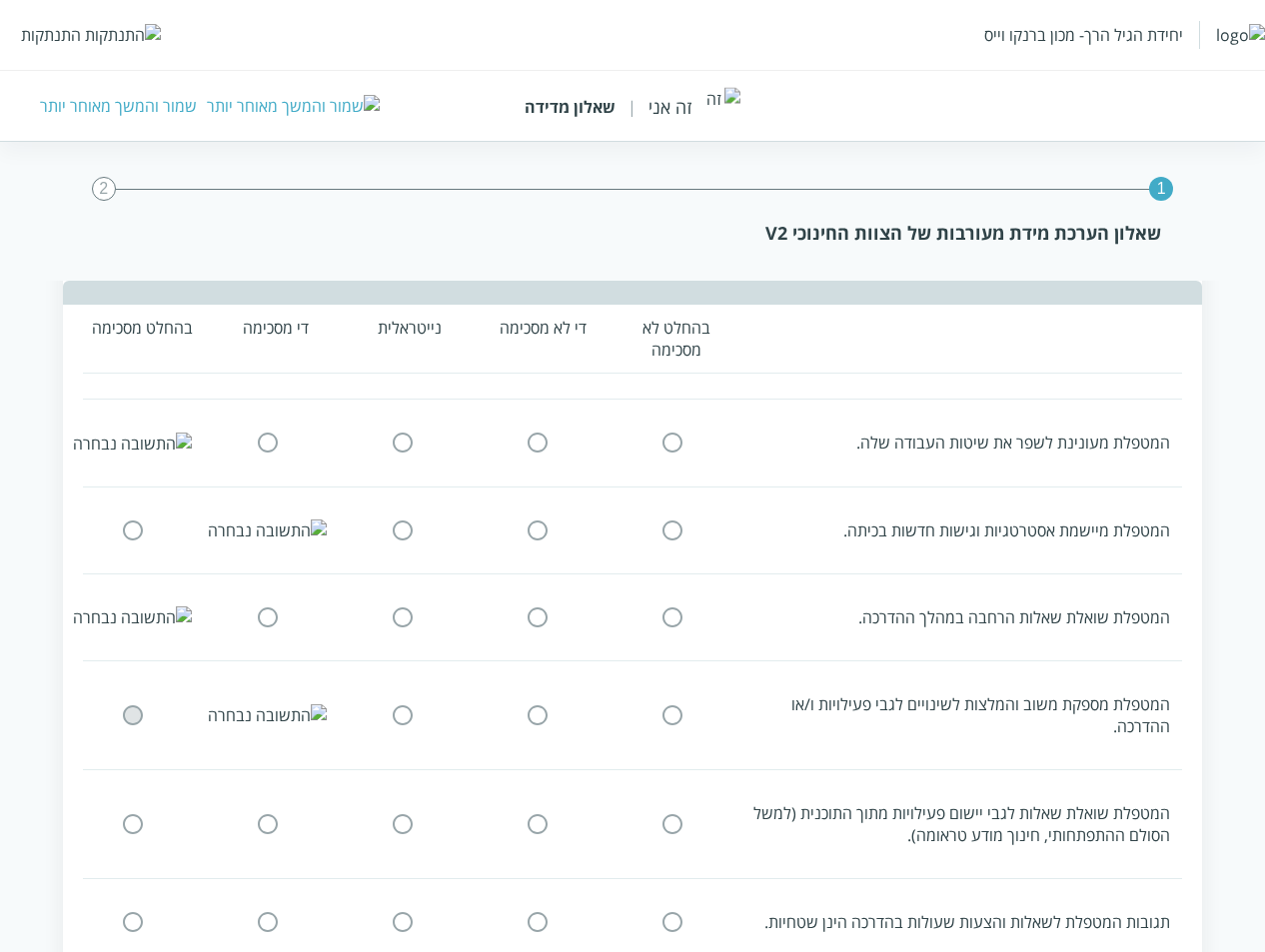 click at bounding box center (403, 824) 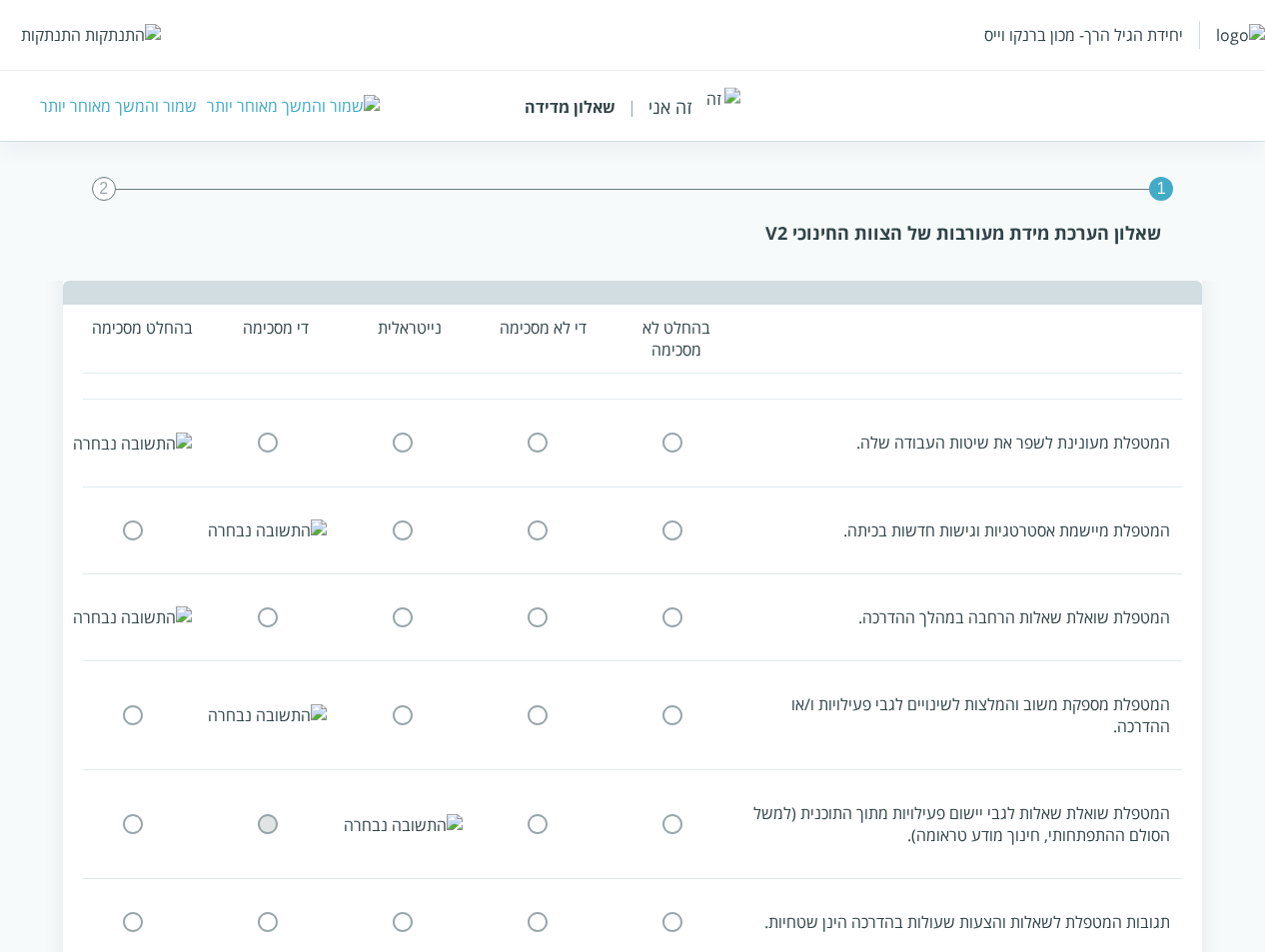 click at bounding box center [133, 824] 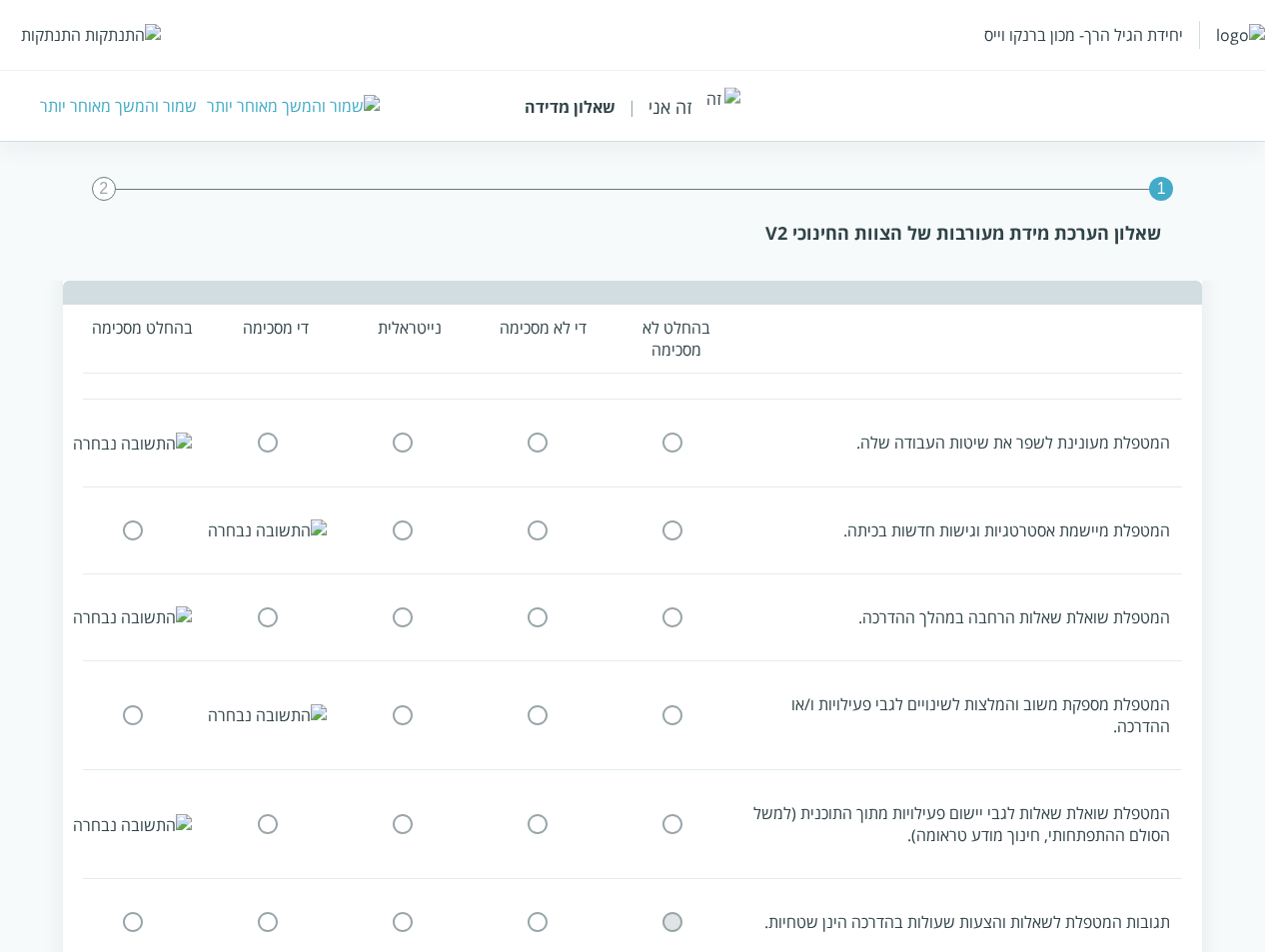 click at bounding box center (538, 922) 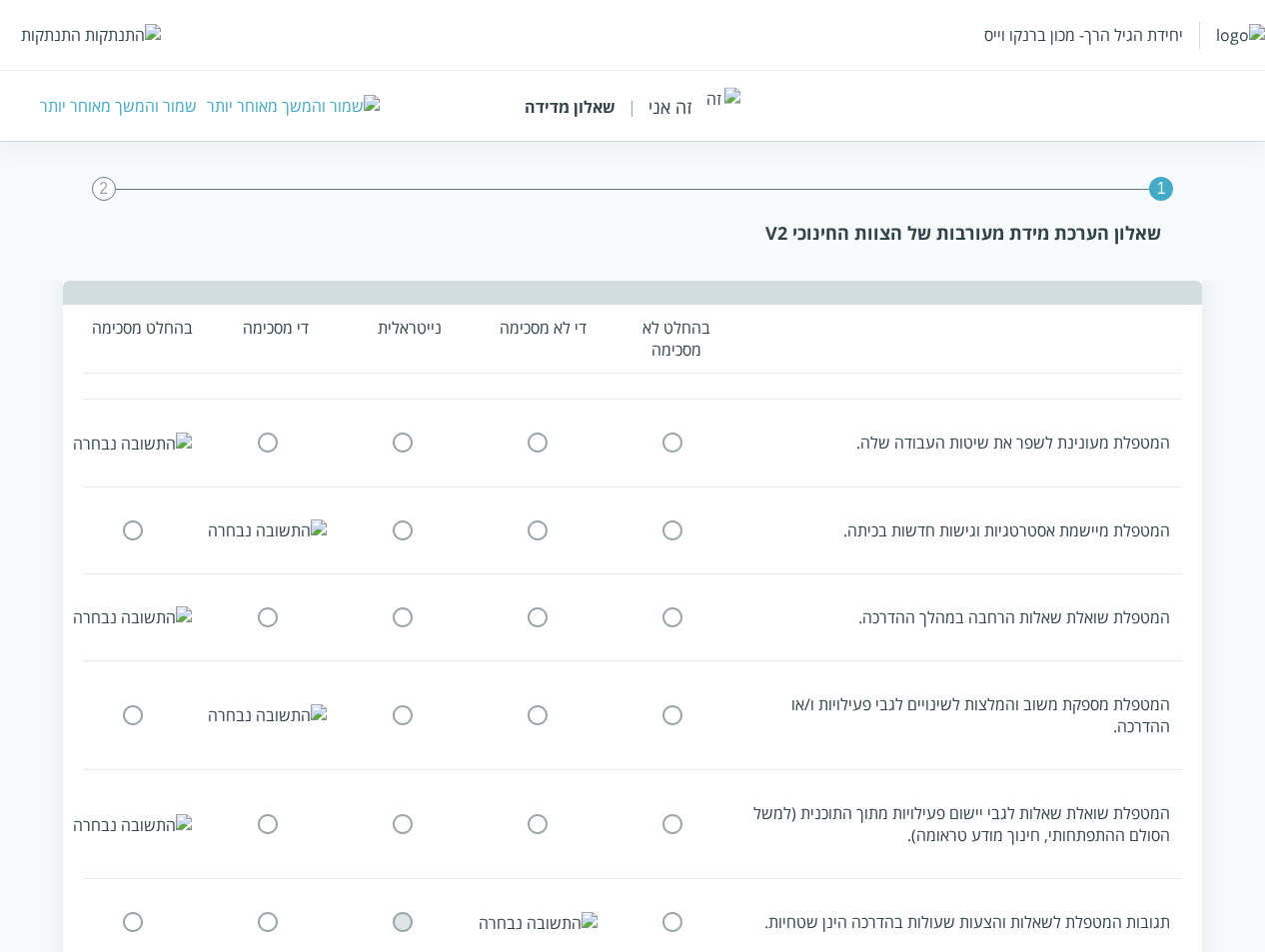 click at bounding box center (268, 922) 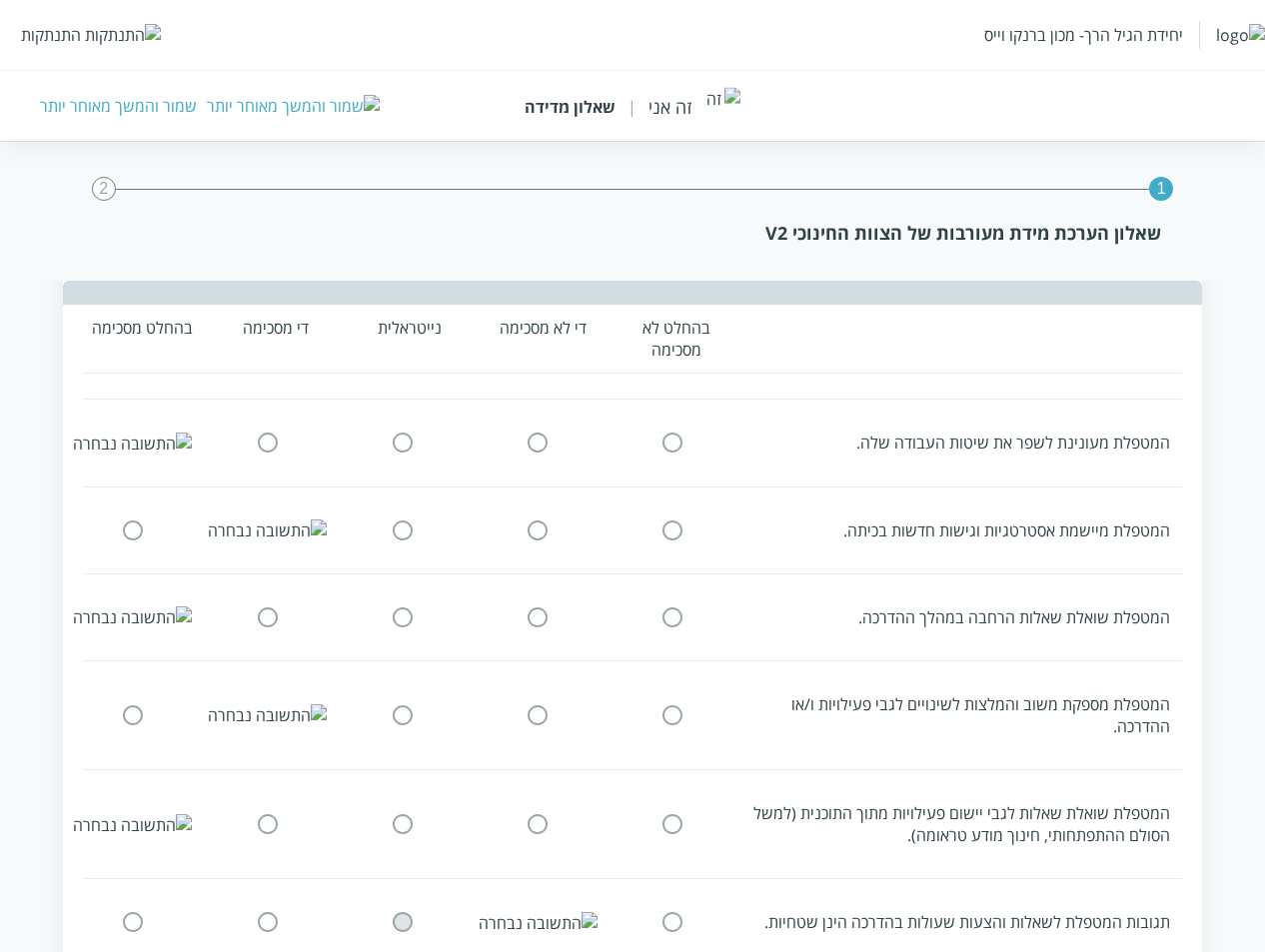 click at bounding box center [672, 1009] 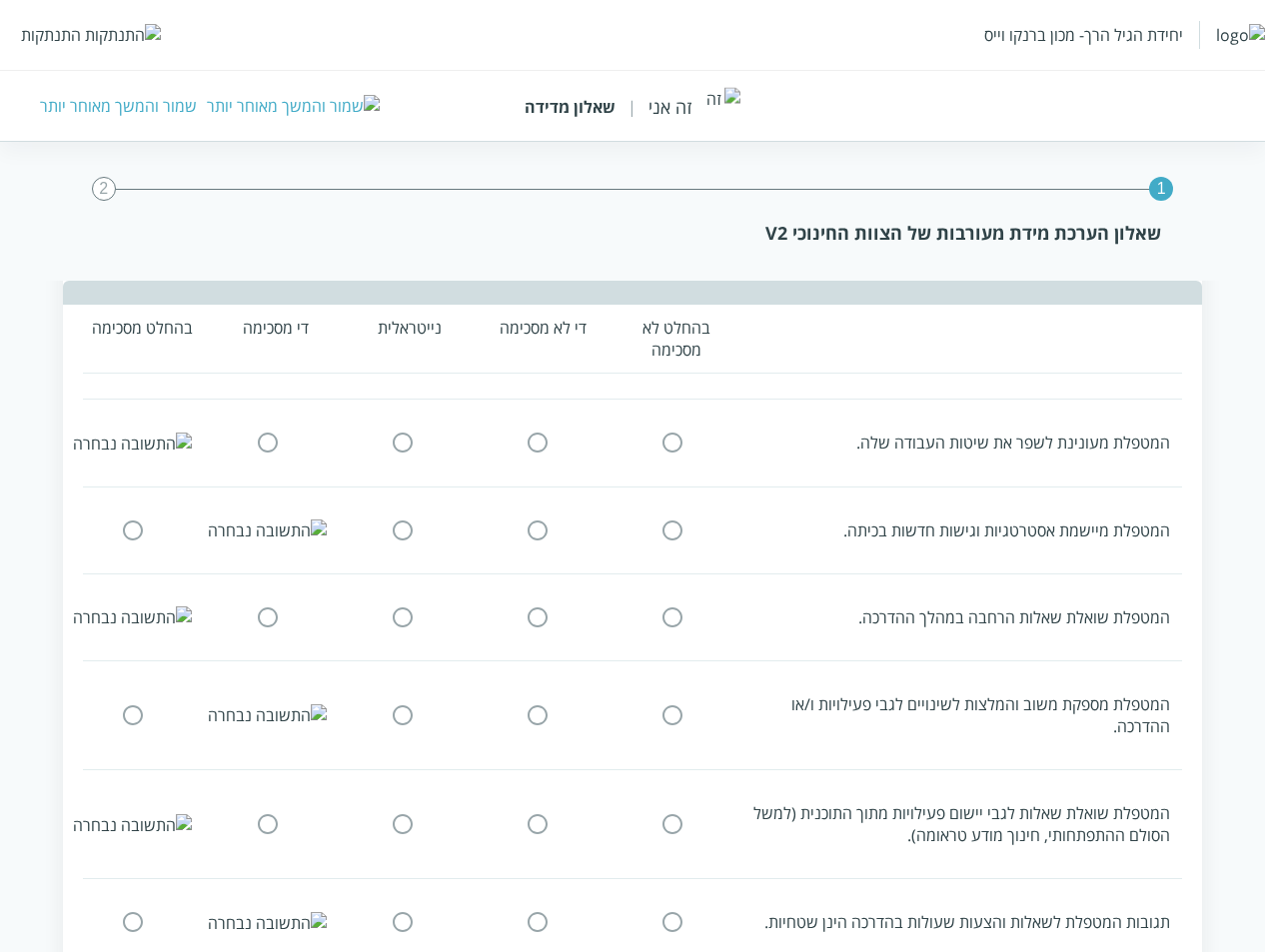 scroll, scrollTop: 969, scrollLeft: 0, axis: vertical 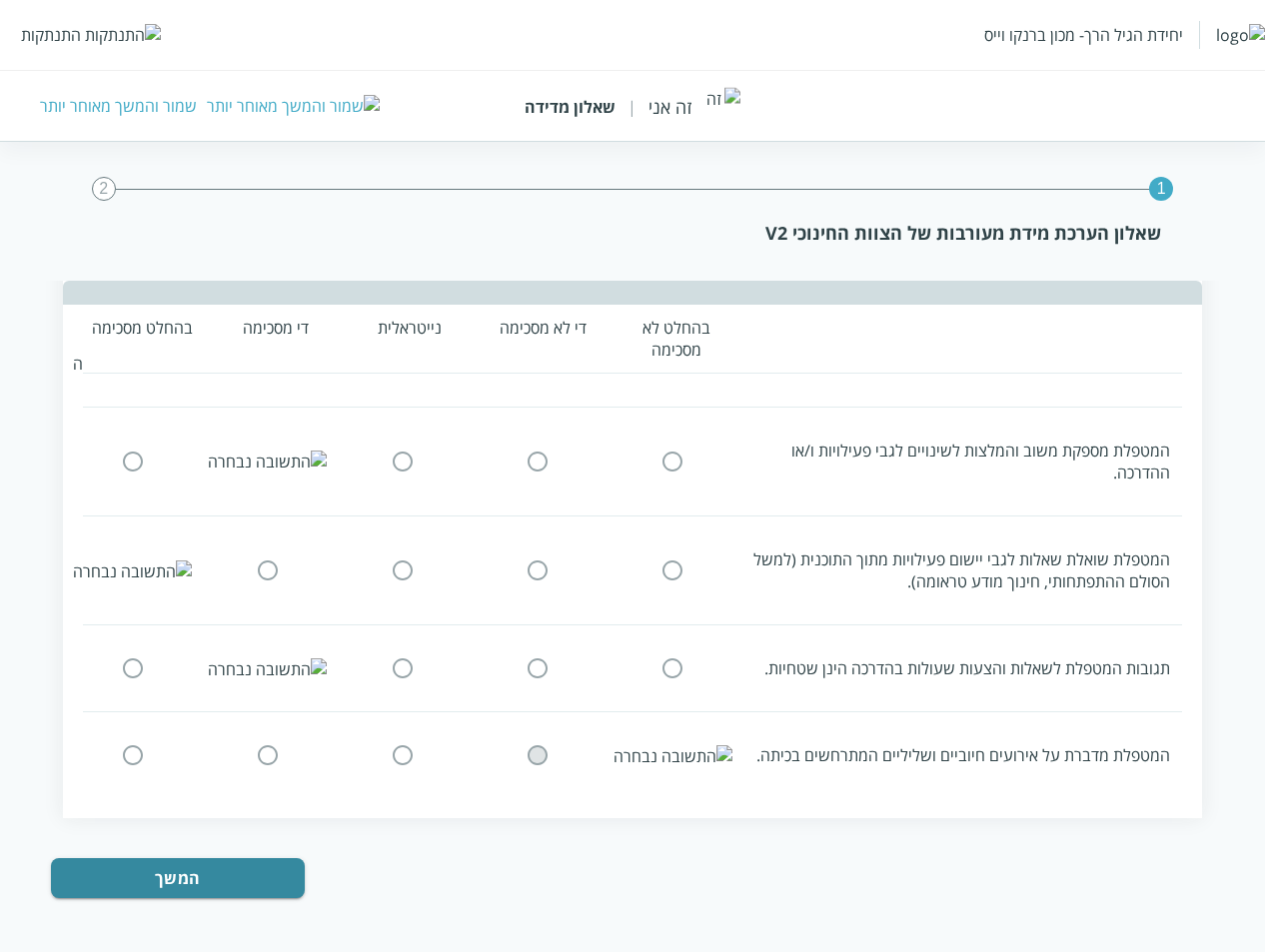click at bounding box center [403, 755] 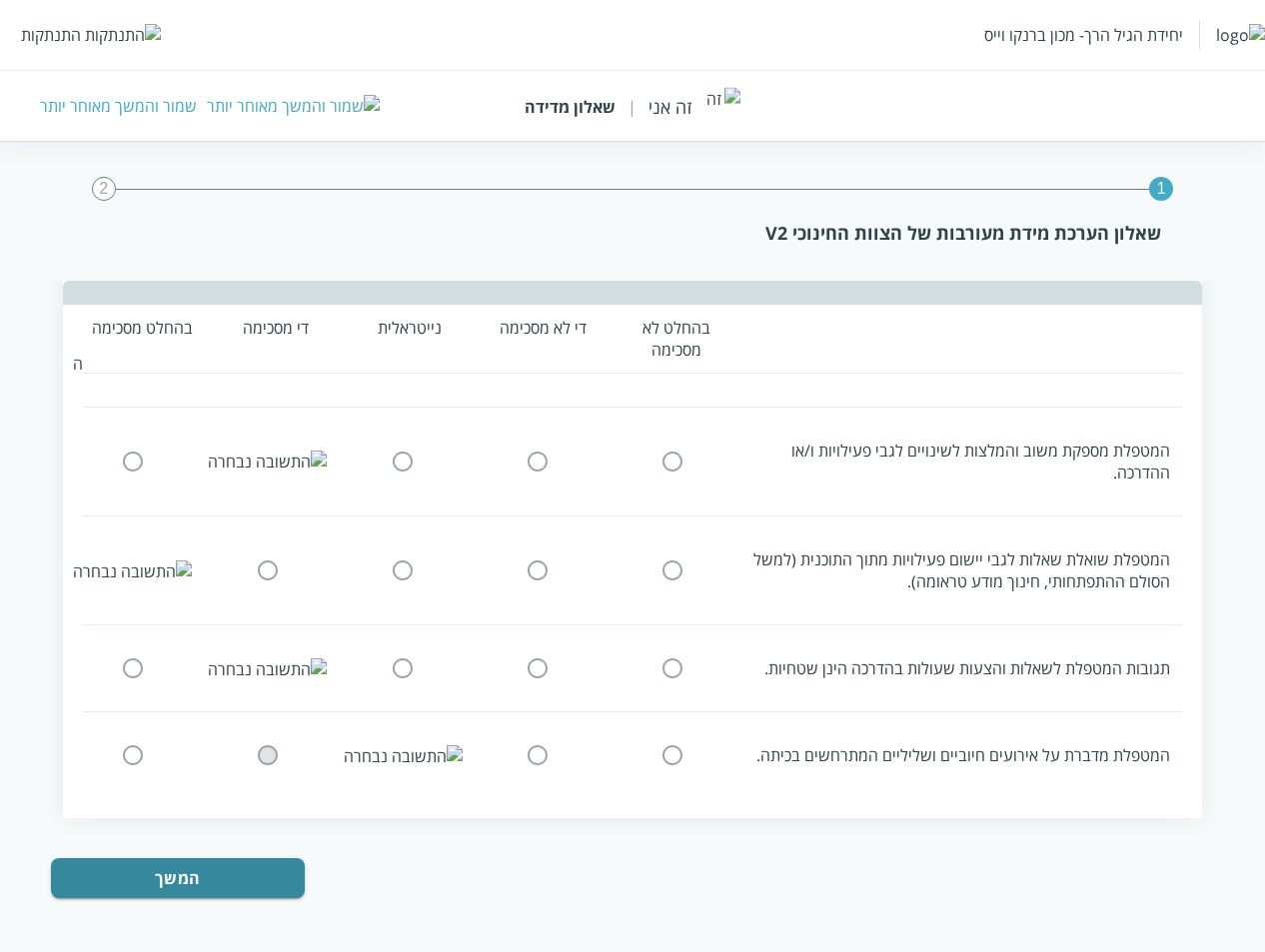 click at bounding box center (133, 755) 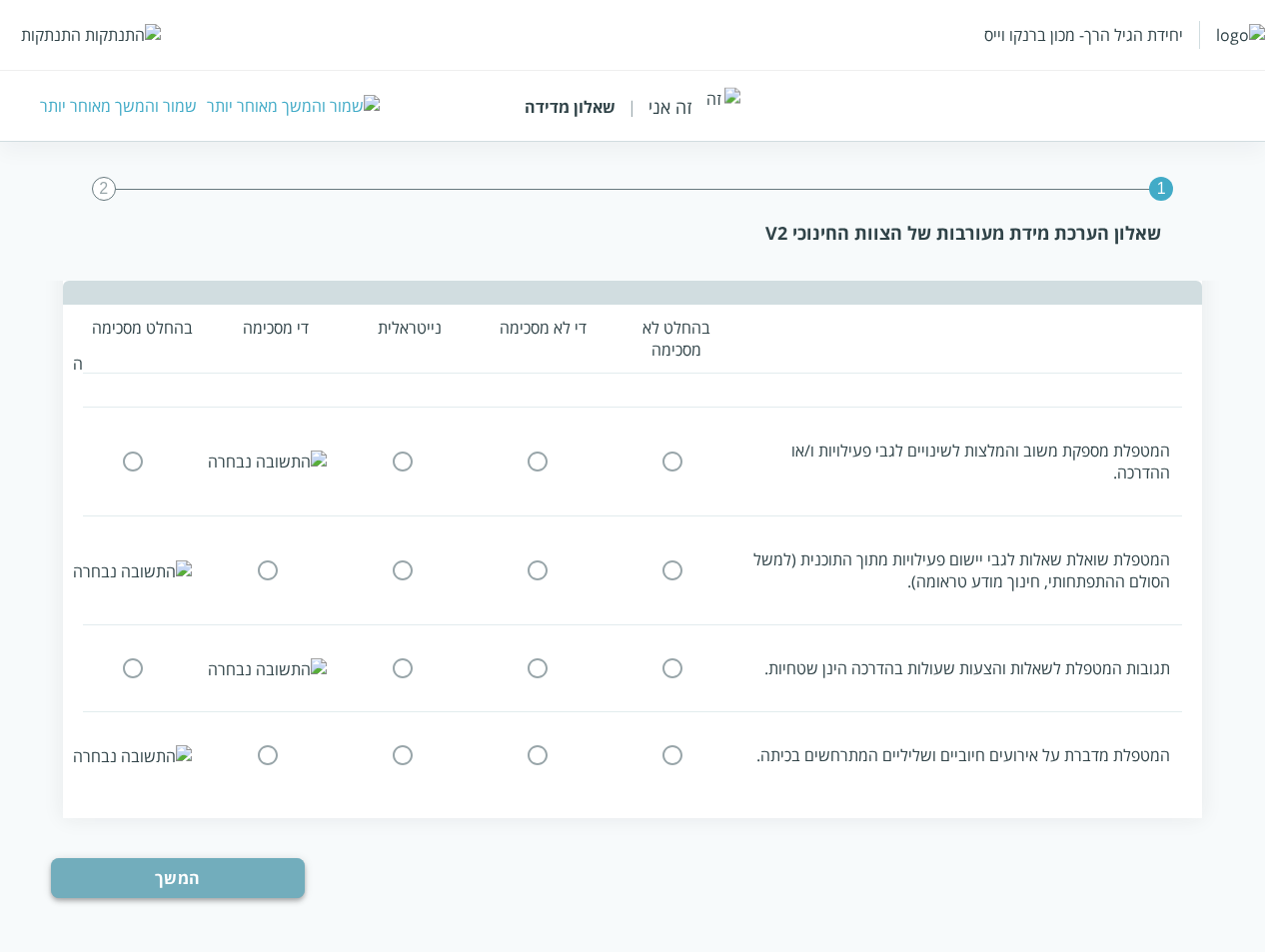 click on "המשך" at bounding box center [178, 878] 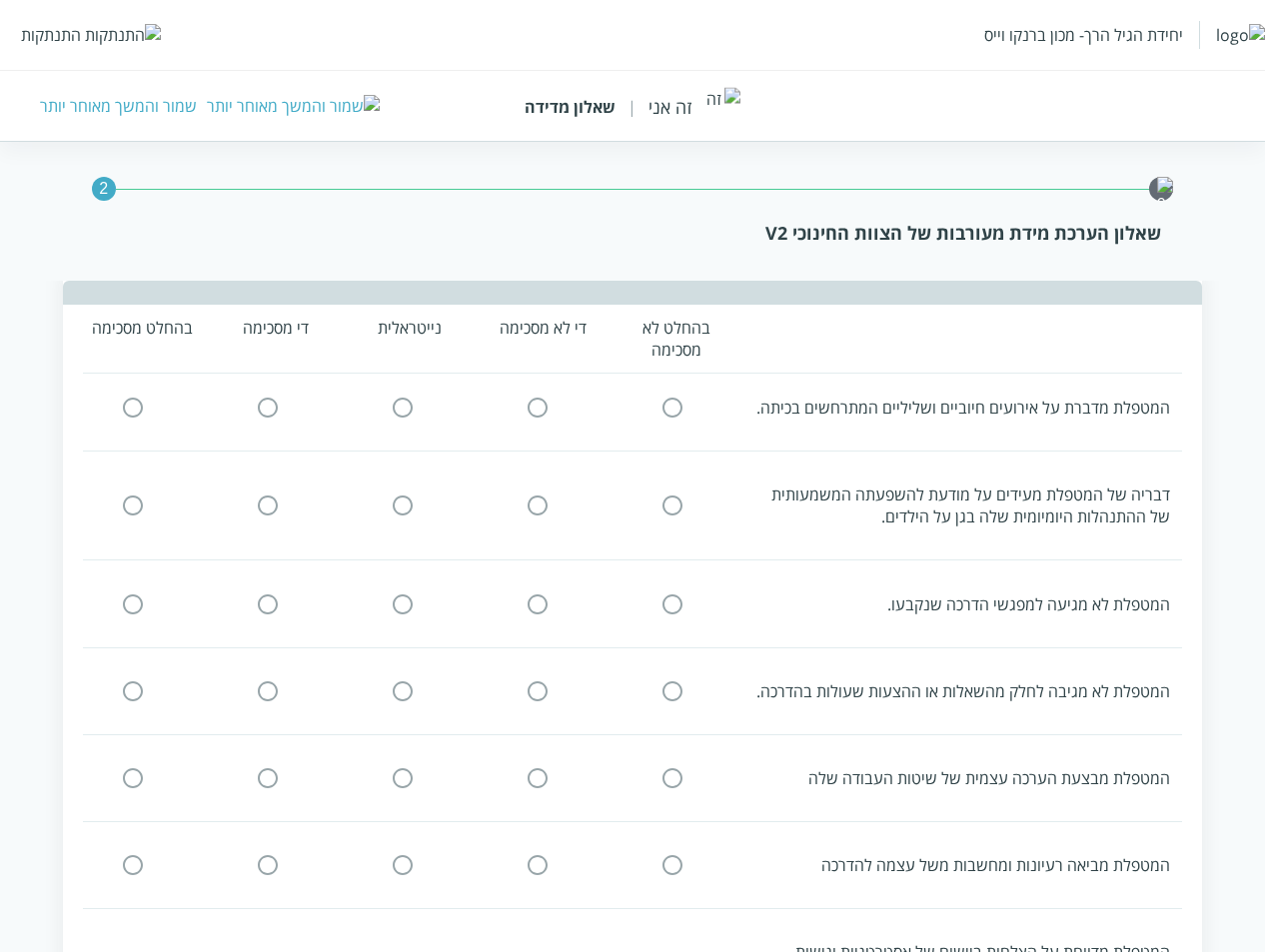 scroll, scrollTop: 0, scrollLeft: 0, axis: both 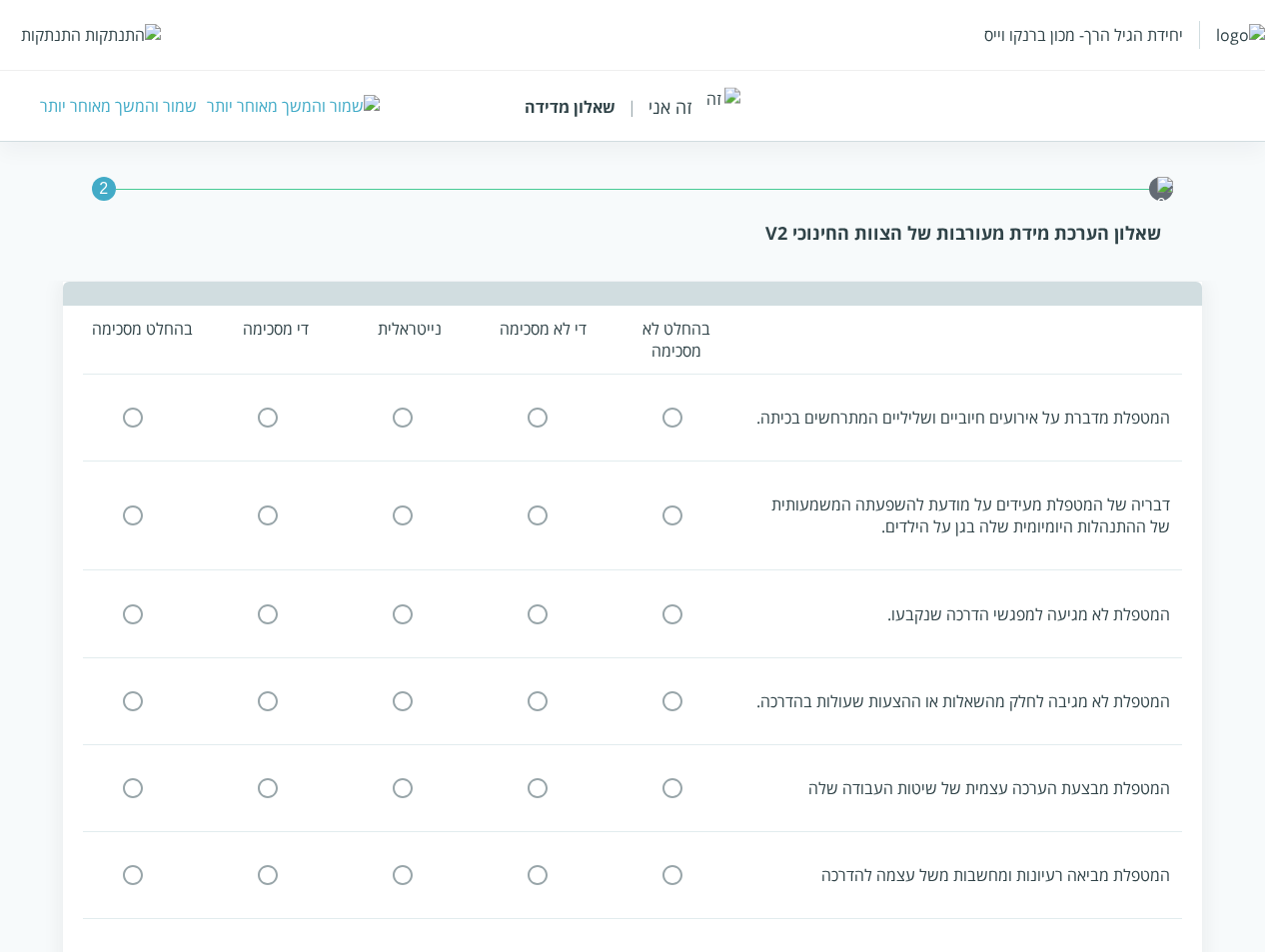 click on "שמור והמשך מאוחר יותר" at bounding box center (118, 106) 